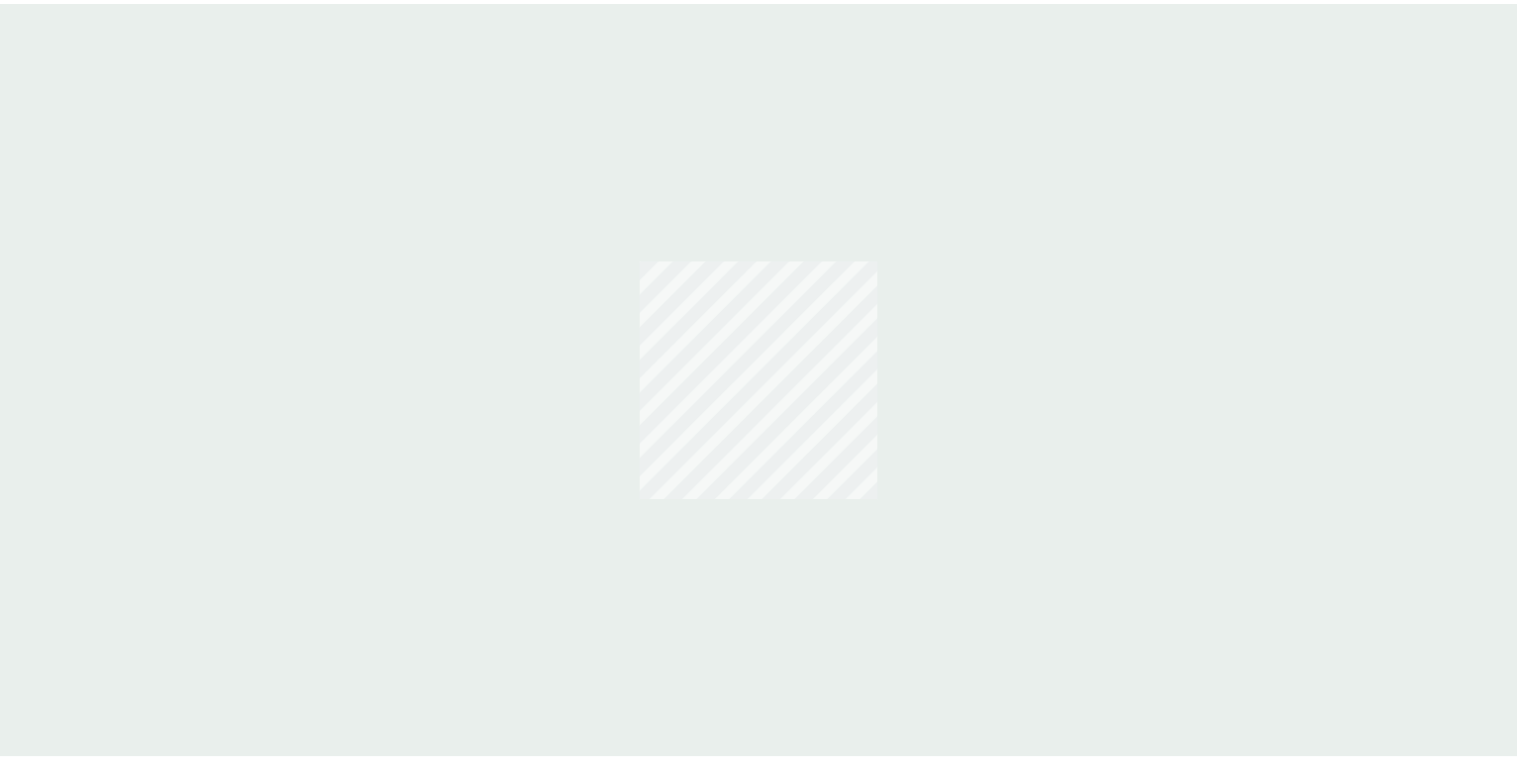 scroll, scrollTop: 0, scrollLeft: 0, axis: both 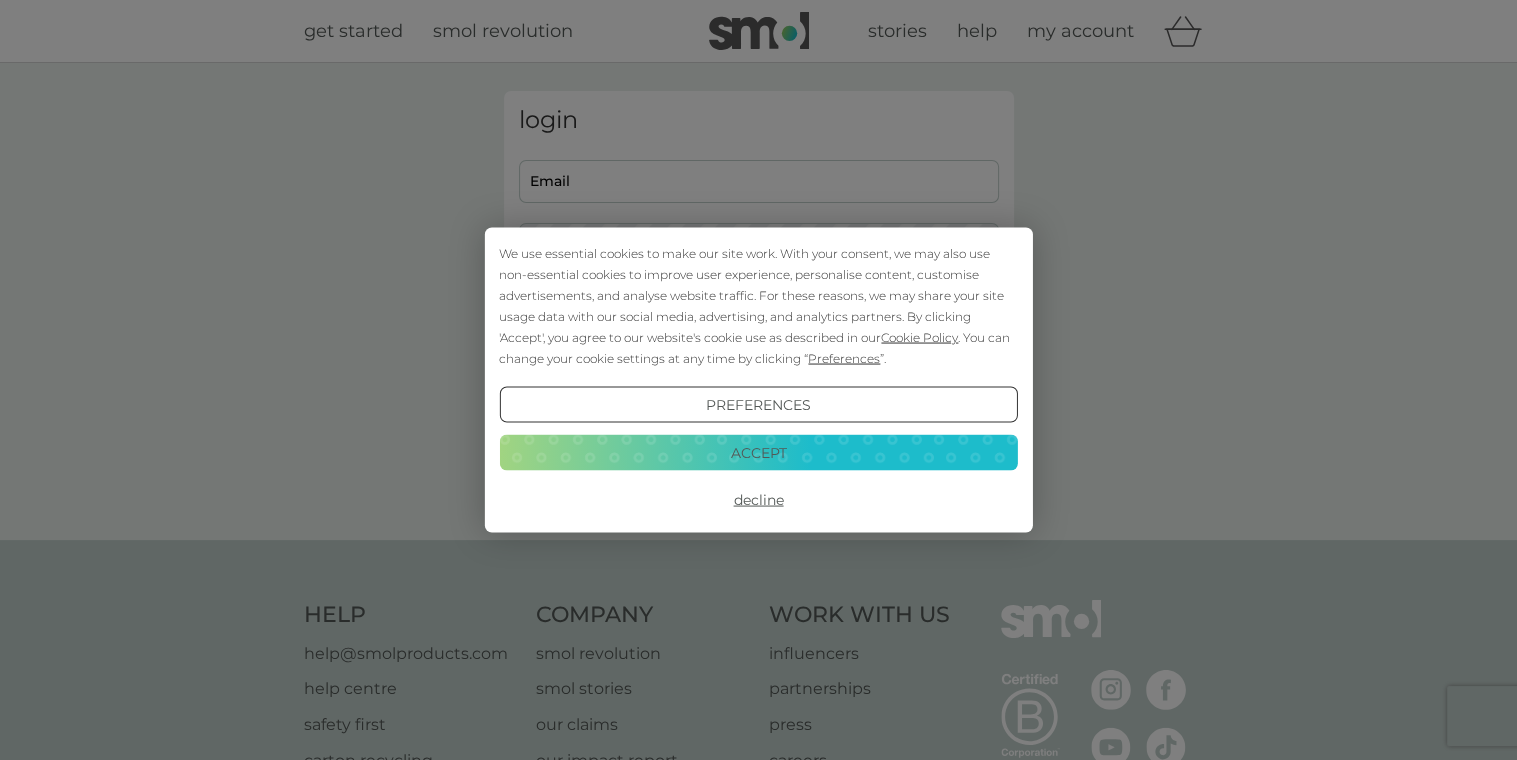 click on "Decline" at bounding box center (758, 500) 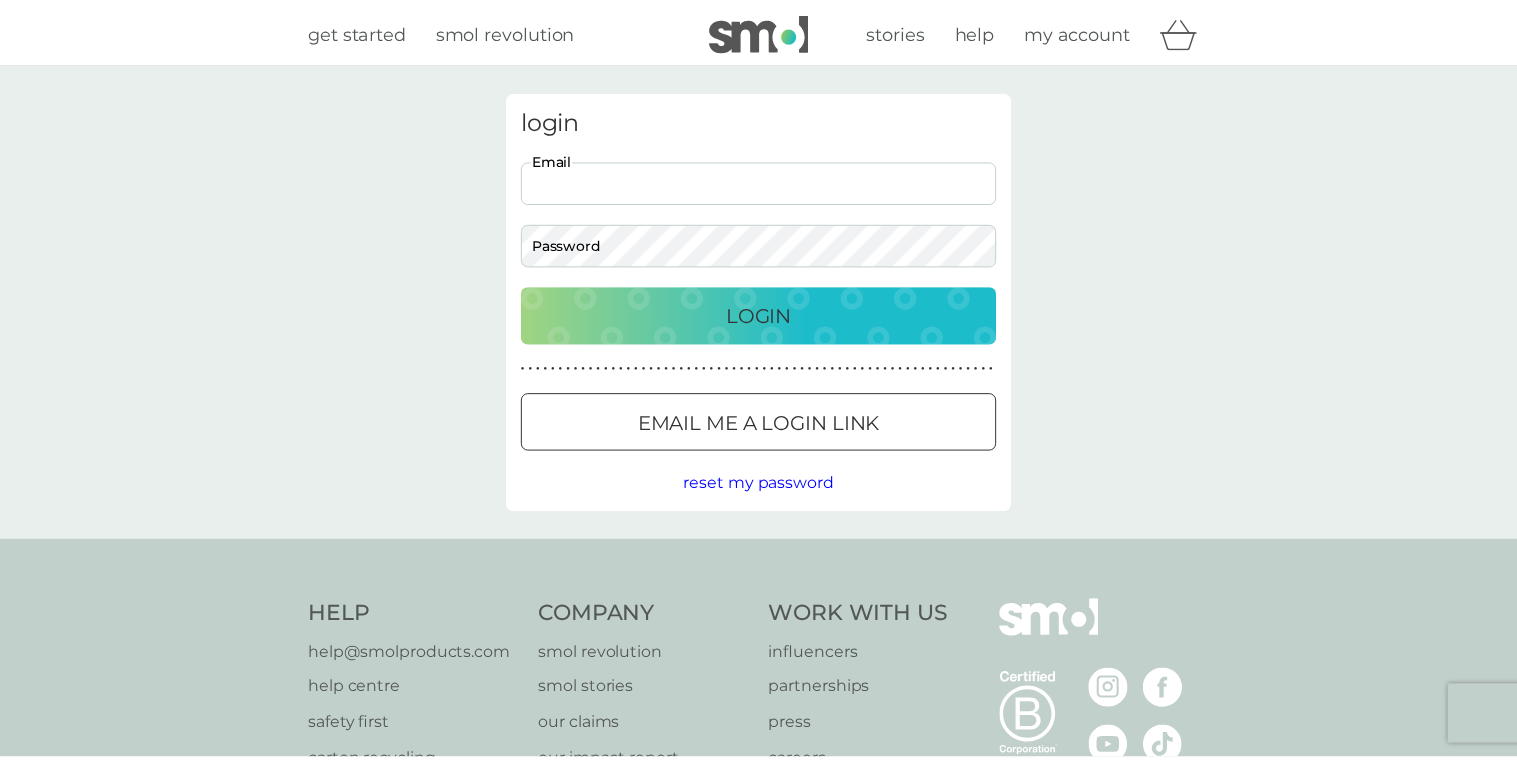 scroll, scrollTop: 0, scrollLeft: 0, axis: both 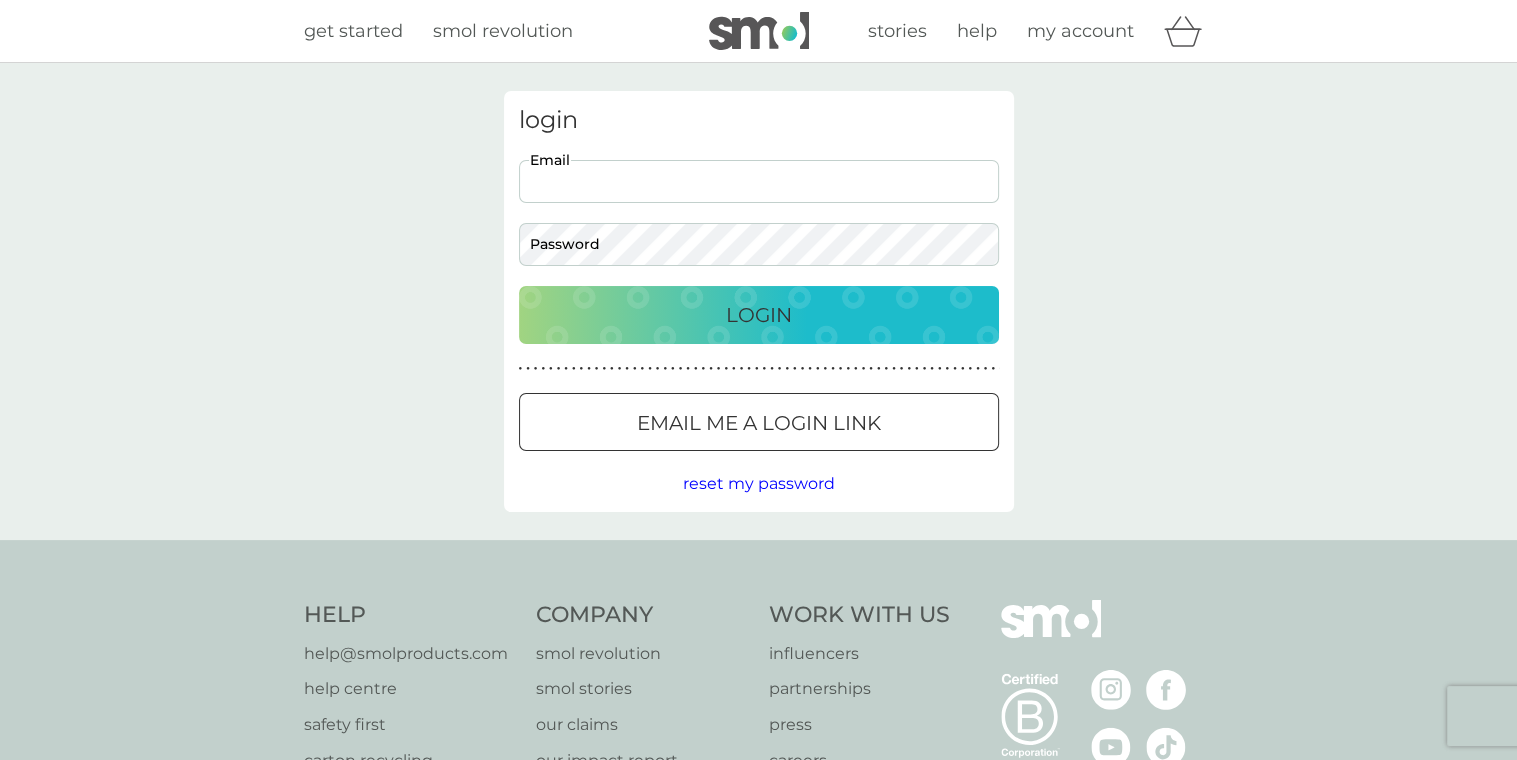type on "[EMAIL]" 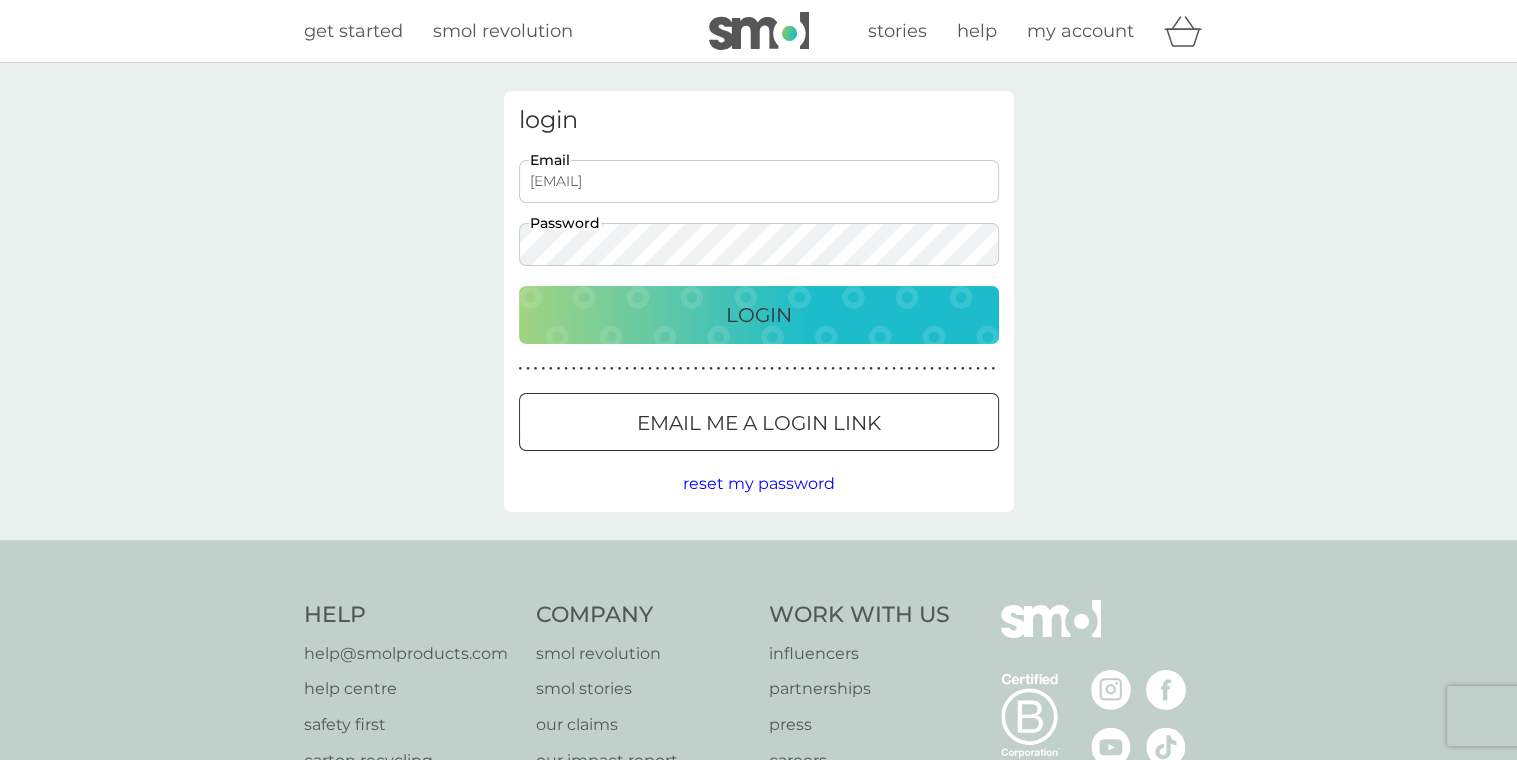 click on "Login" at bounding box center [759, 315] 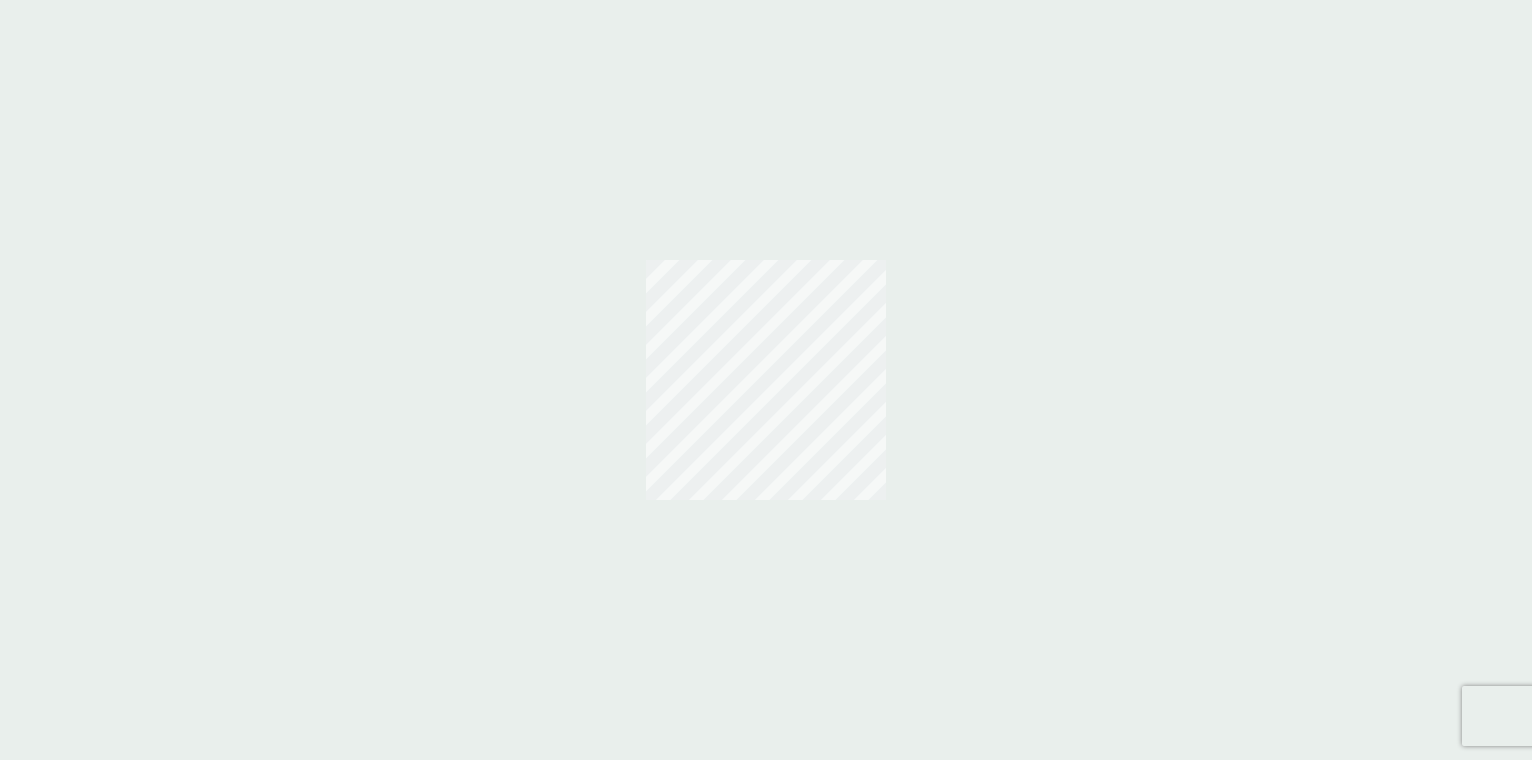 scroll, scrollTop: 0, scrollLeft: 0, axis: both 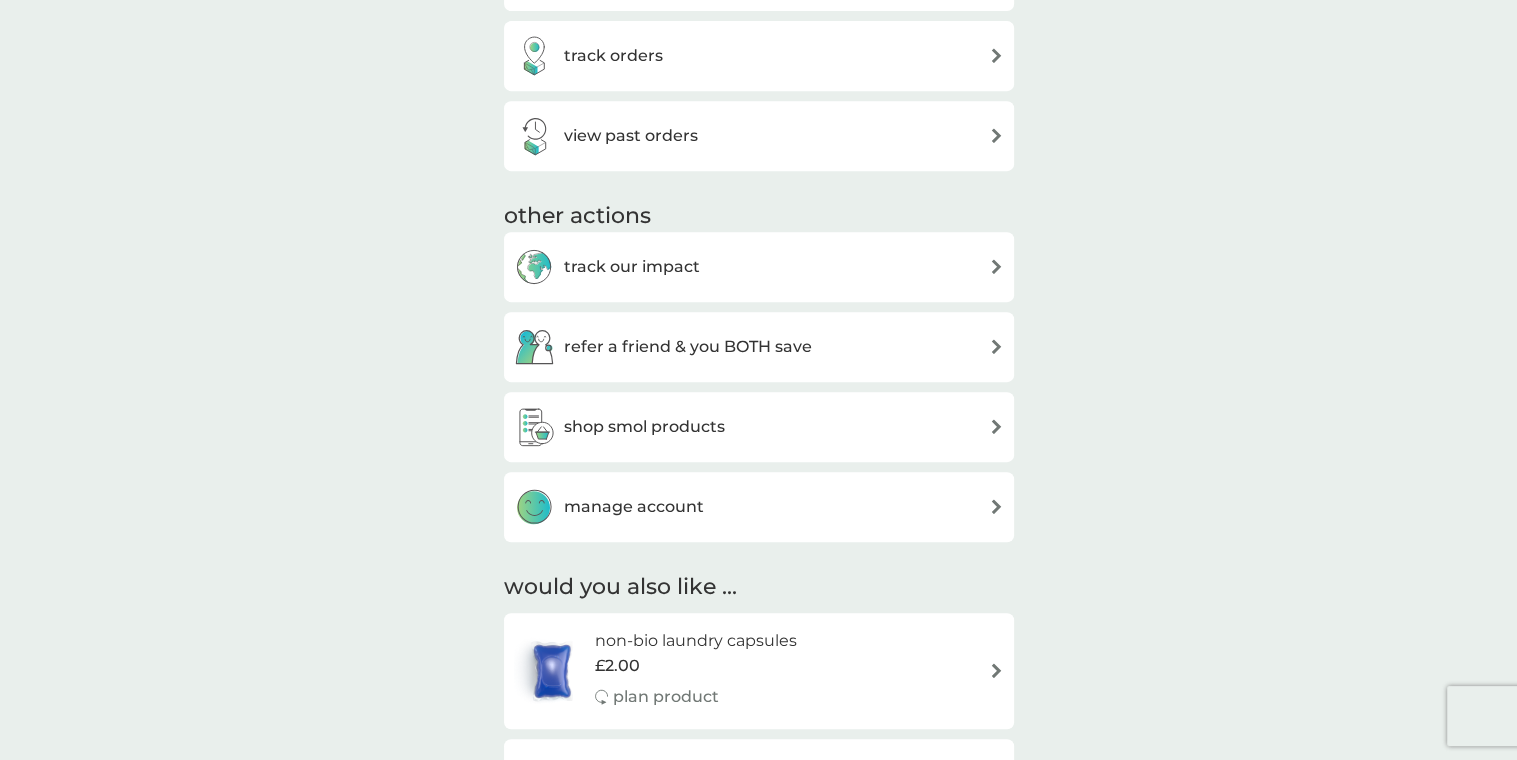 click at bounding box center [996, 426] 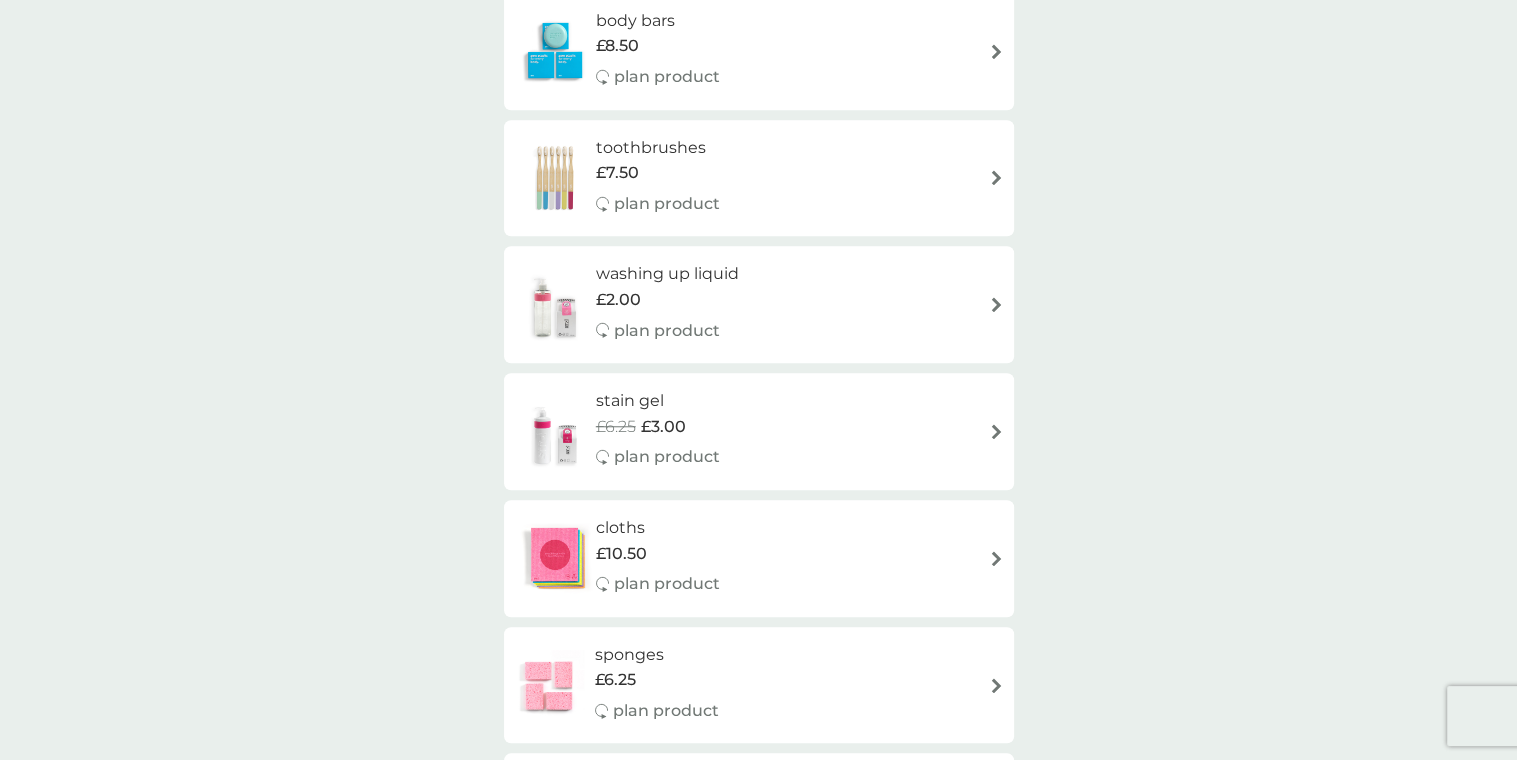 scroll, scrollTop: 1733, scrollLeft: 0, axis: vertical 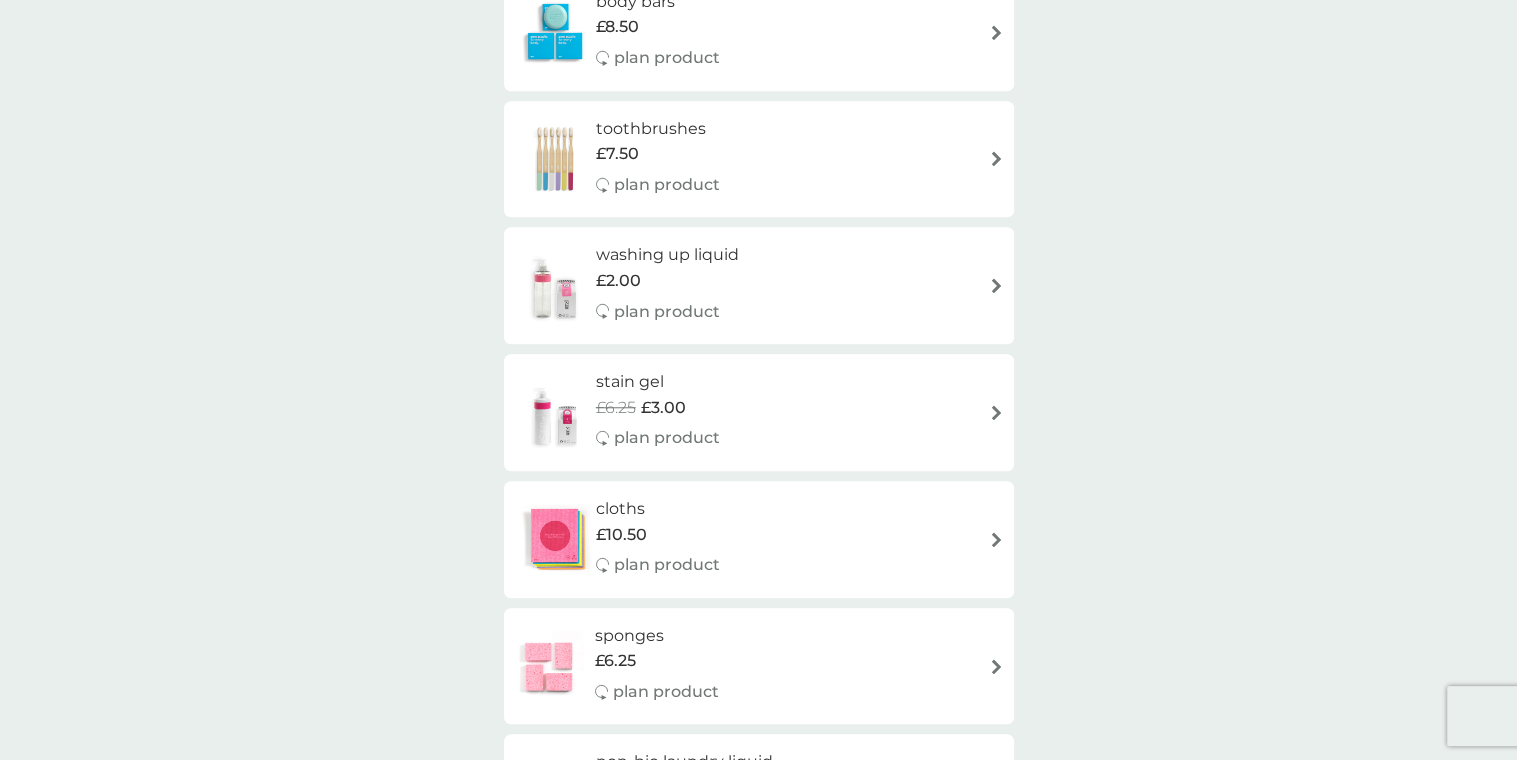 click on "stain gel" at bounding box center (658, 382) 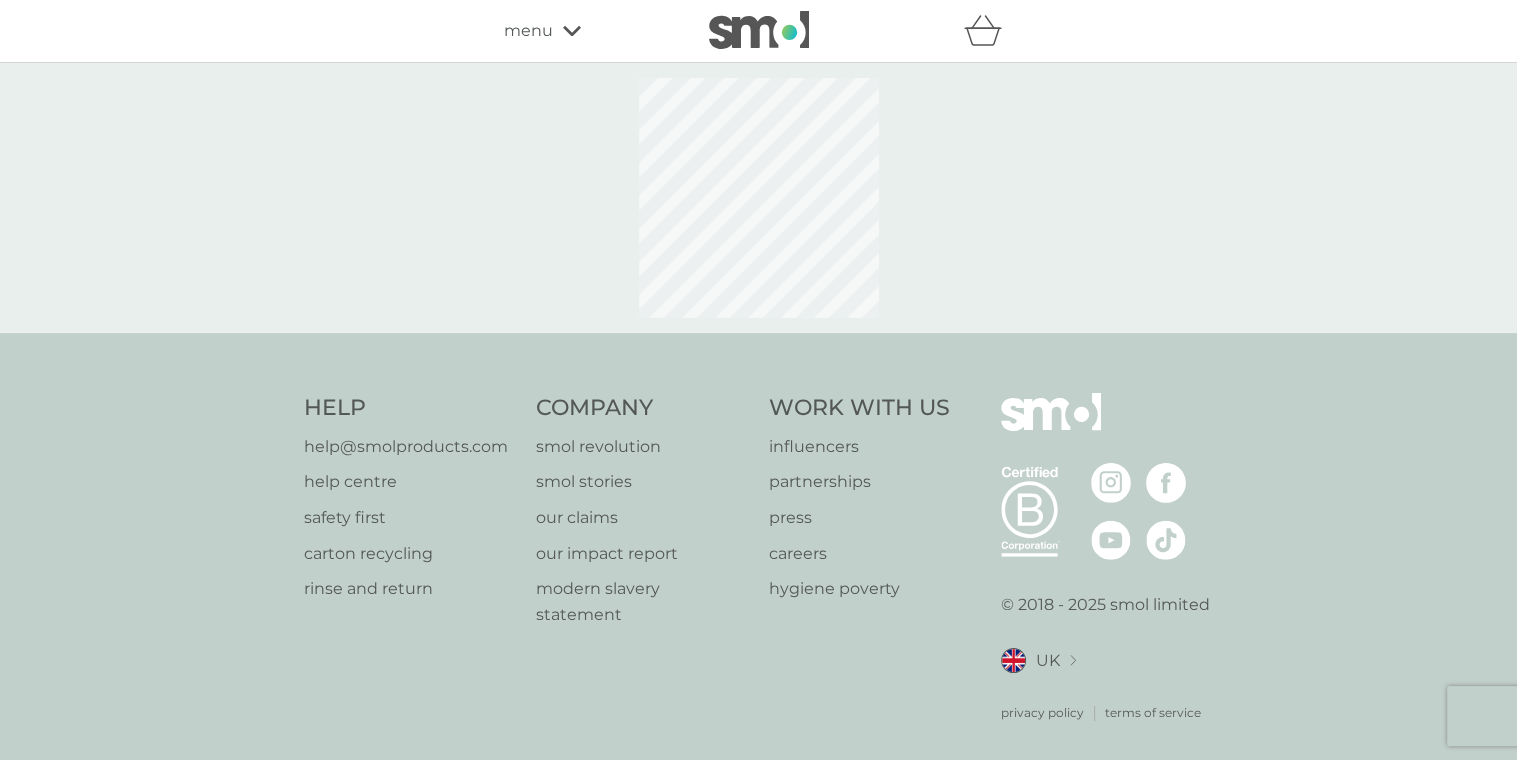 select on "182" 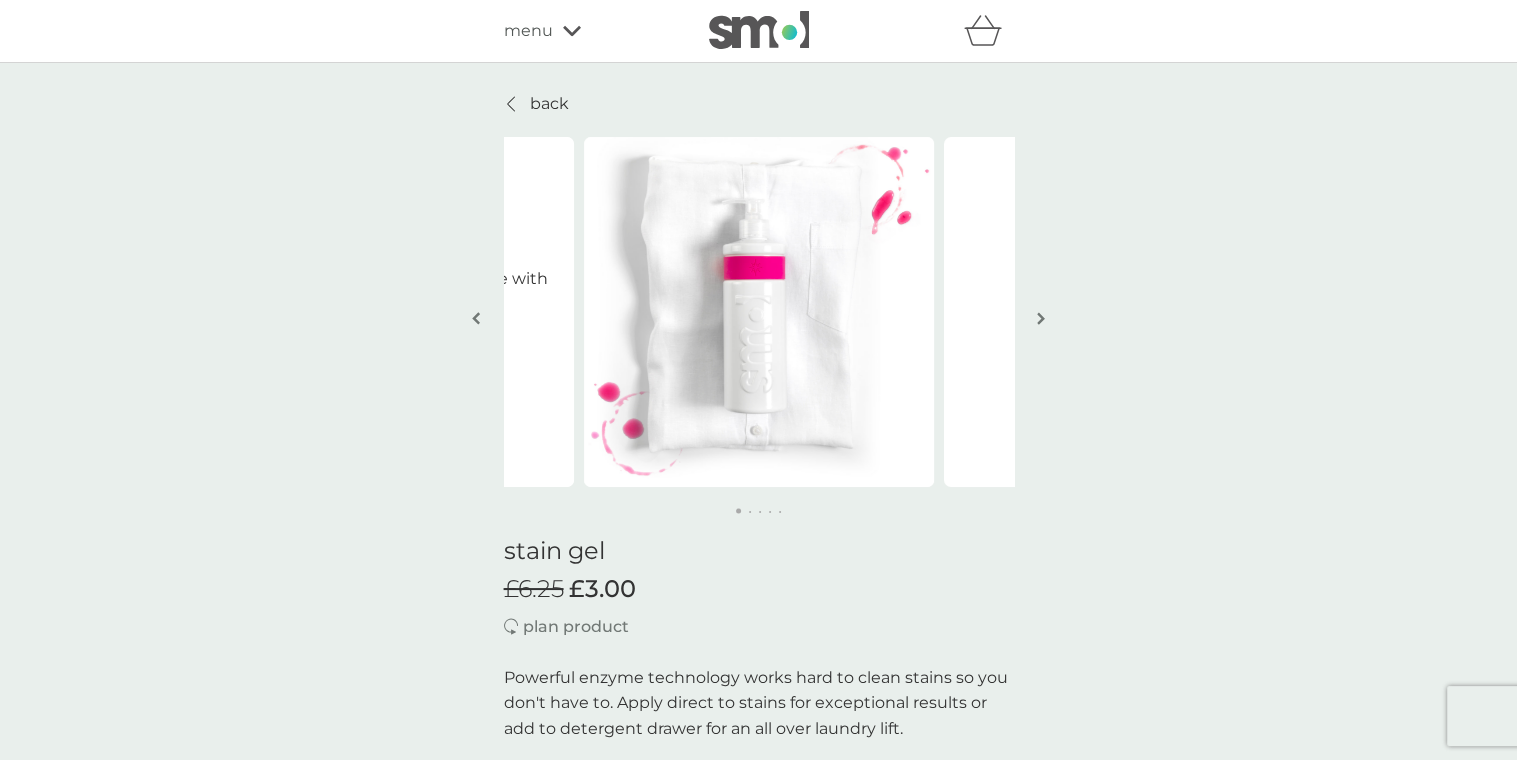 click at bounding box center [1041, 318] 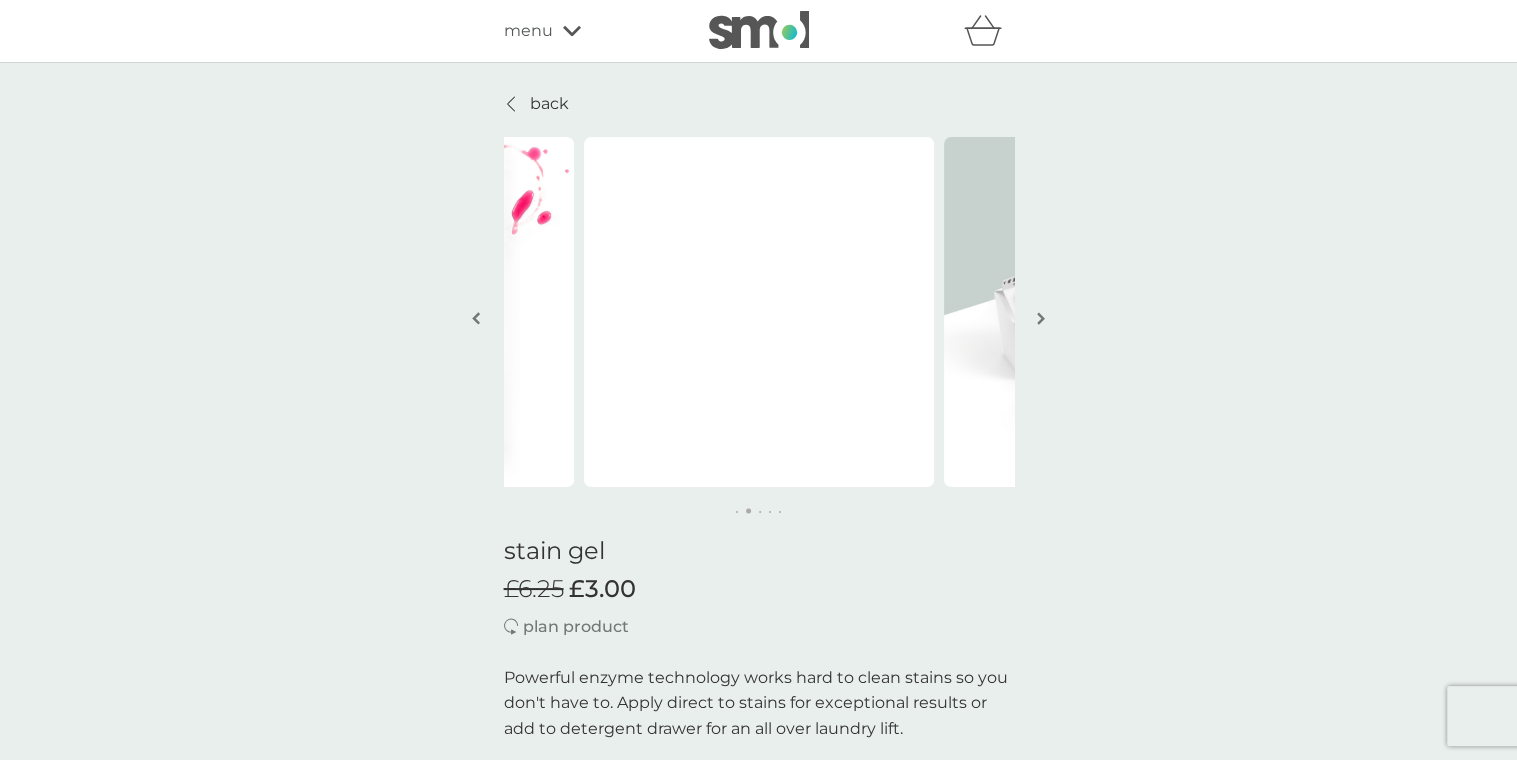 click at bounding box center (1041, 318) 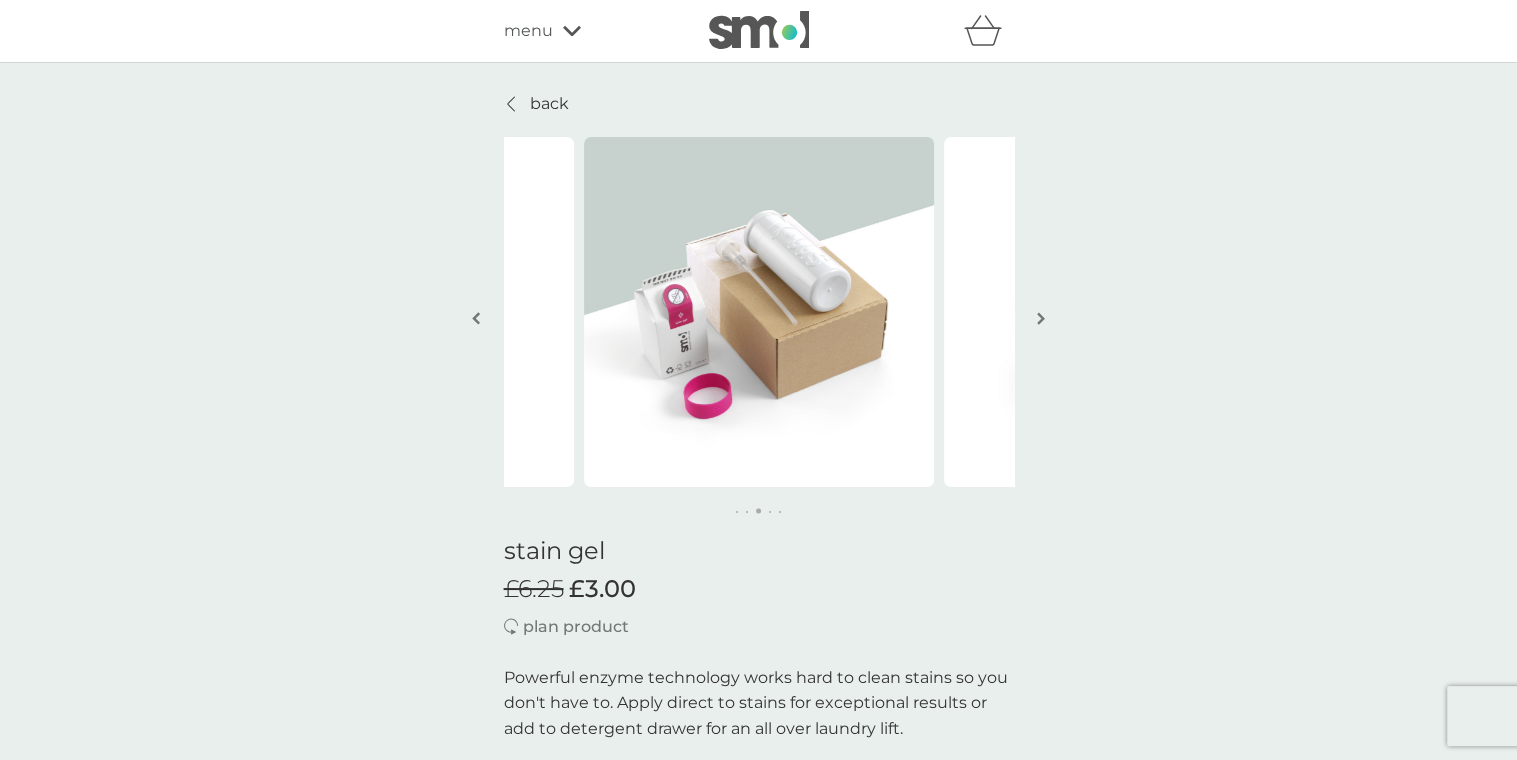 click at bounding box center [1041, 318] 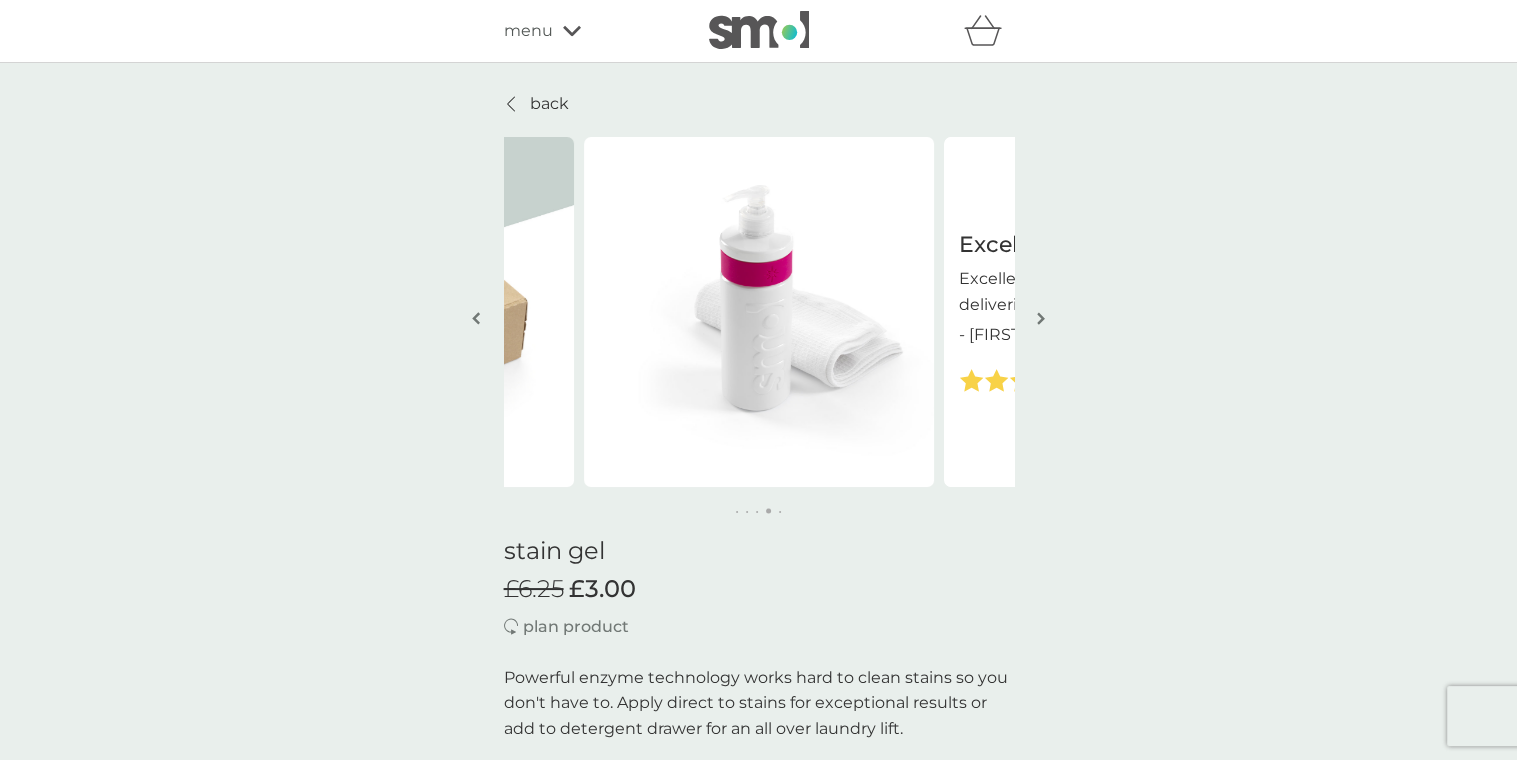 click at bounding box center (1041, 318) 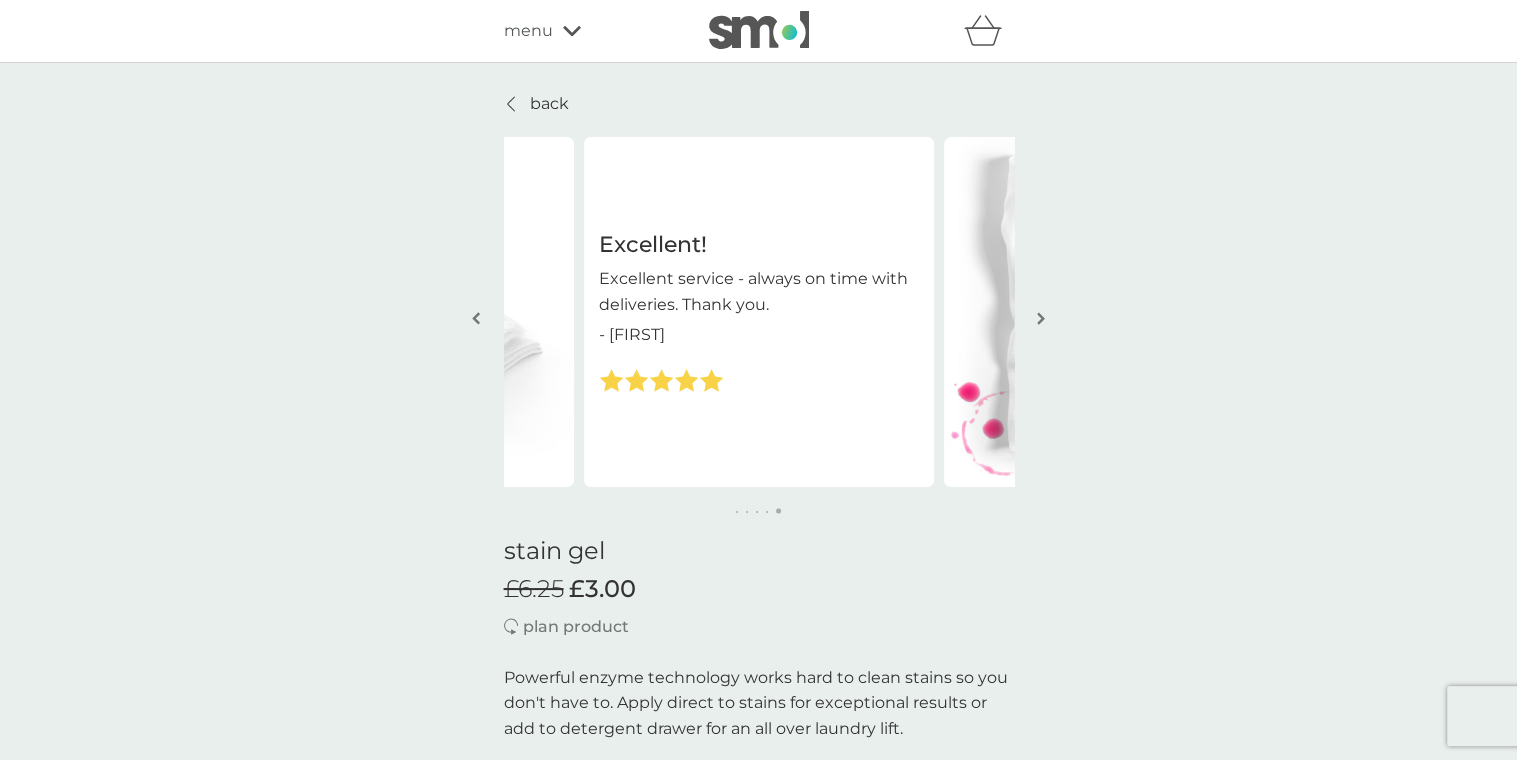 click at bounding box center (1041, 318) 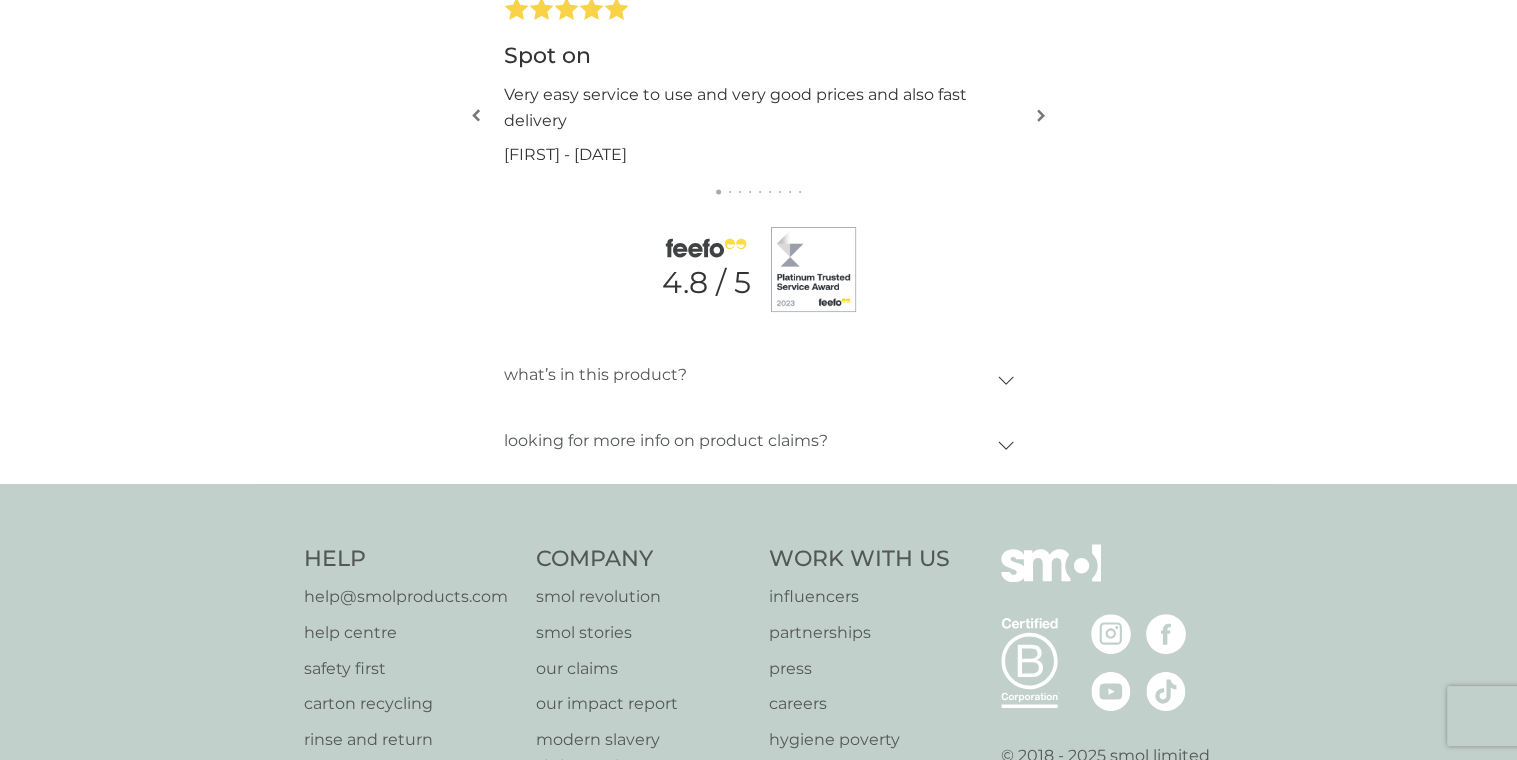scroll, scrollTop: 2066, scrollLeft: 0, axis: vertical 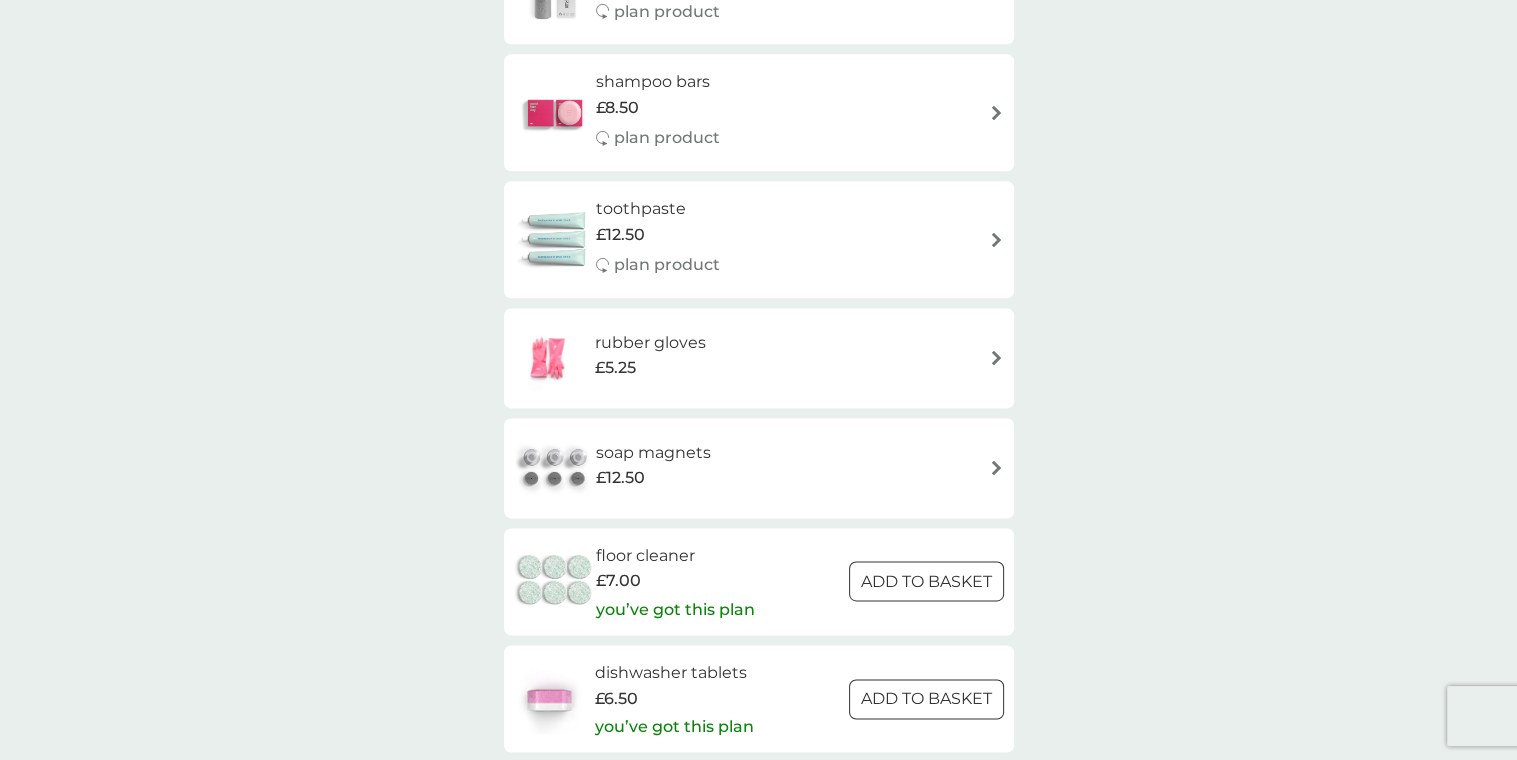 click on "toothpaste" at bounding box center (658, 209) 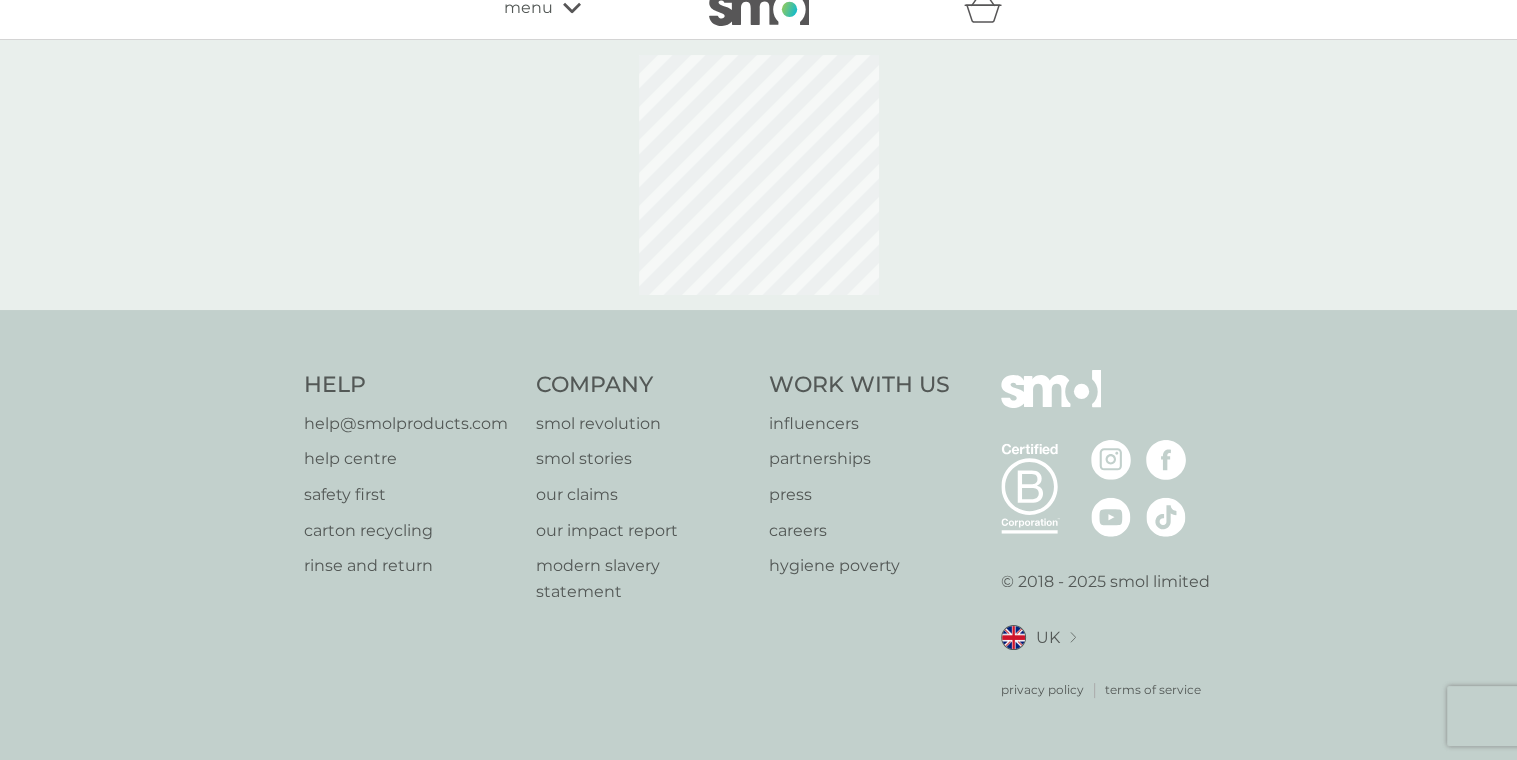 scroll, scrollTop: 0, scrollLeft: 0, axis: both 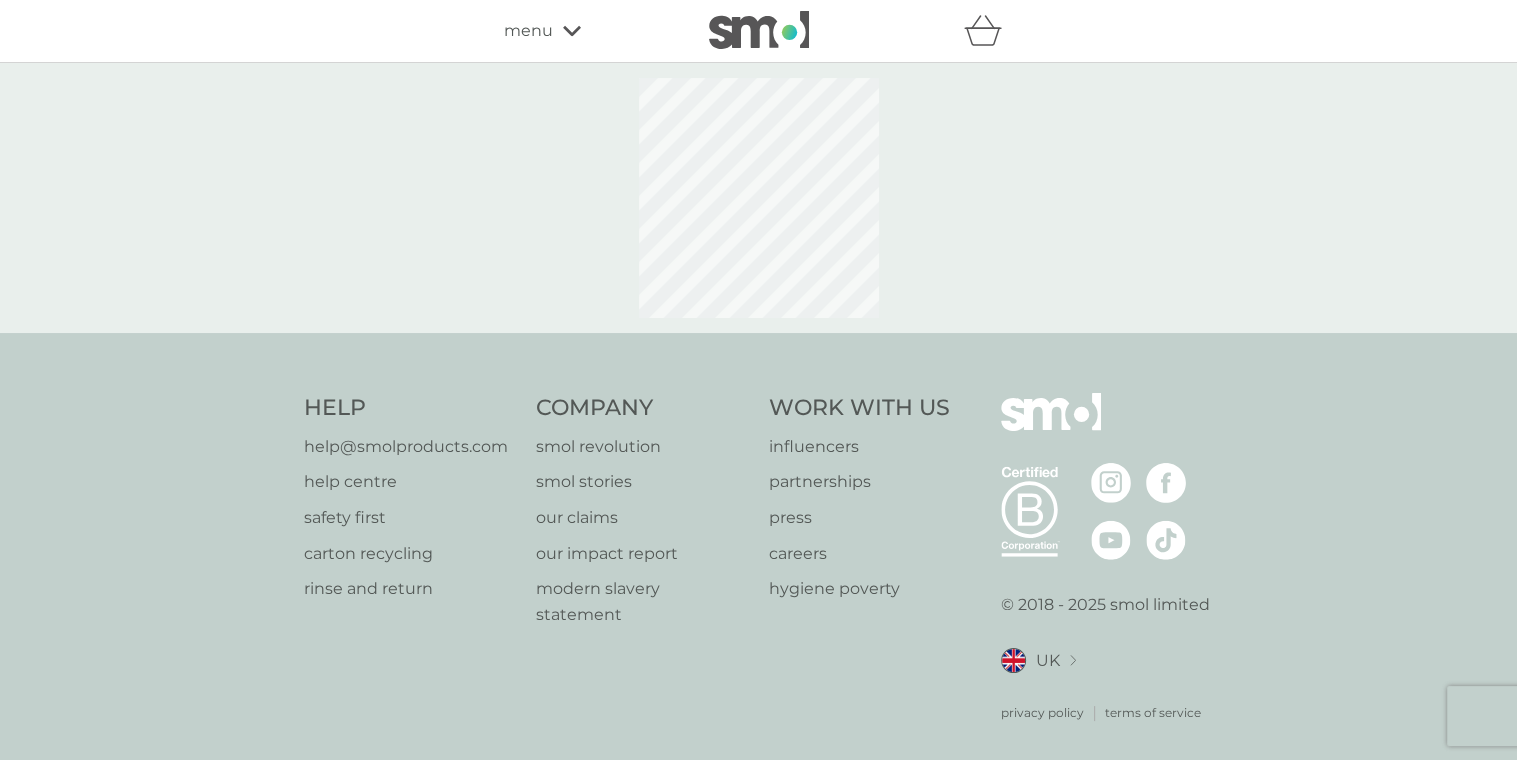 select on "91" 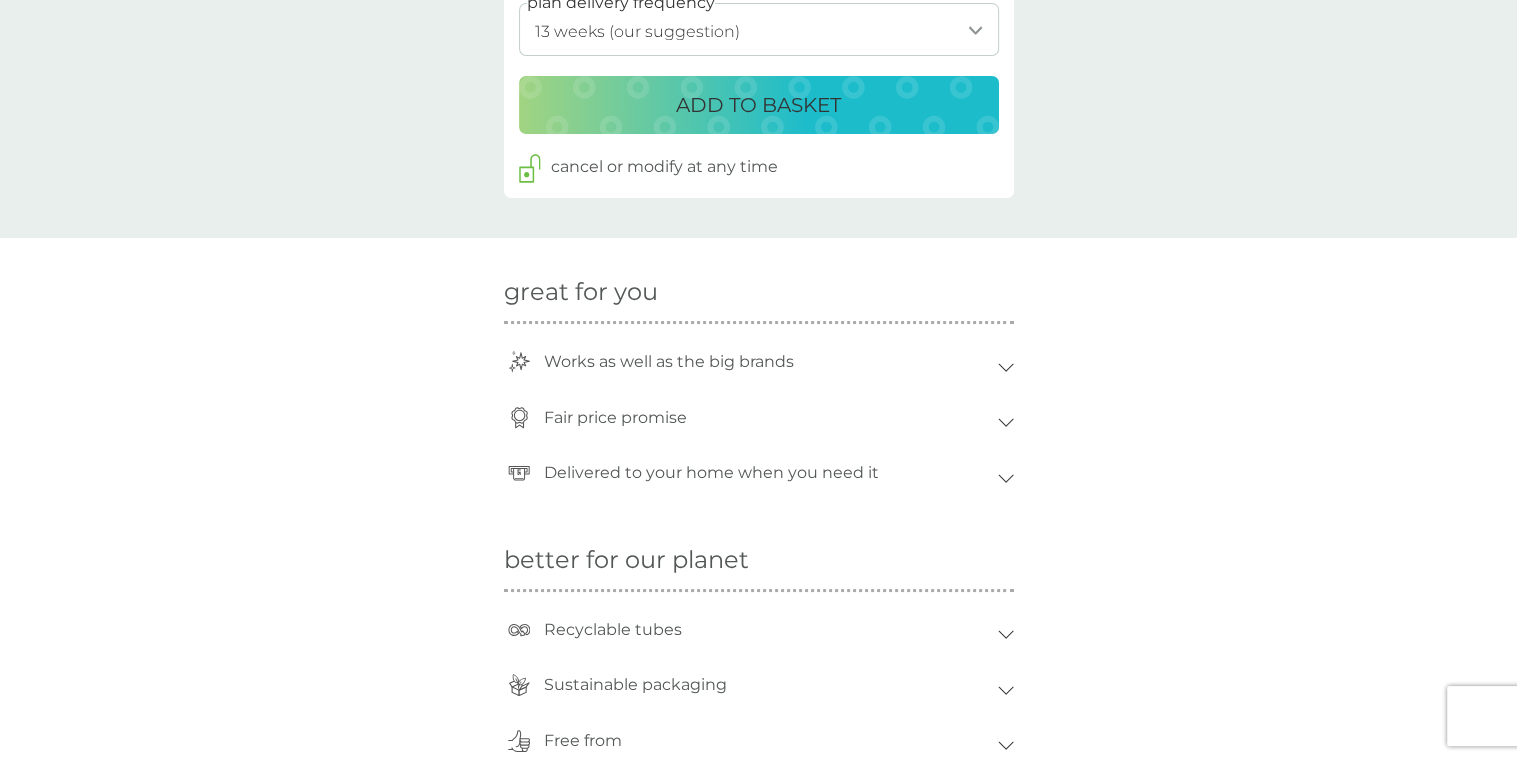 scroll, scrollTop: 1266, scrollLeft: 0, axis: vertical 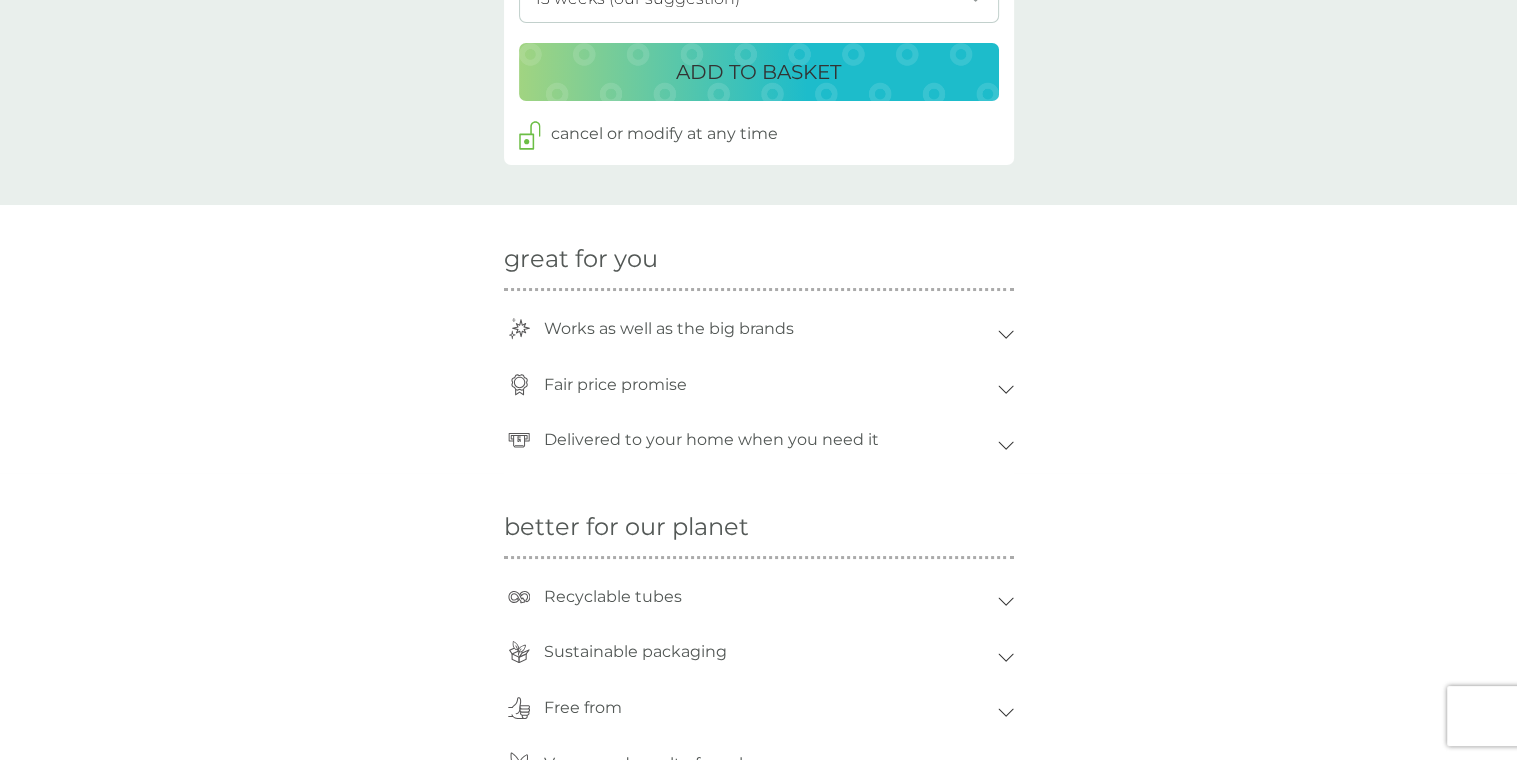 click 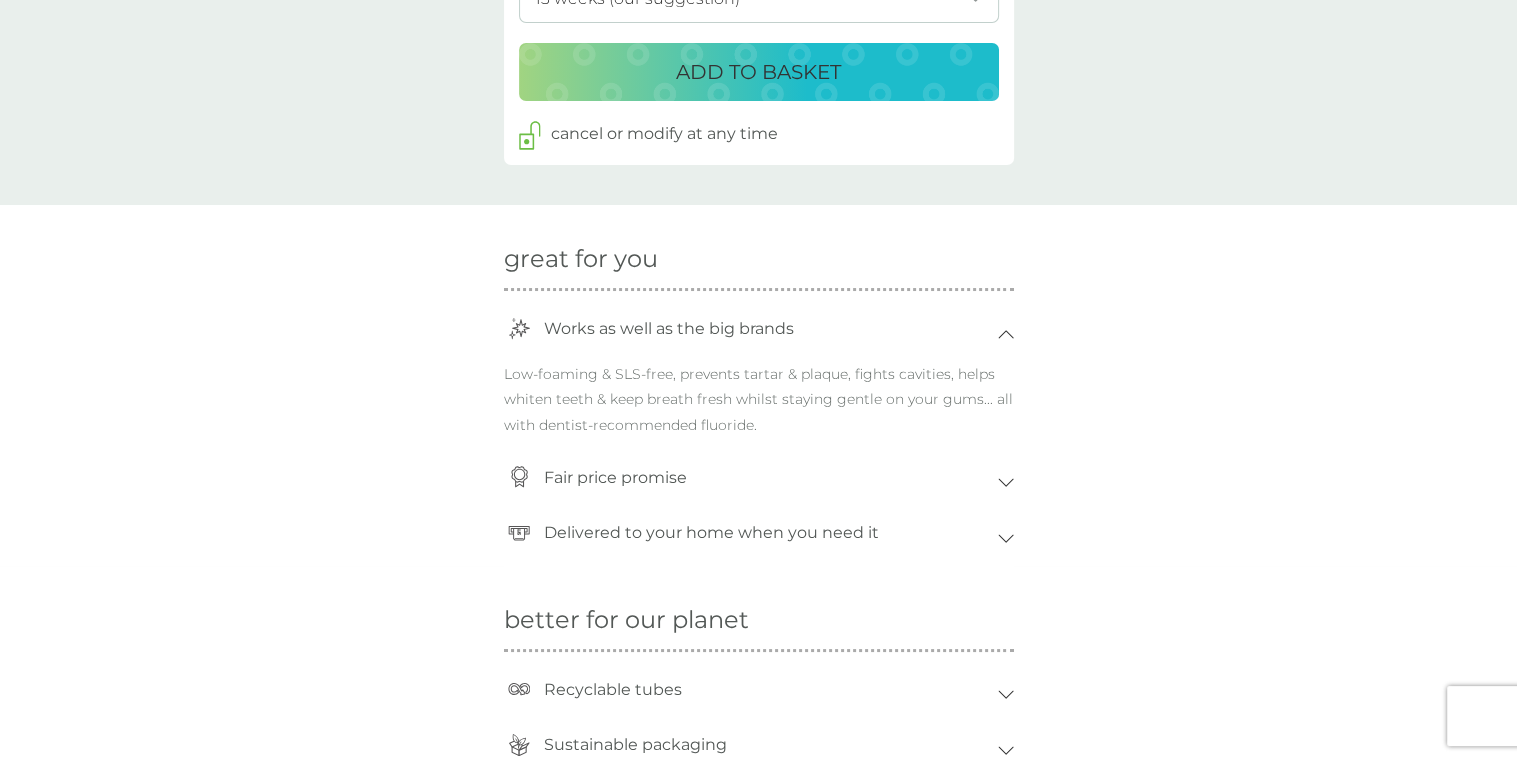 click 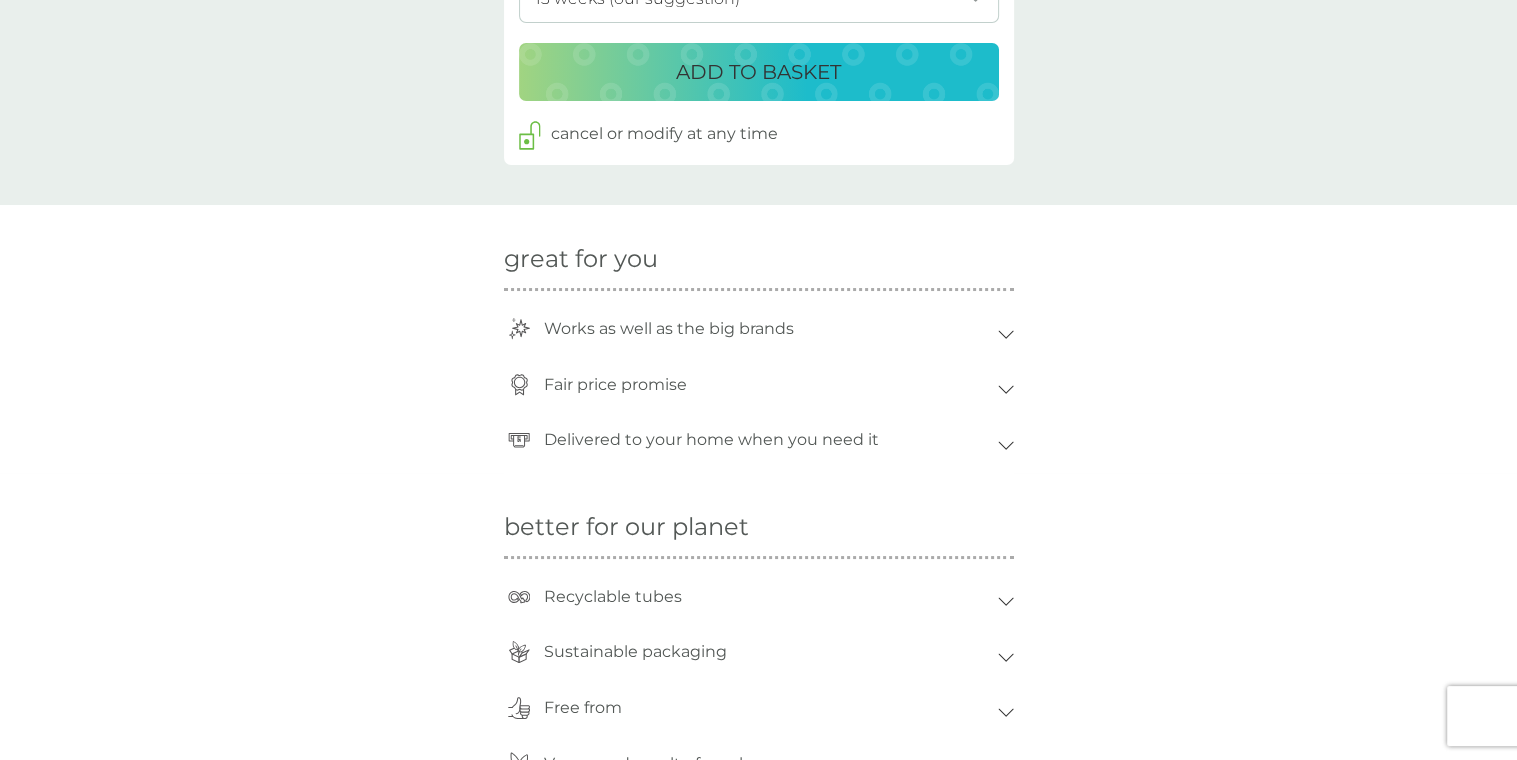 click 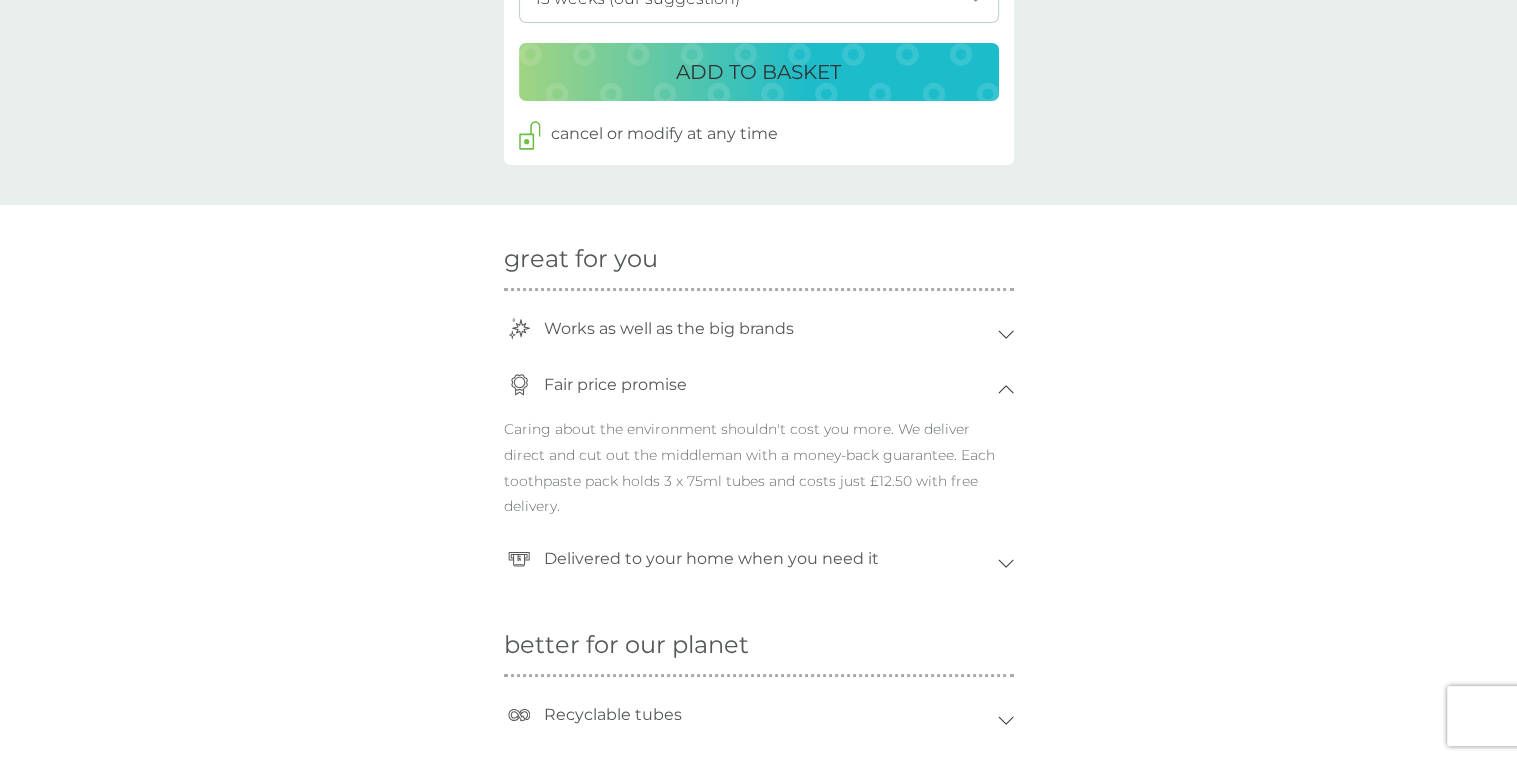 click 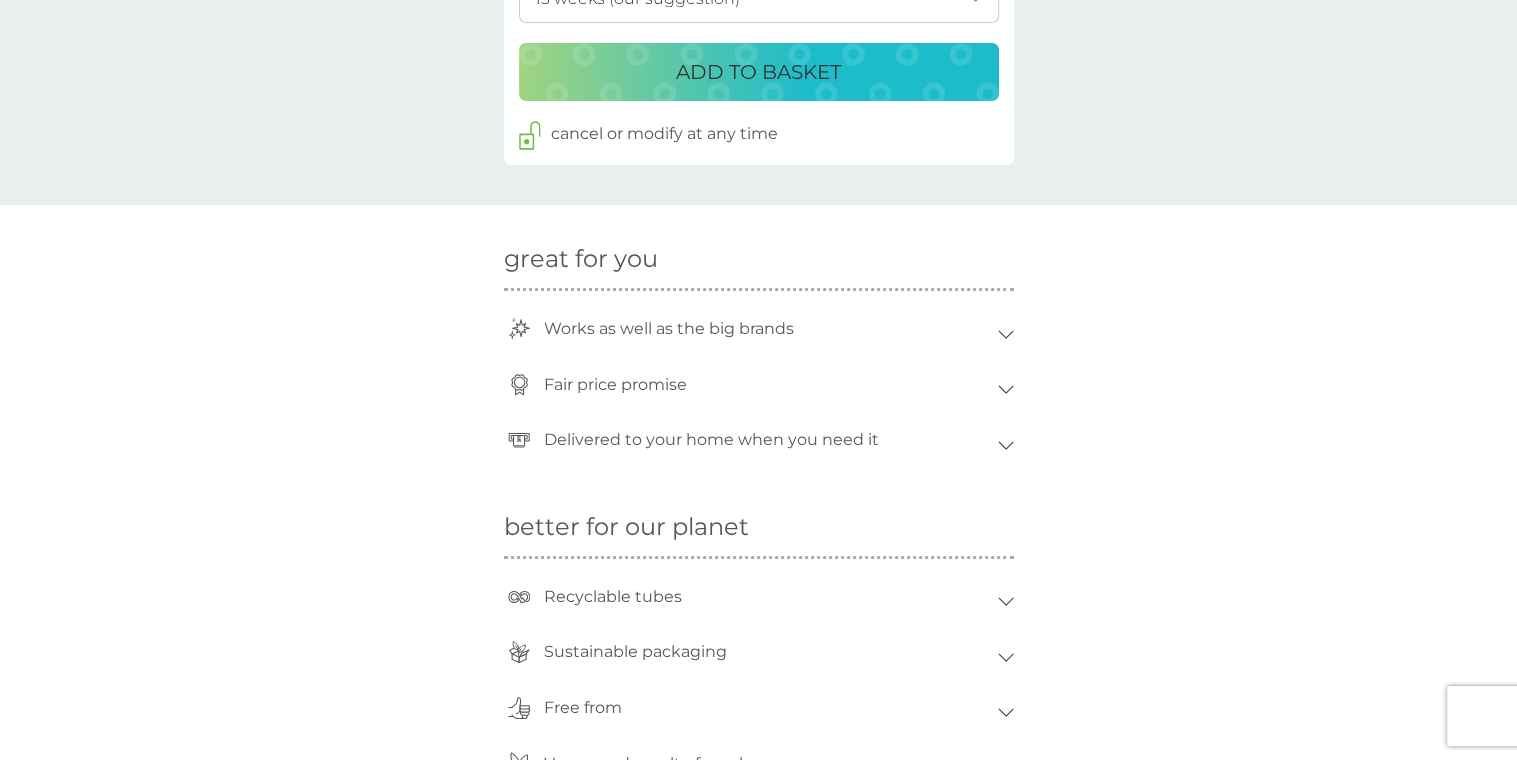 click 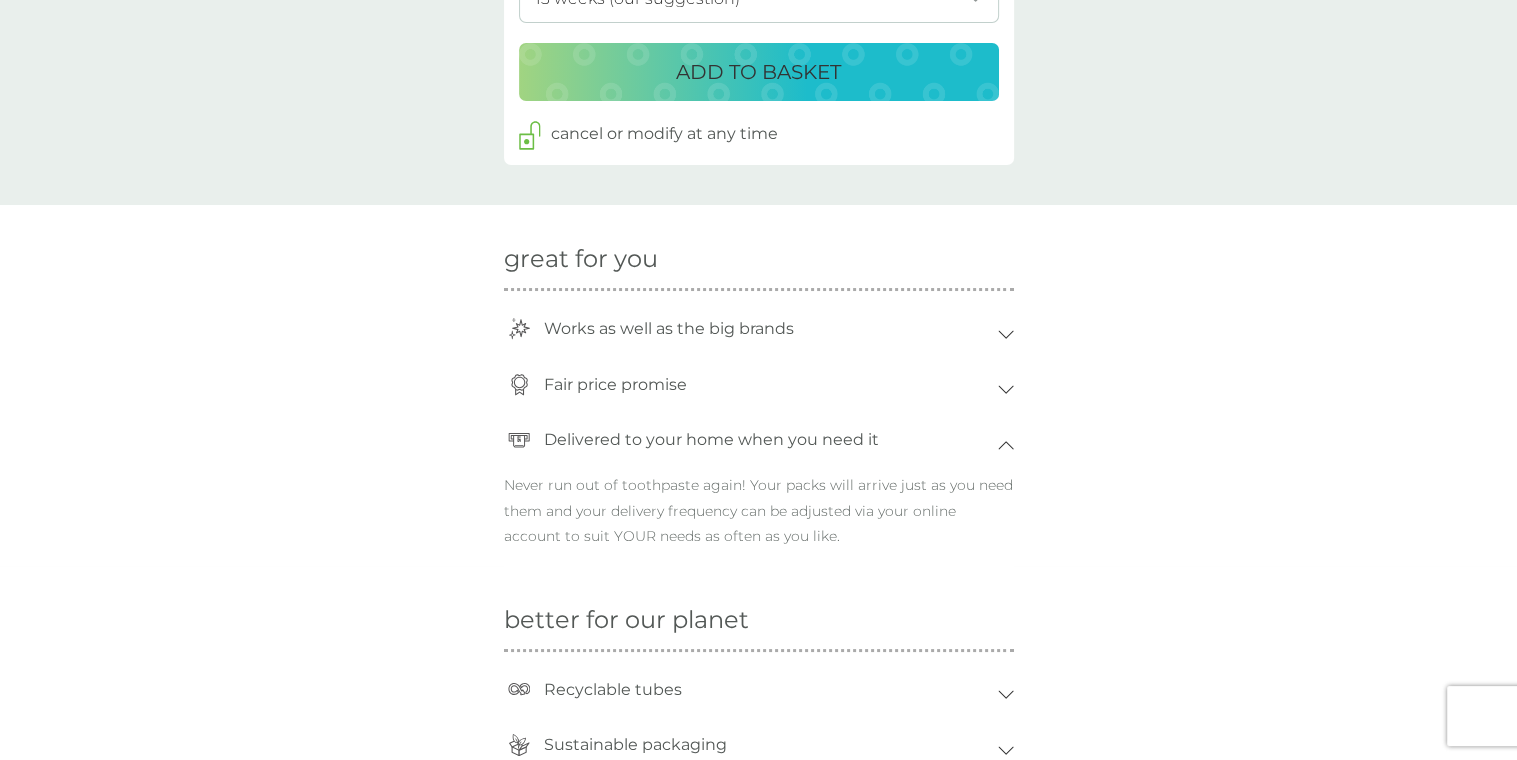 click 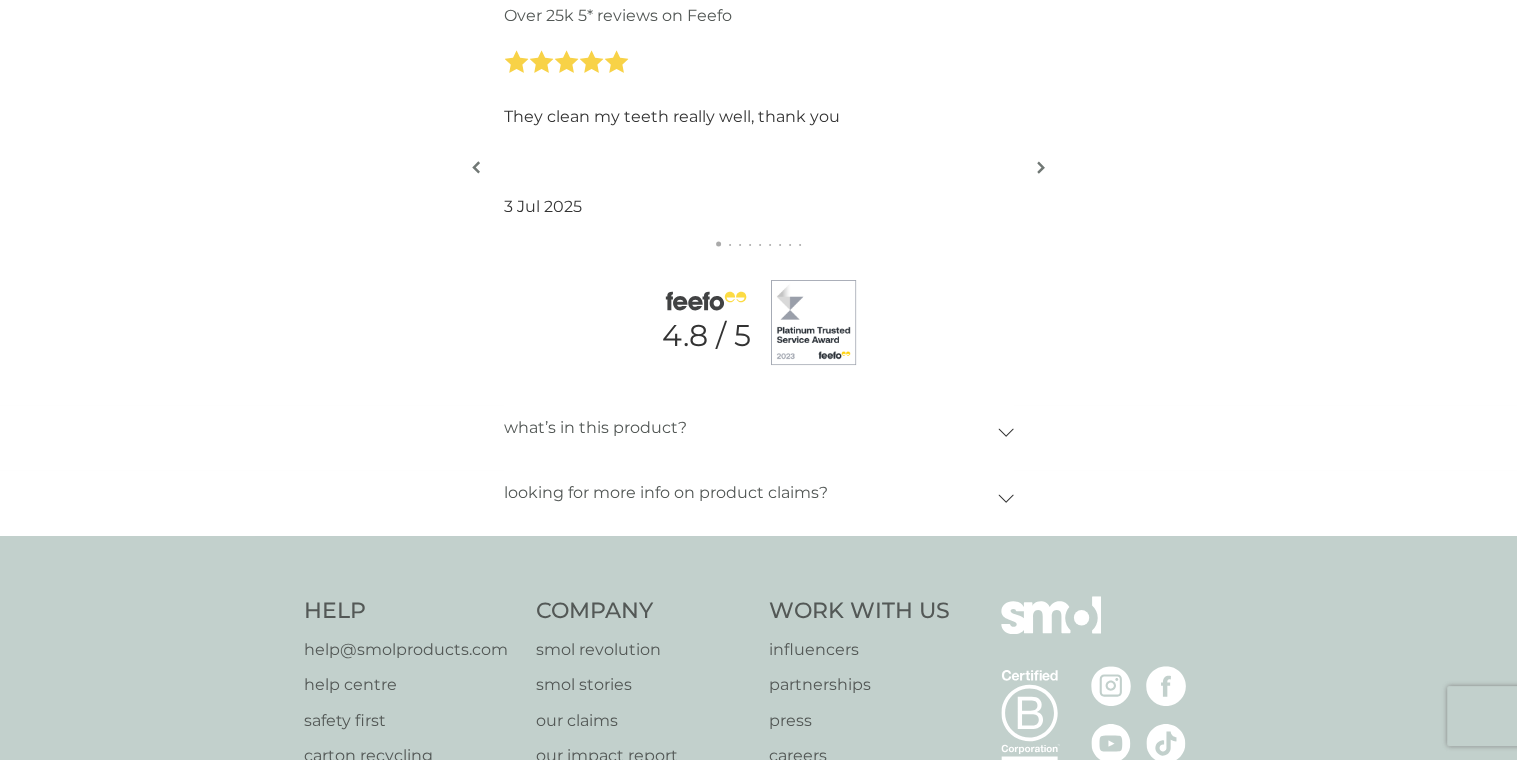 scroll, scrollTop: 2166, scrollLeft: 0, axis: vertical 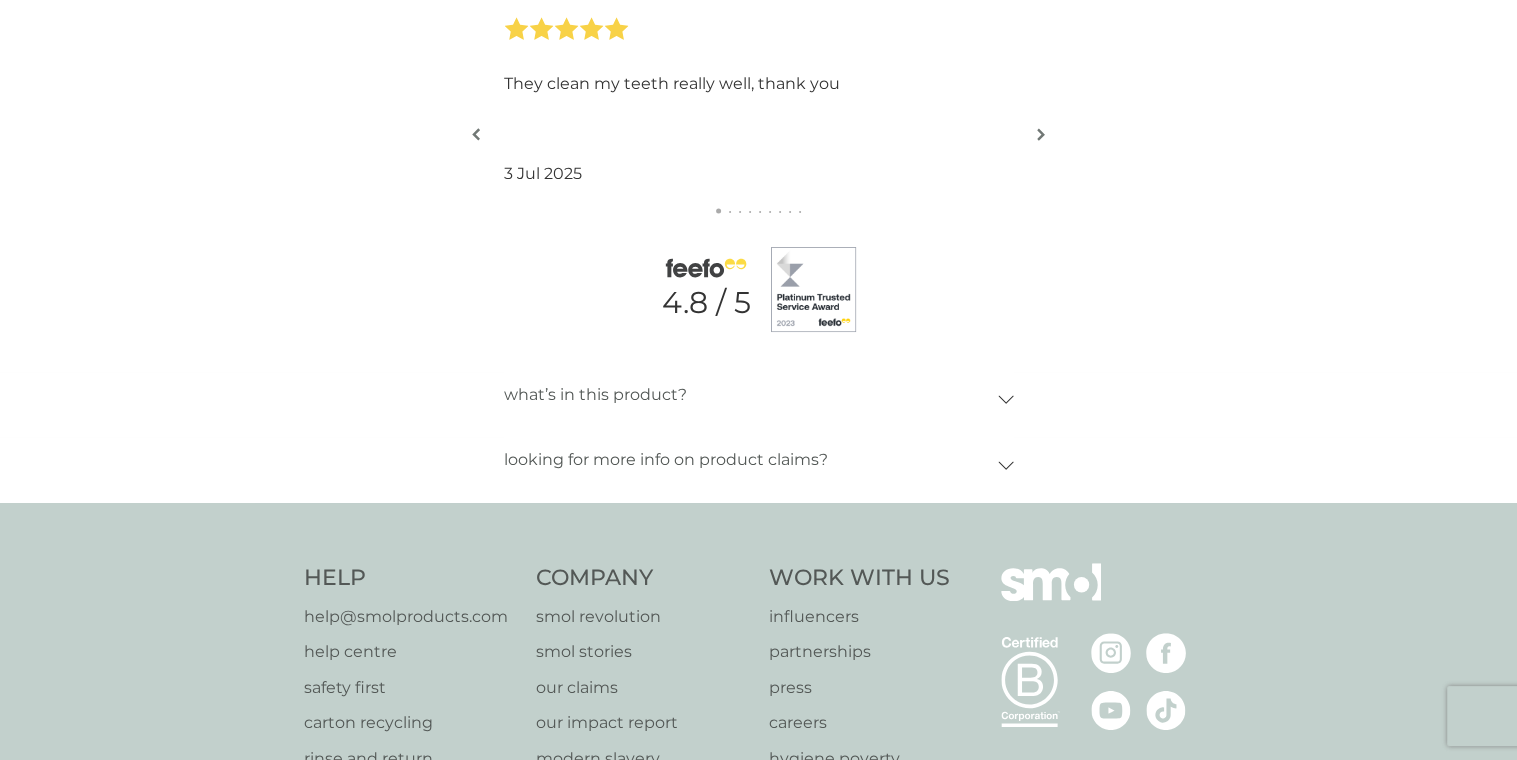 click 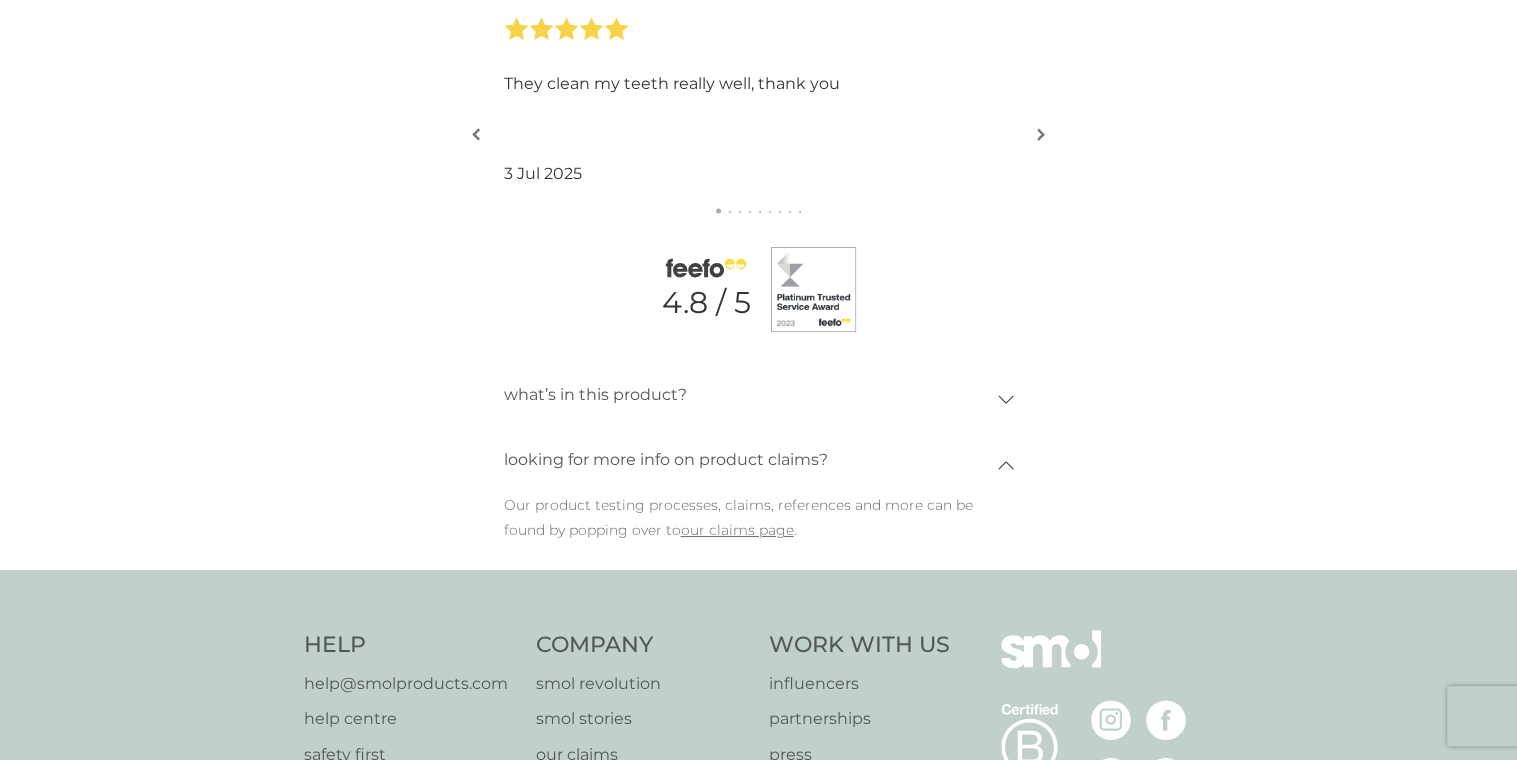 click 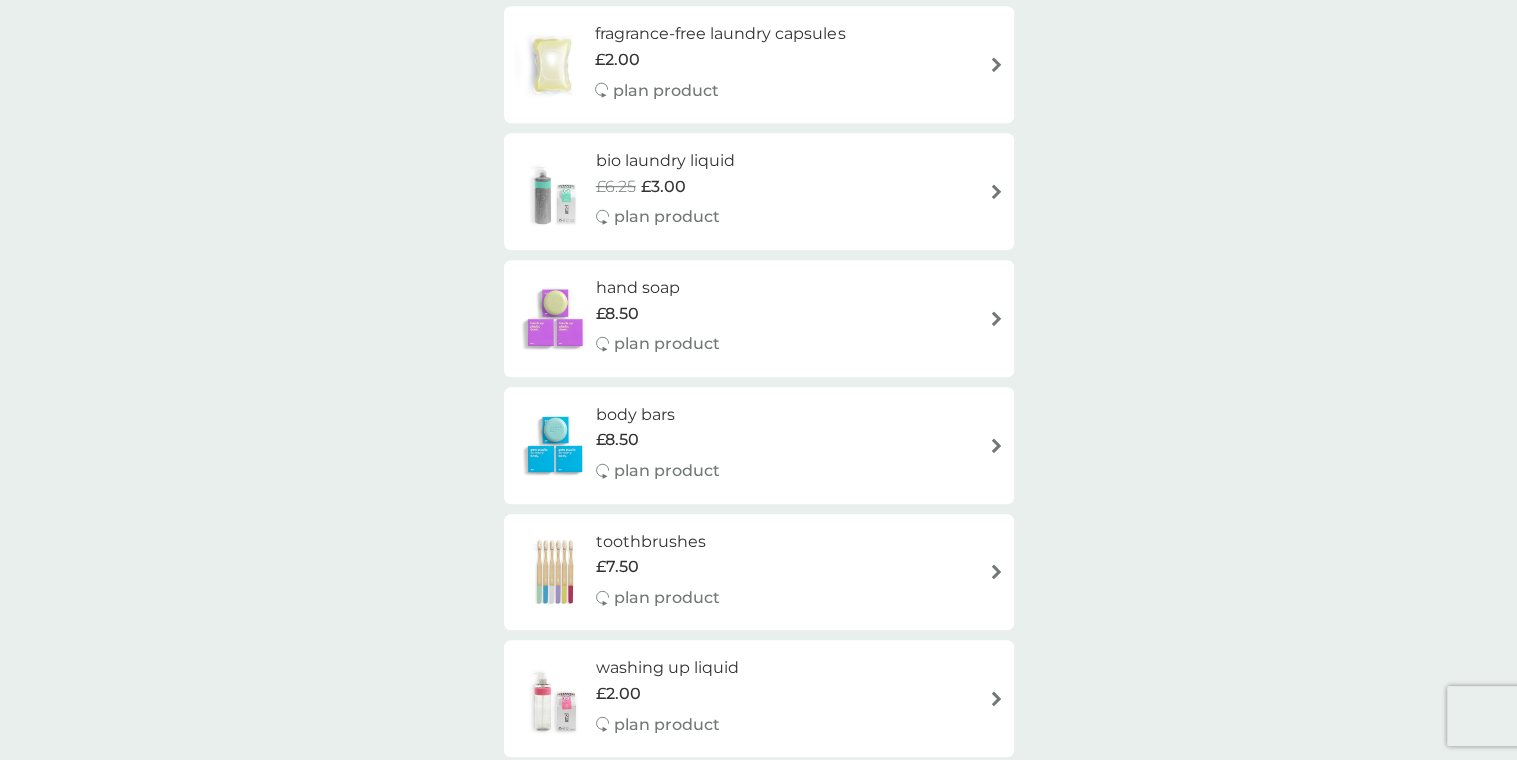 scroll, scrollTop: 1333, scrollLeft: 0, axis: vertical 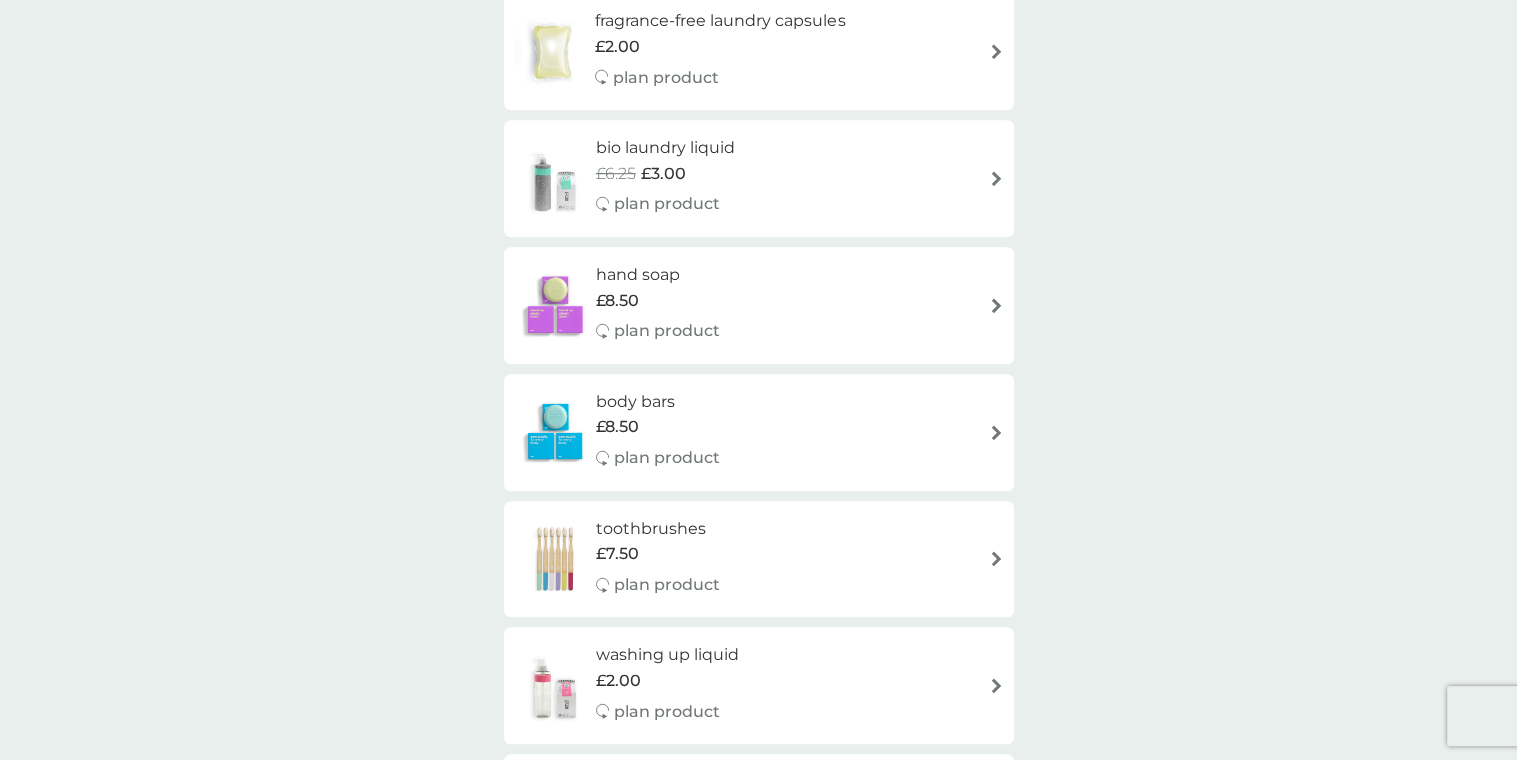 click on "hand soap" at bounding box center (658, 275) 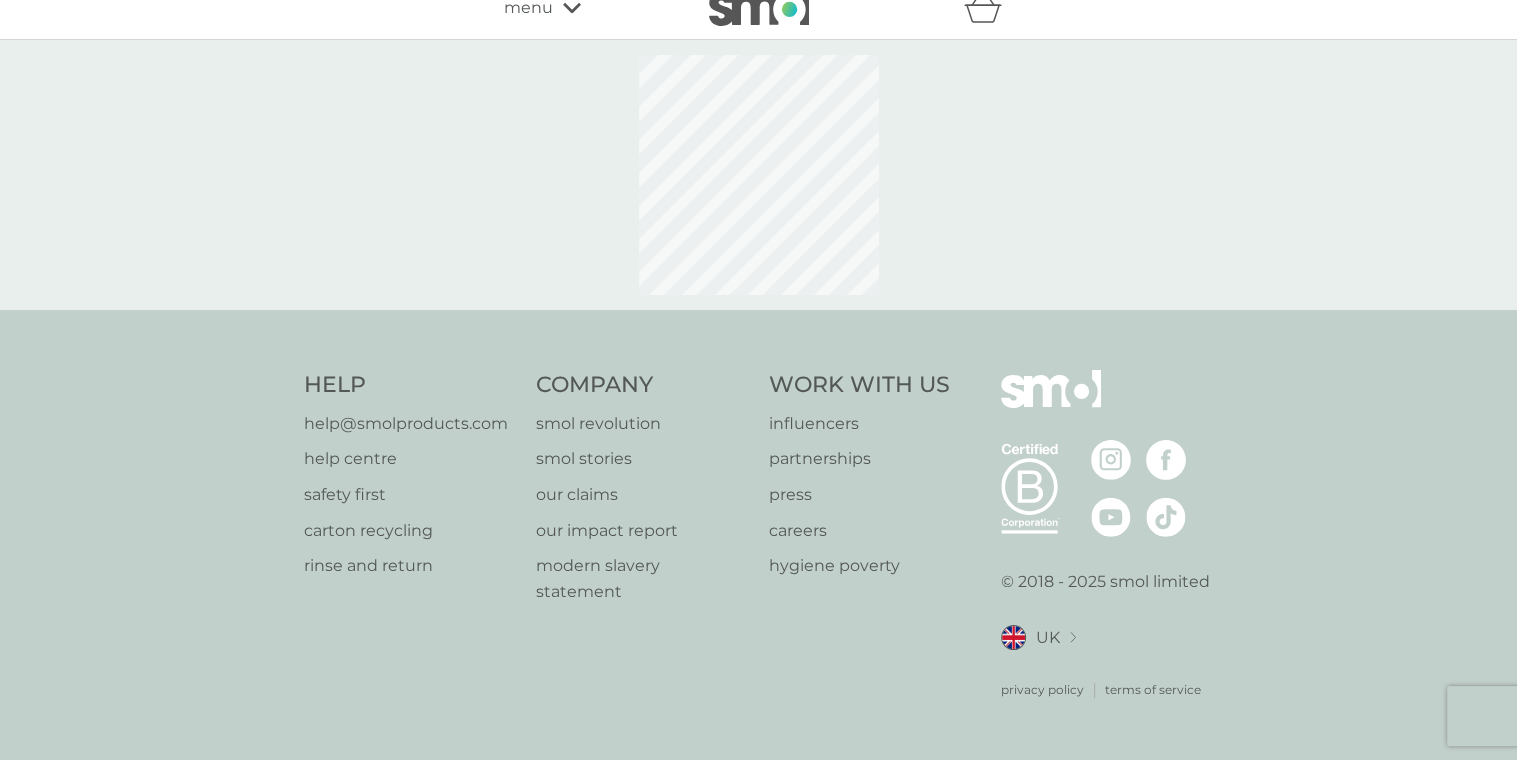 scroll, scrollTop: 0, scrollLeft: 0, axis: both 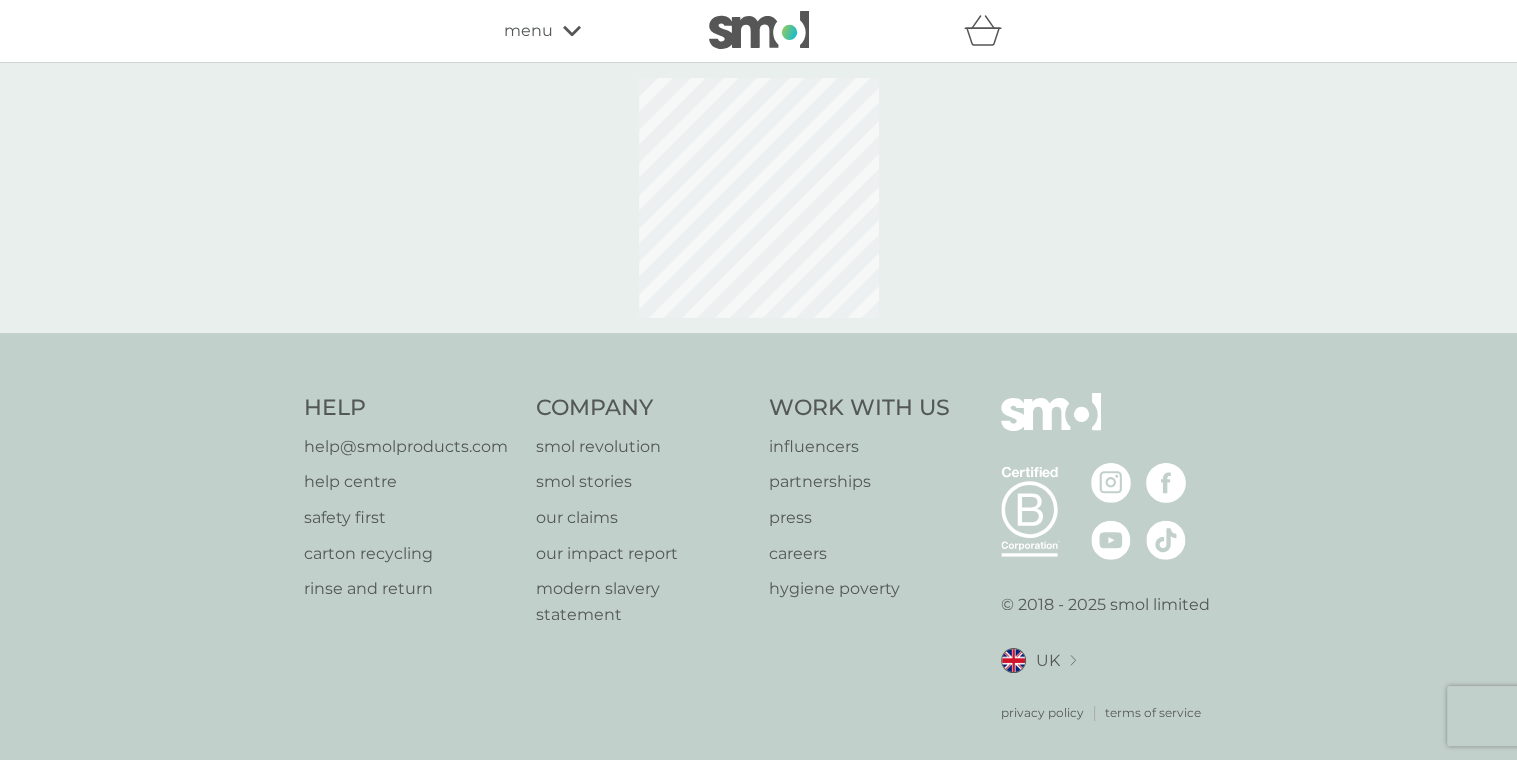 select on "91" 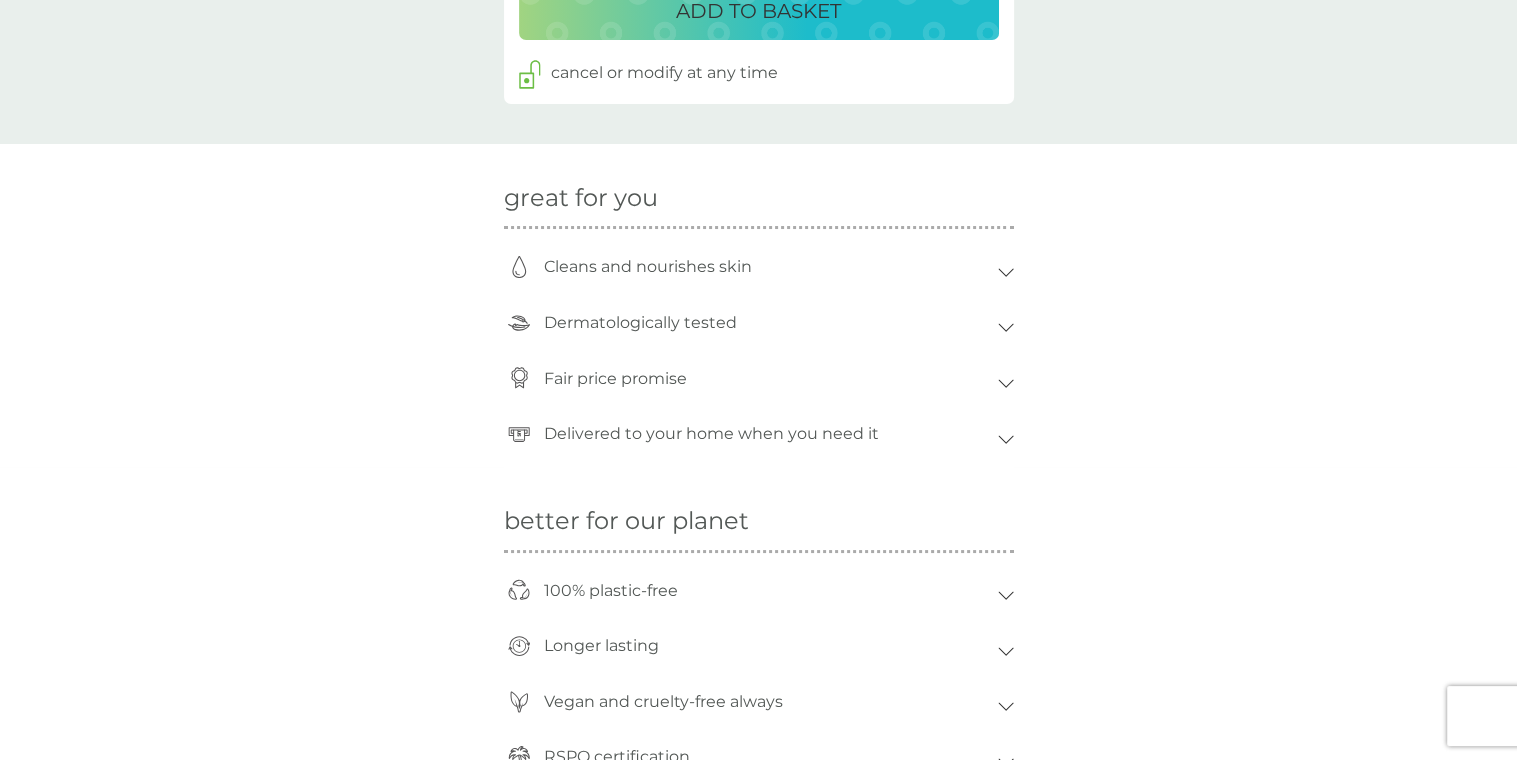 scroll, scrollTop: 1300, scrollLeft: 0, axis: vertical 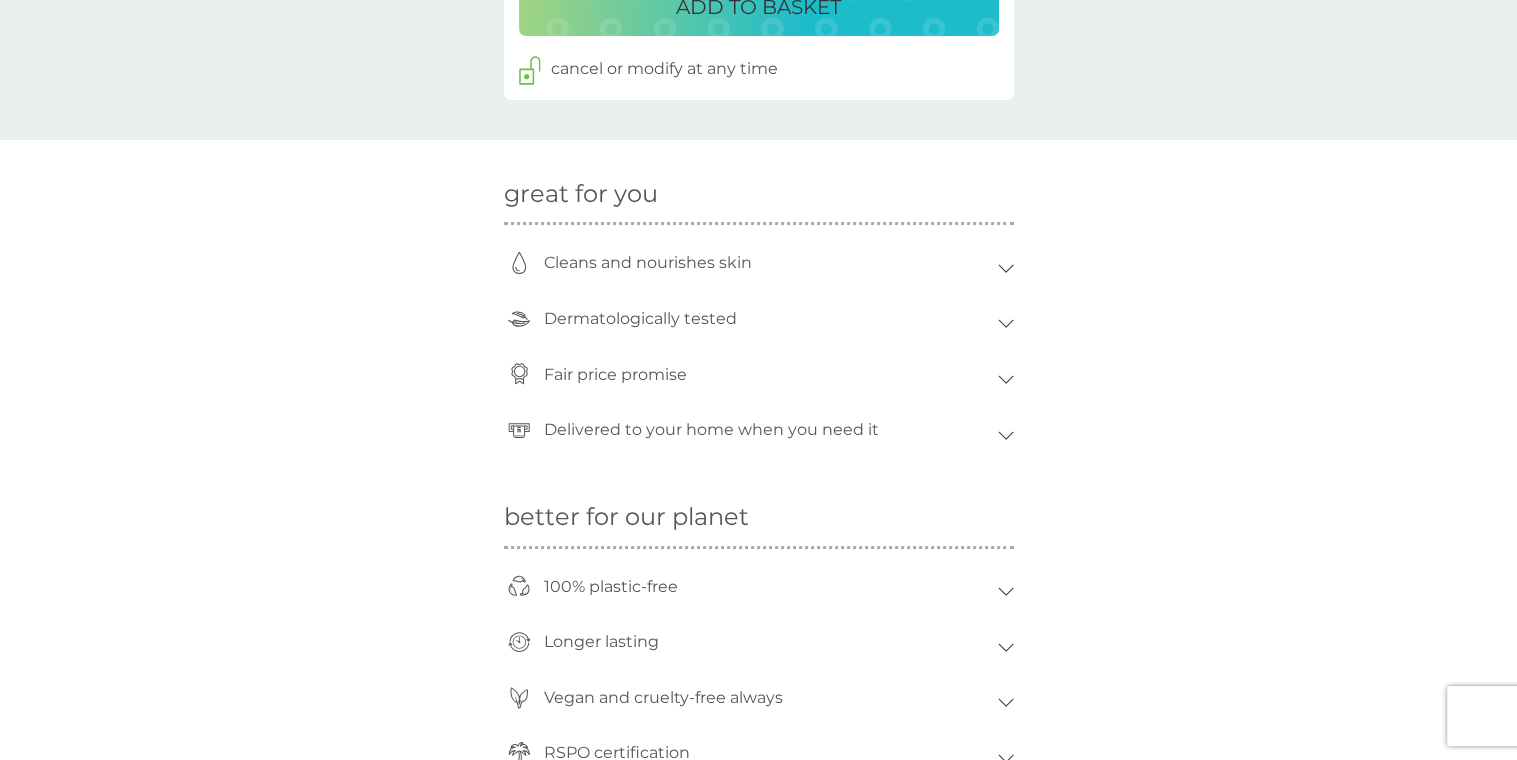 click on "great for you Cleans and nourishes skin Our hand bar is enriched with soothing oatmeal and green tea to gently cleanse and help actively nourish your skin. All with a fresh scent of lemon to bring the zen. Dermatologically tested Our hand bar has a mild foaming action for clean, nourished skin but is free from parabens and SLS. Fair price promise Caring about the environment shouldn't cost you more. We deliver direct and cut out the middleman with a money-back guarantee. Each pack holds 3 x 75g hand soap bars and costs just £8.50 with free delivery. Each hand bar soap lasts as long as 450 ml of liquid soap, which is nearly 2 full standard bottles. Delivered to your home when you need it Never run out of hand soap again! Your packs will arrive just as you need them and your delivery frequency can be adjusted via your online account to suit YOUR needs as often as you like." at bounding box center (758, 301) 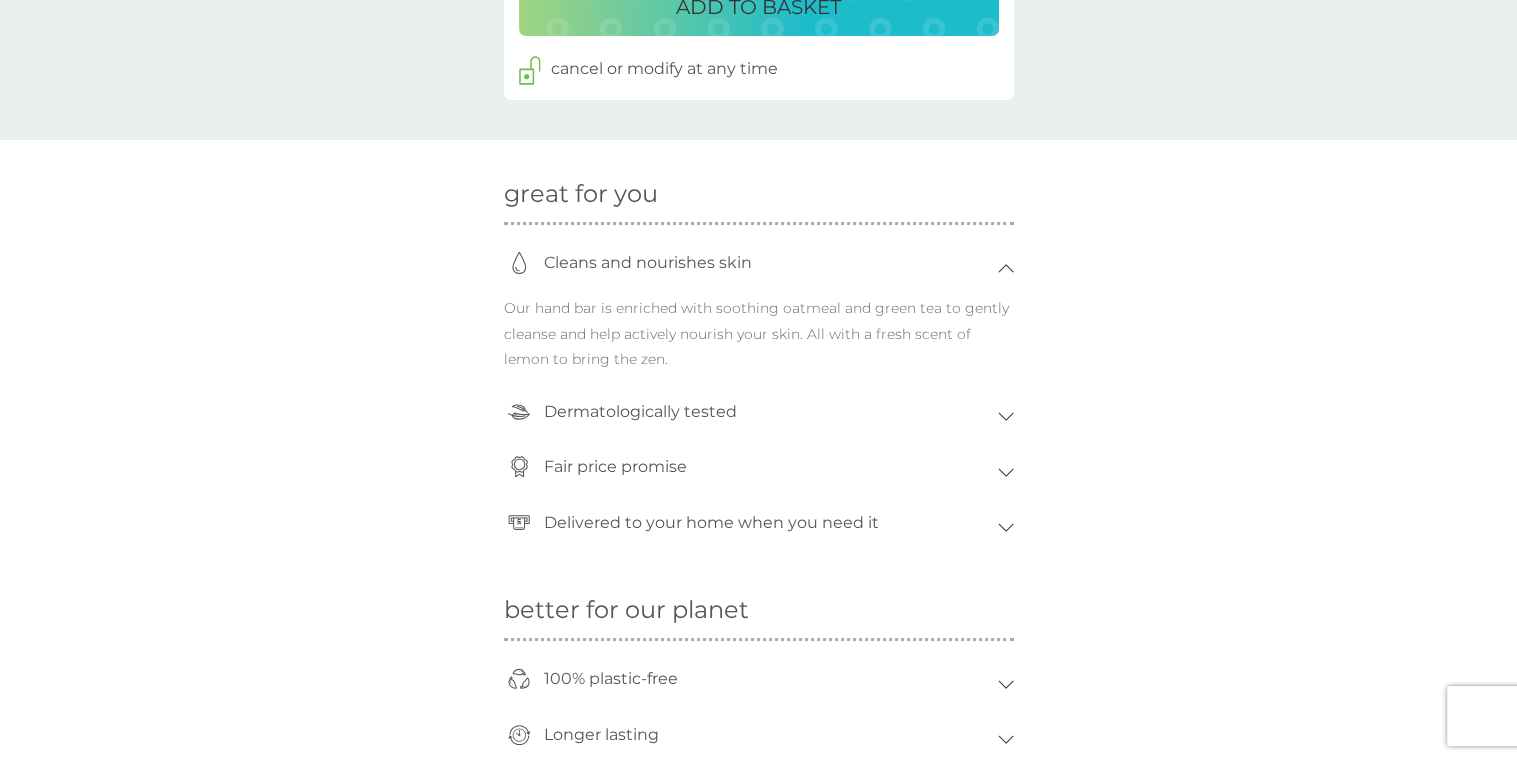 click 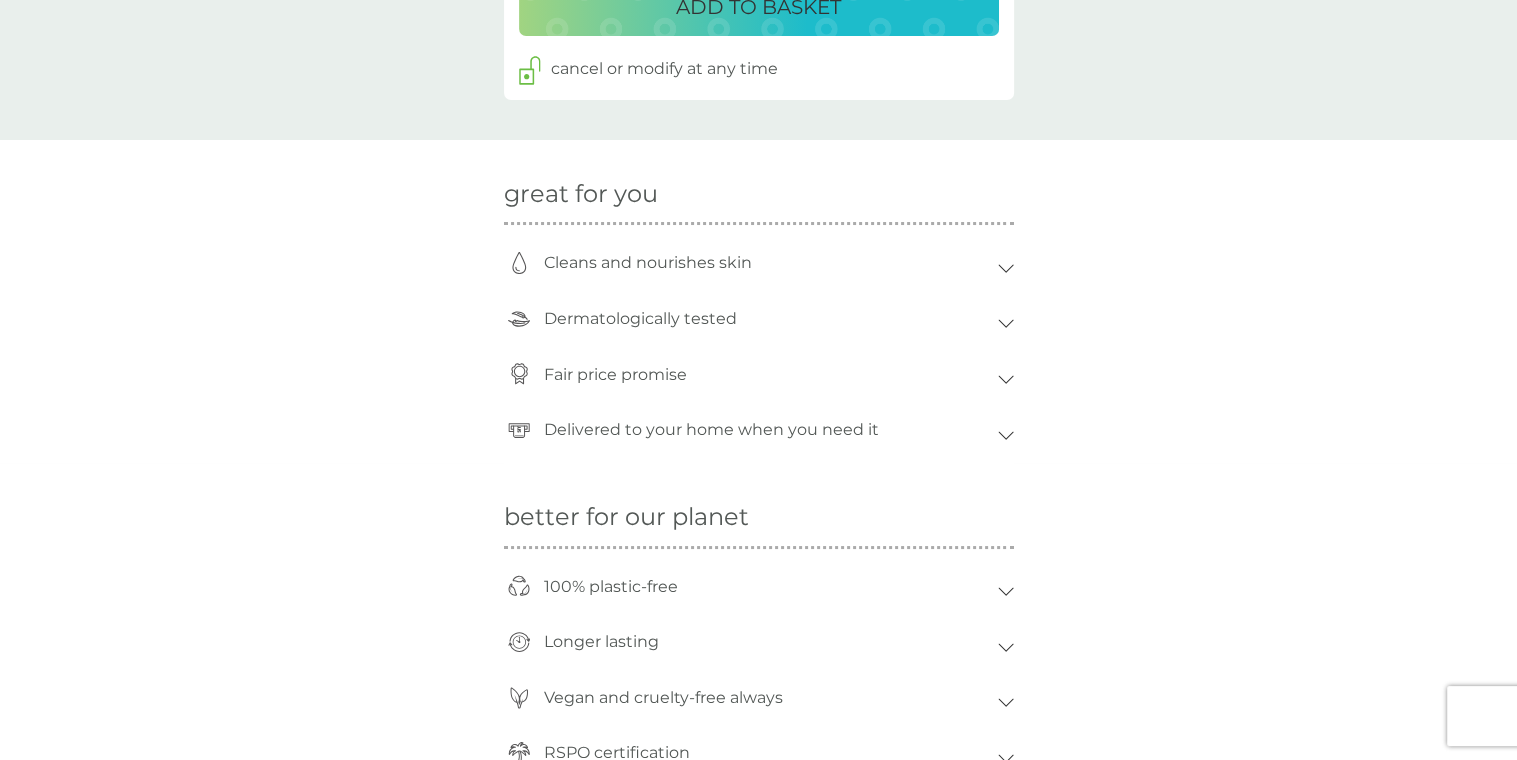 click 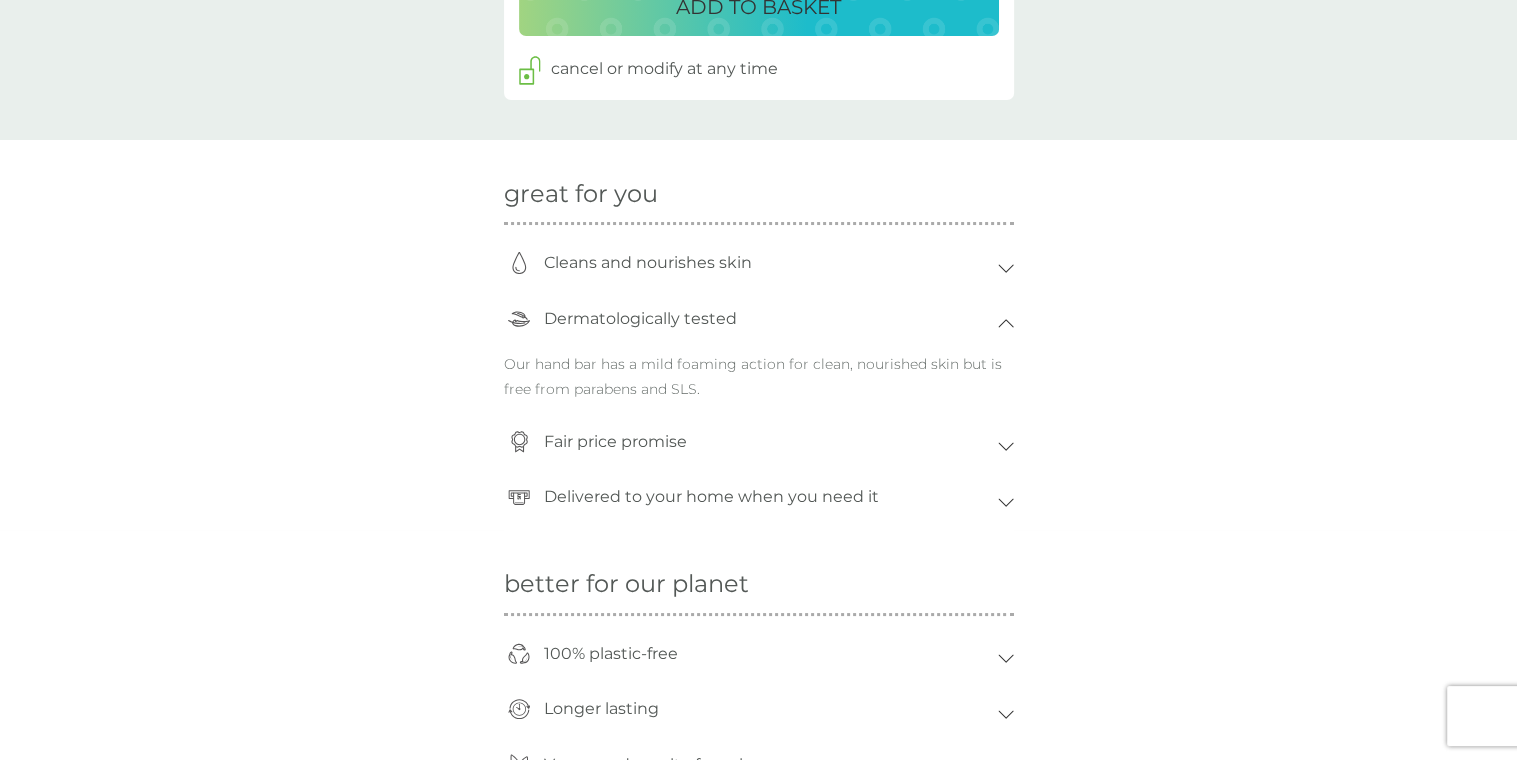 click 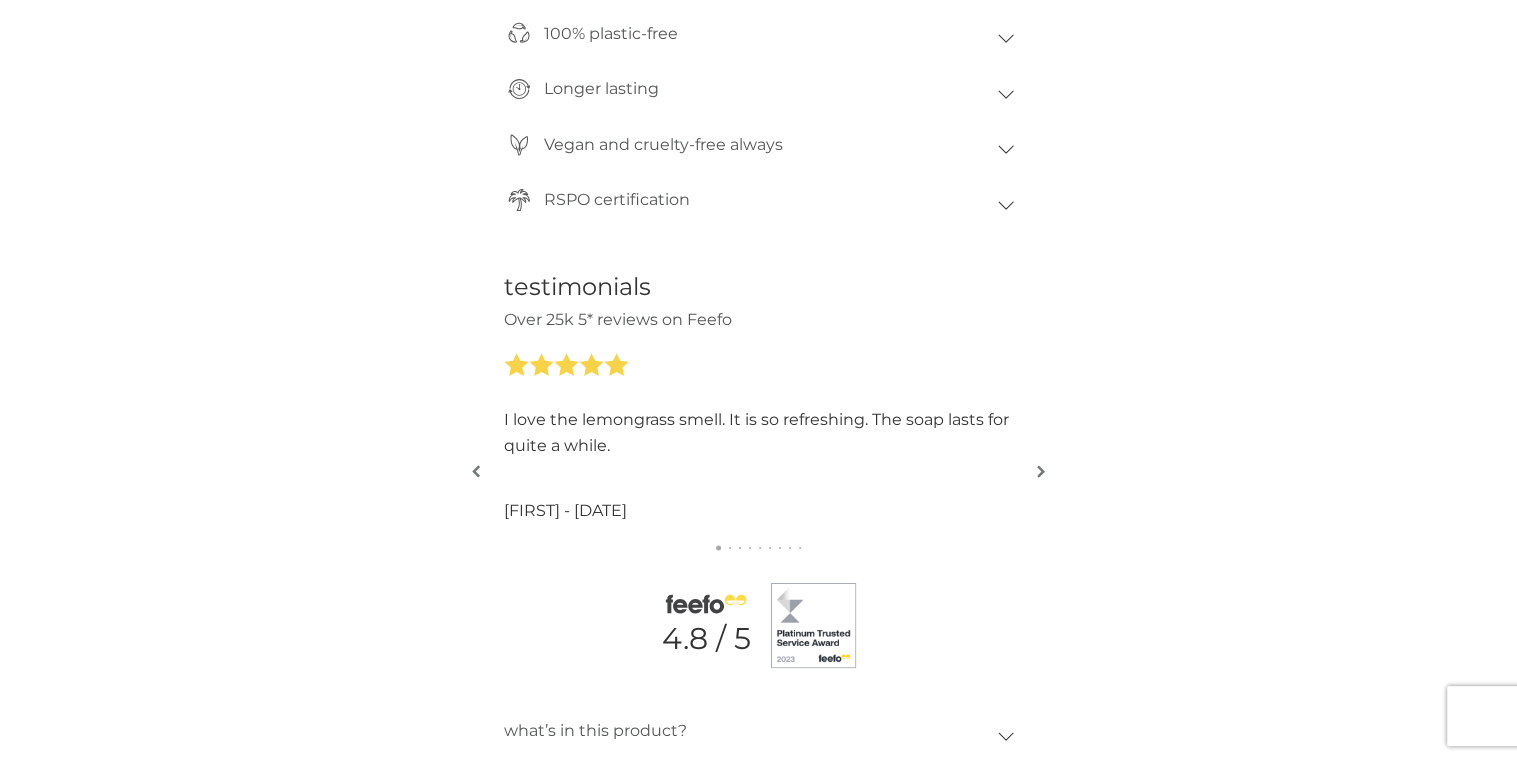 scroll, scrollTop: 1900, scrollLeft: 0, axis: vertical 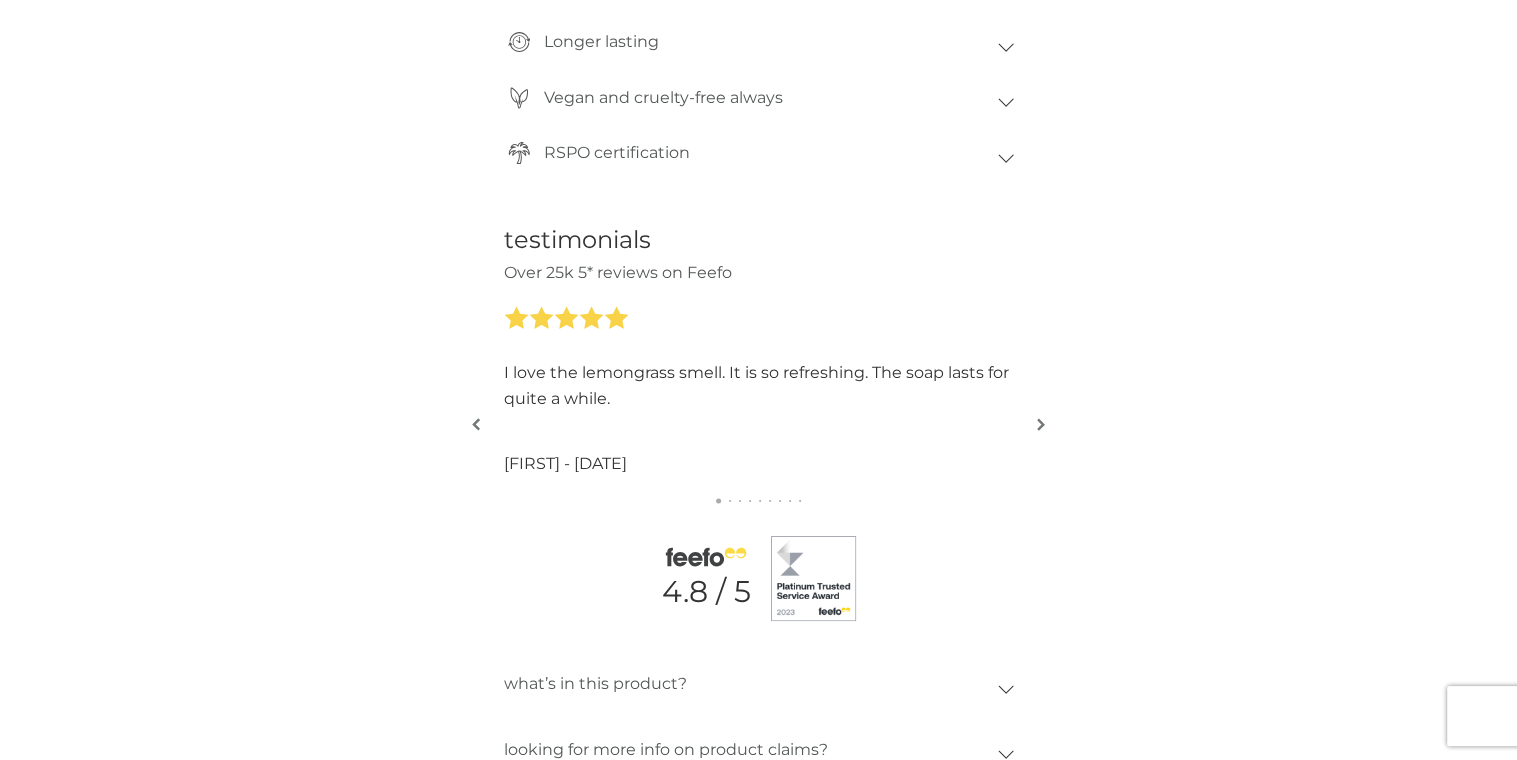 click at bounding box center [1041, 424] 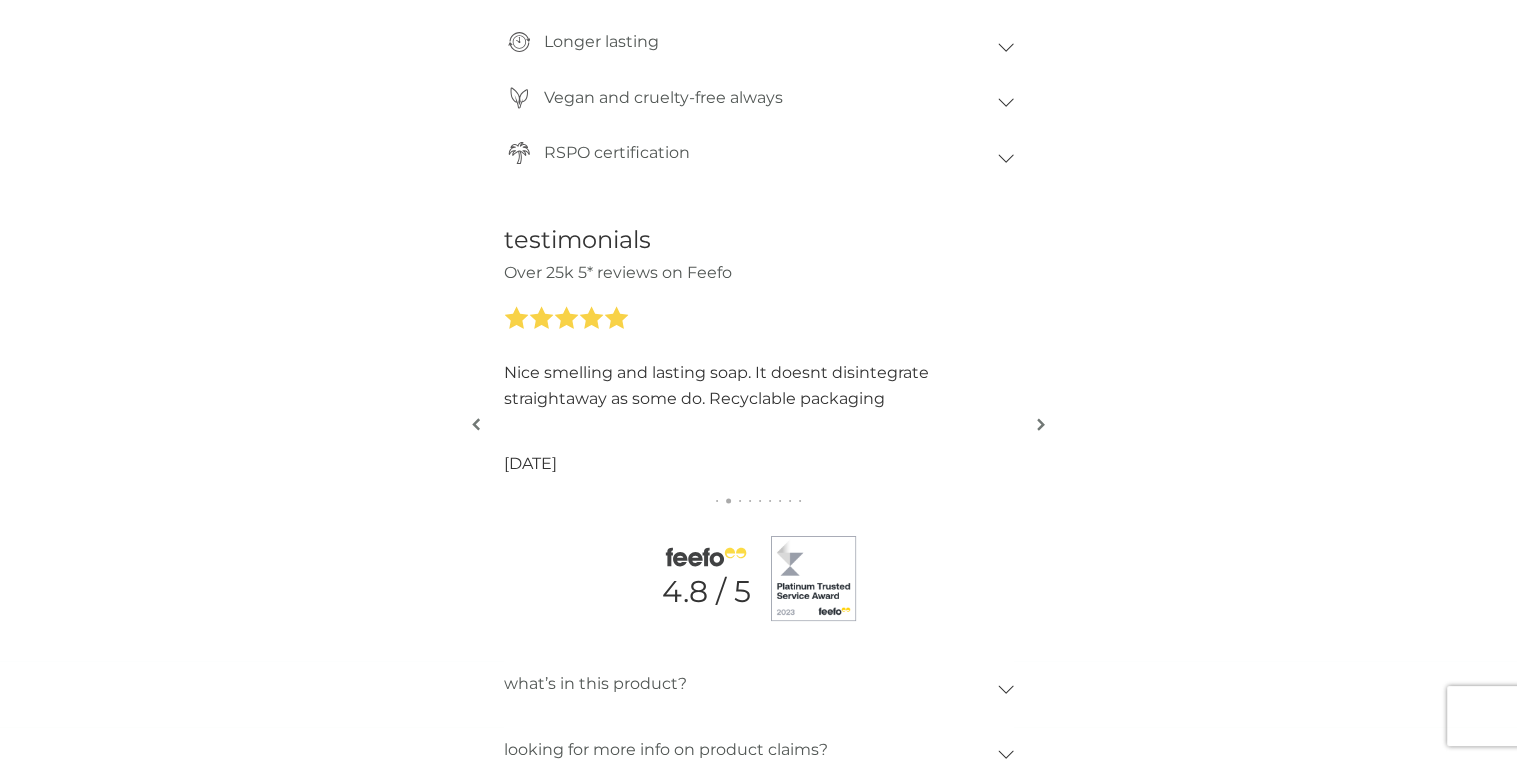 click at bounding box center (1041, 424) 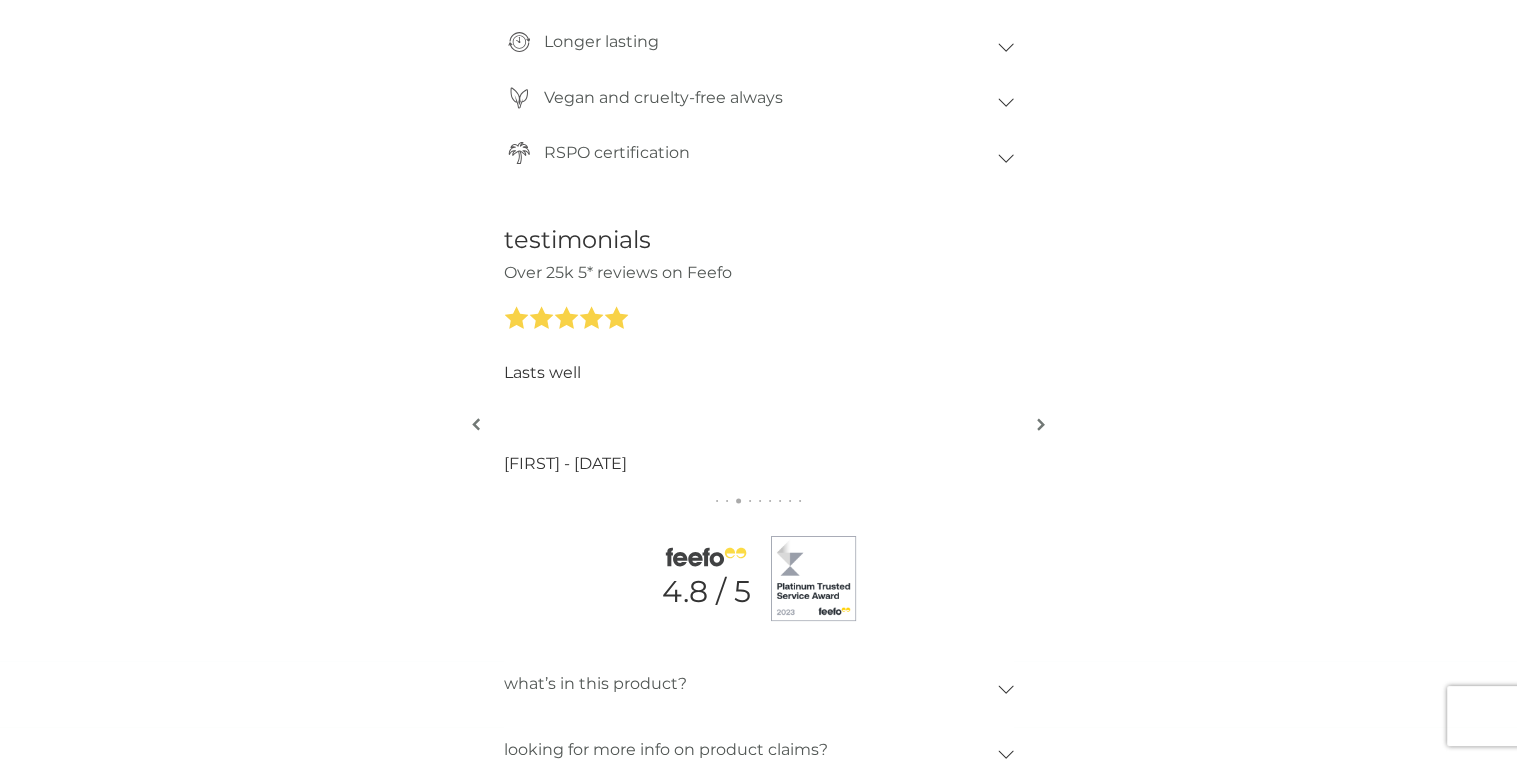click at bounding box center [1041, 424] 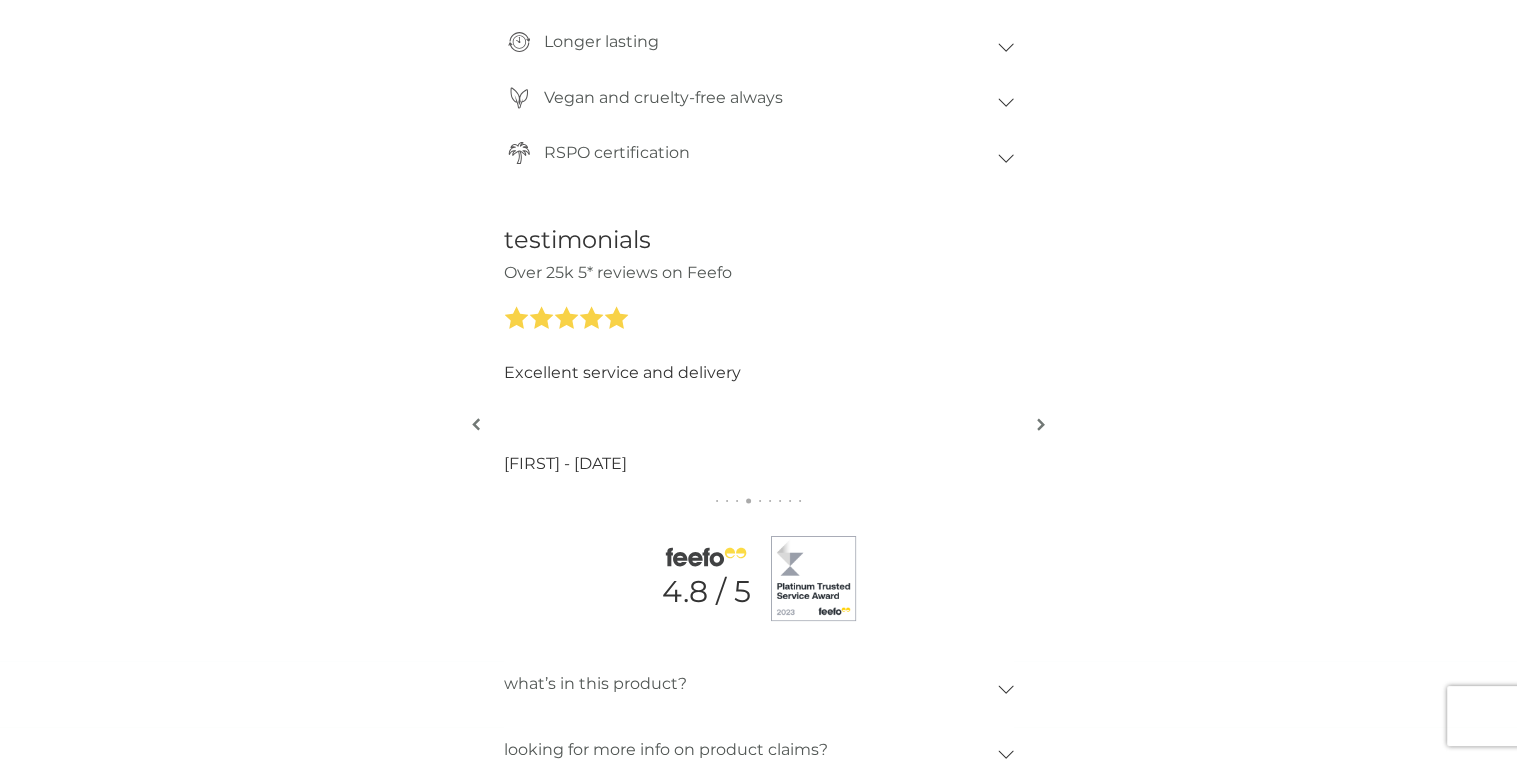 click at bounding box center (1041, 424) 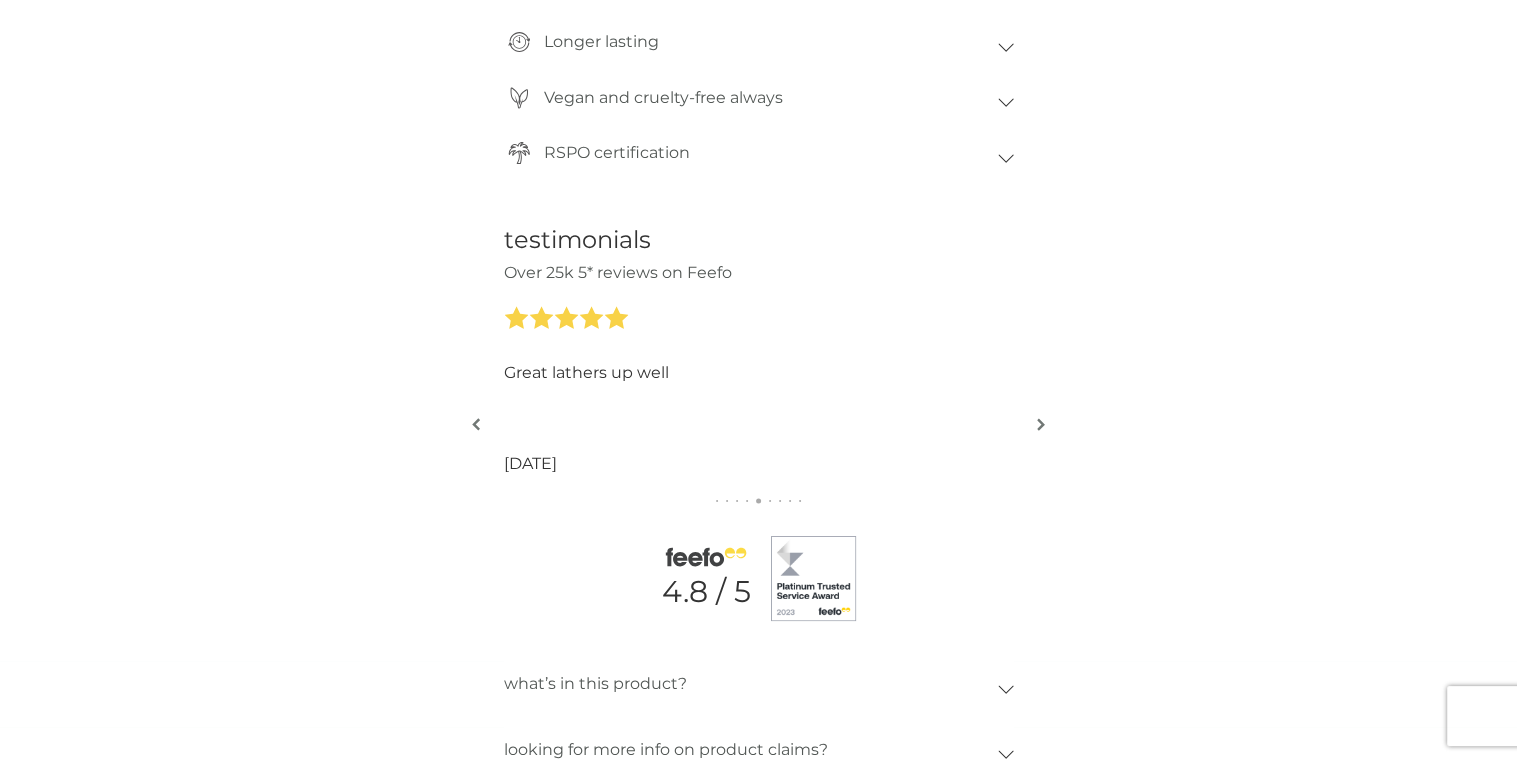 click at bounding box center (1041, 424) 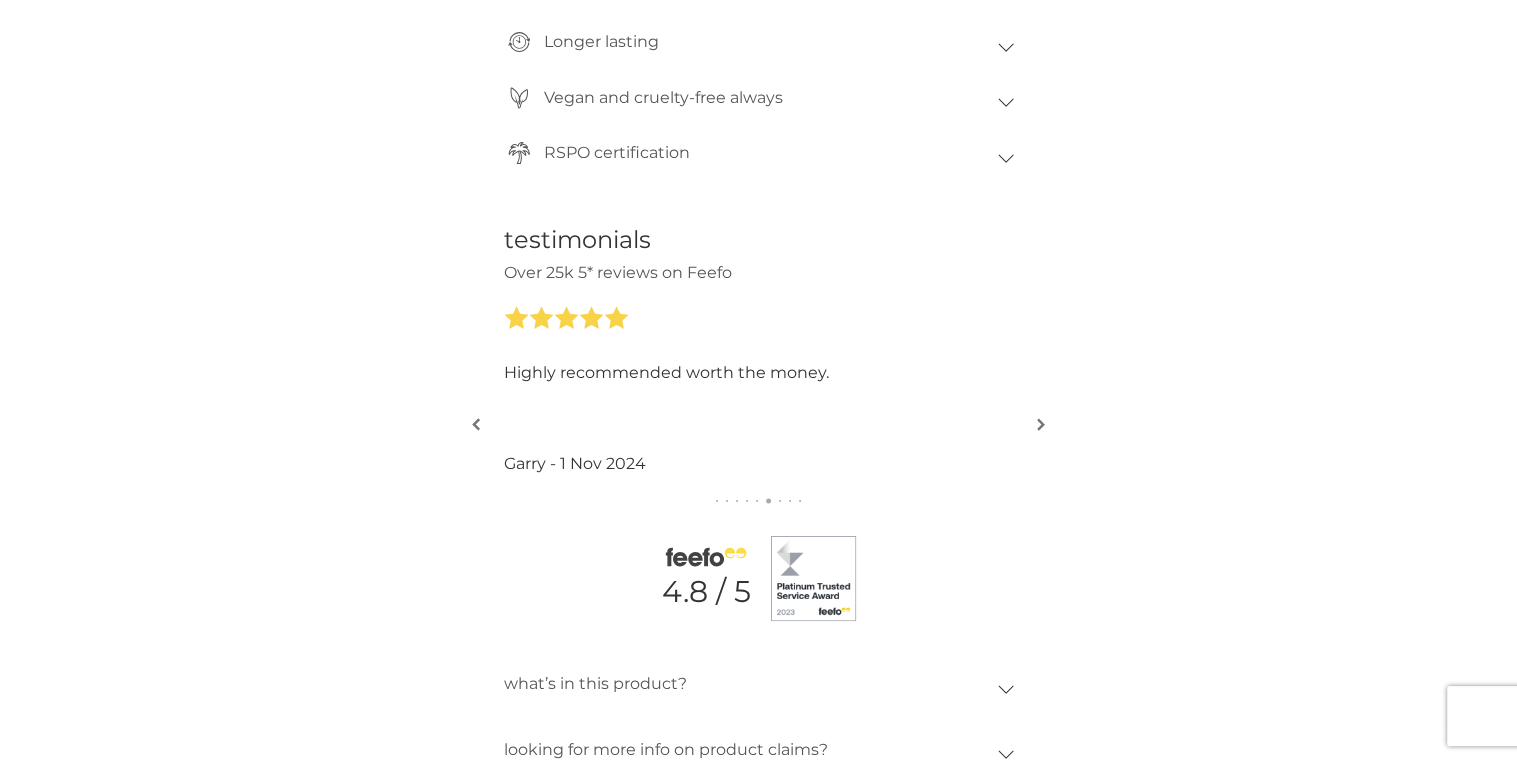 click at bounding box center (1041, 424) 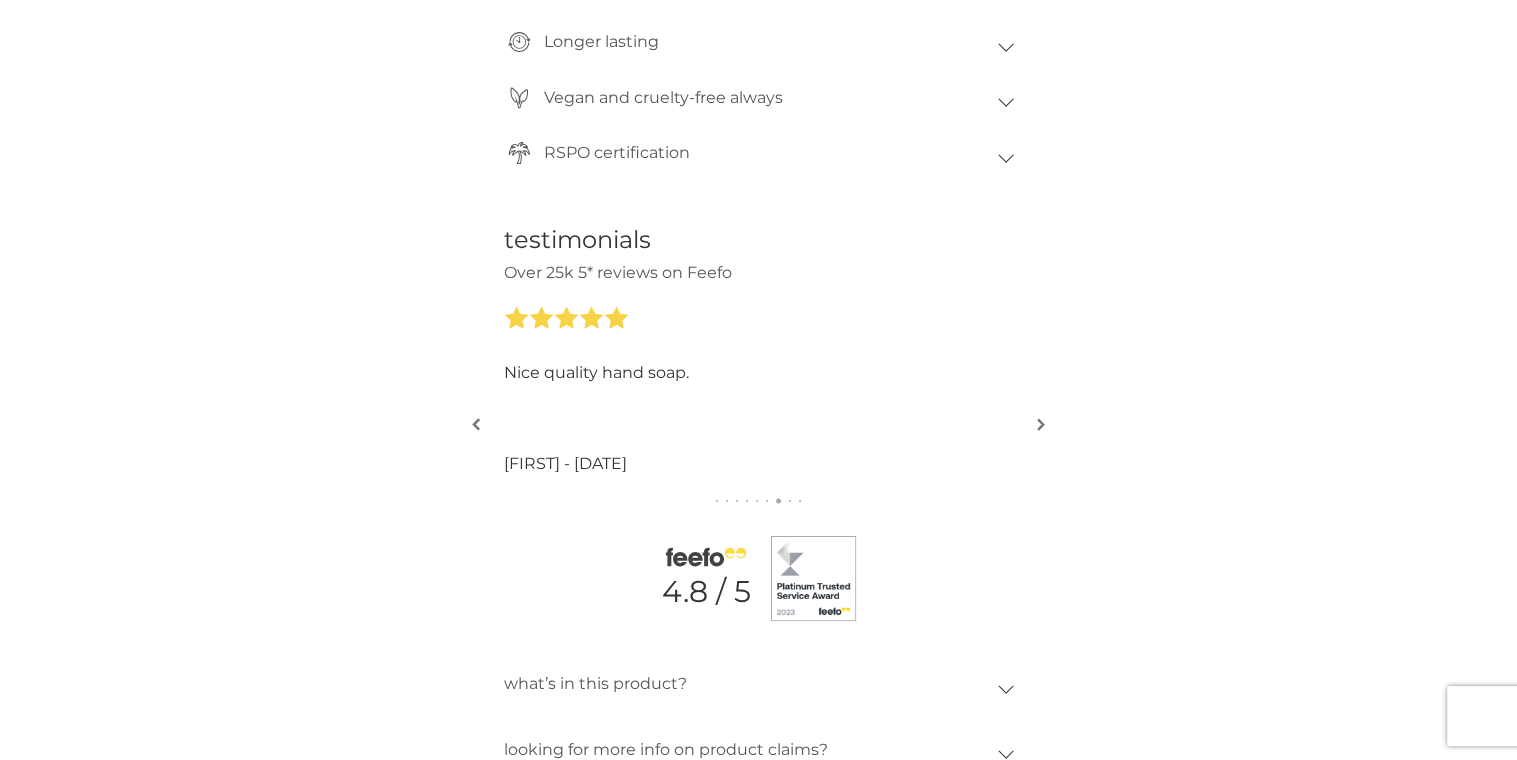click at bounding box center (1041, 424) 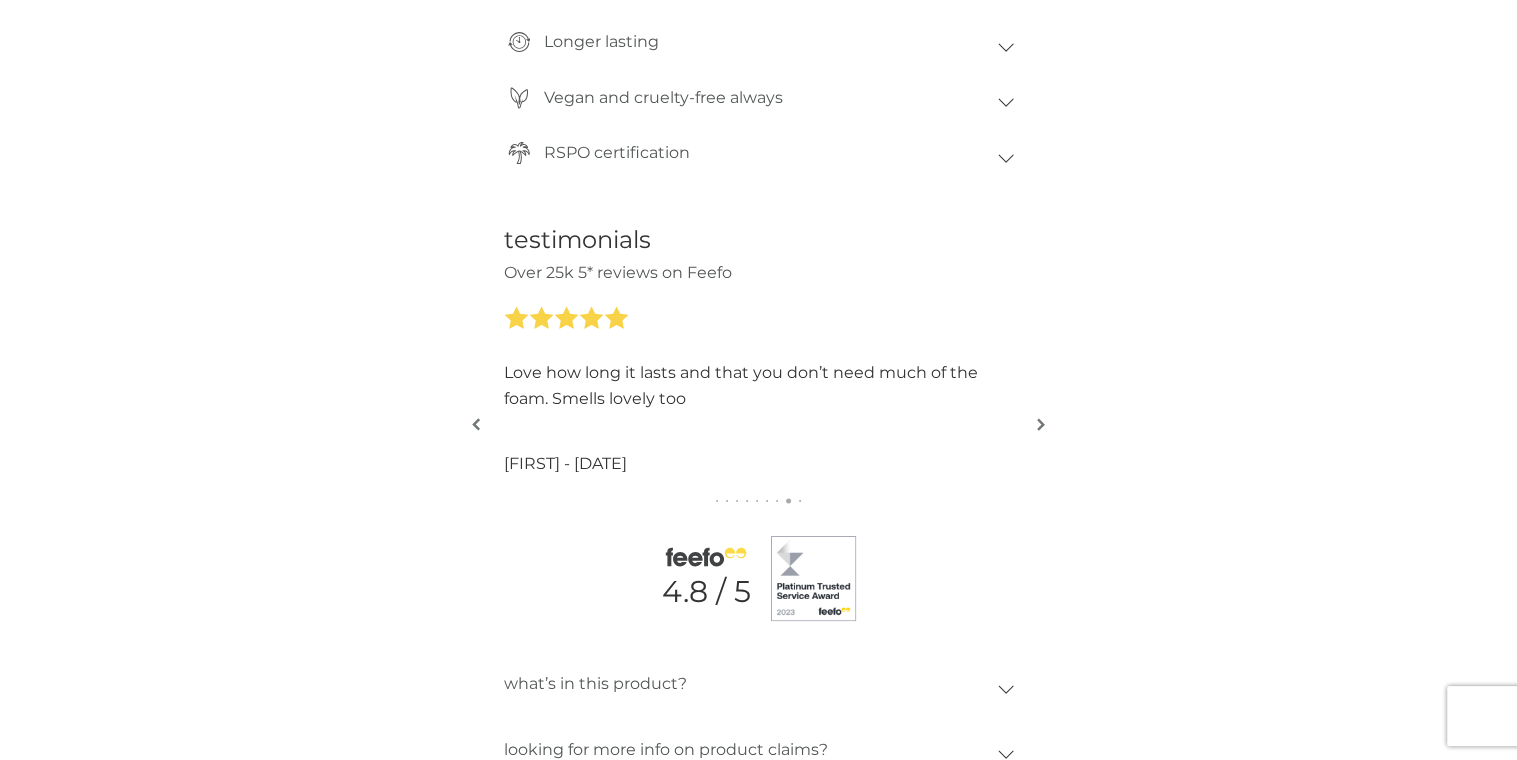 click at bounding box center (1041, 424) 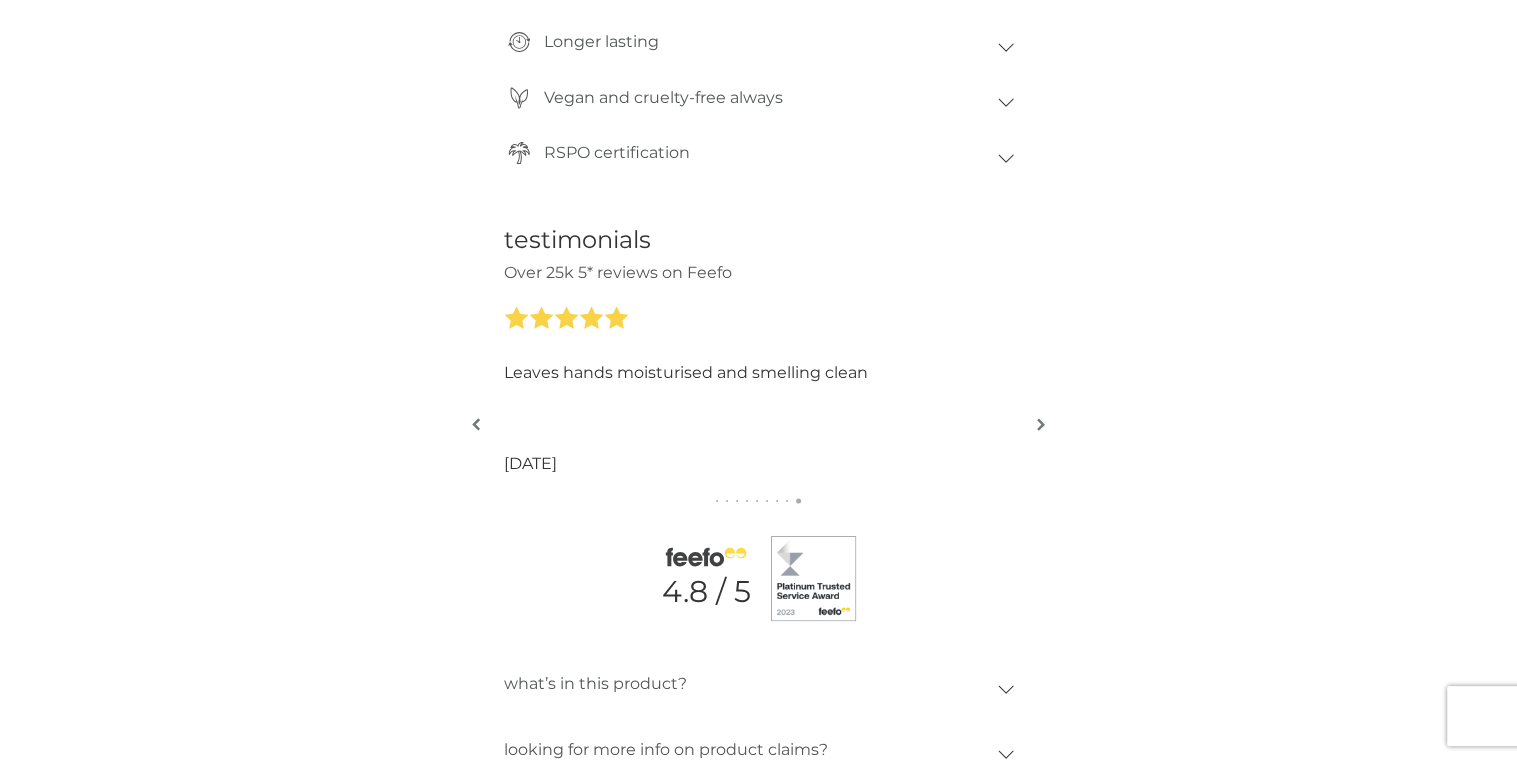 click at bounding box center [1041, 424] 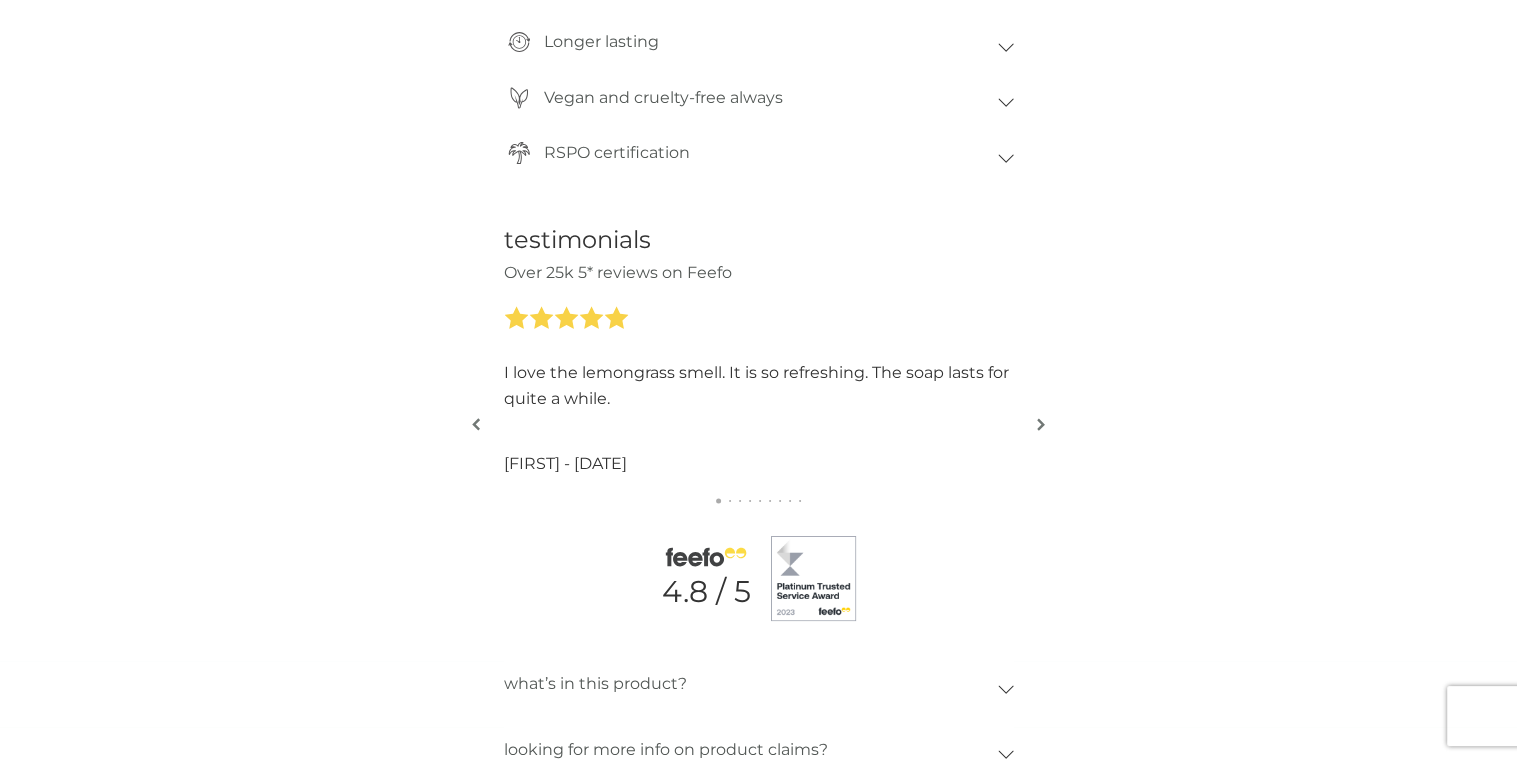 click at bounding box center [1041, 424] 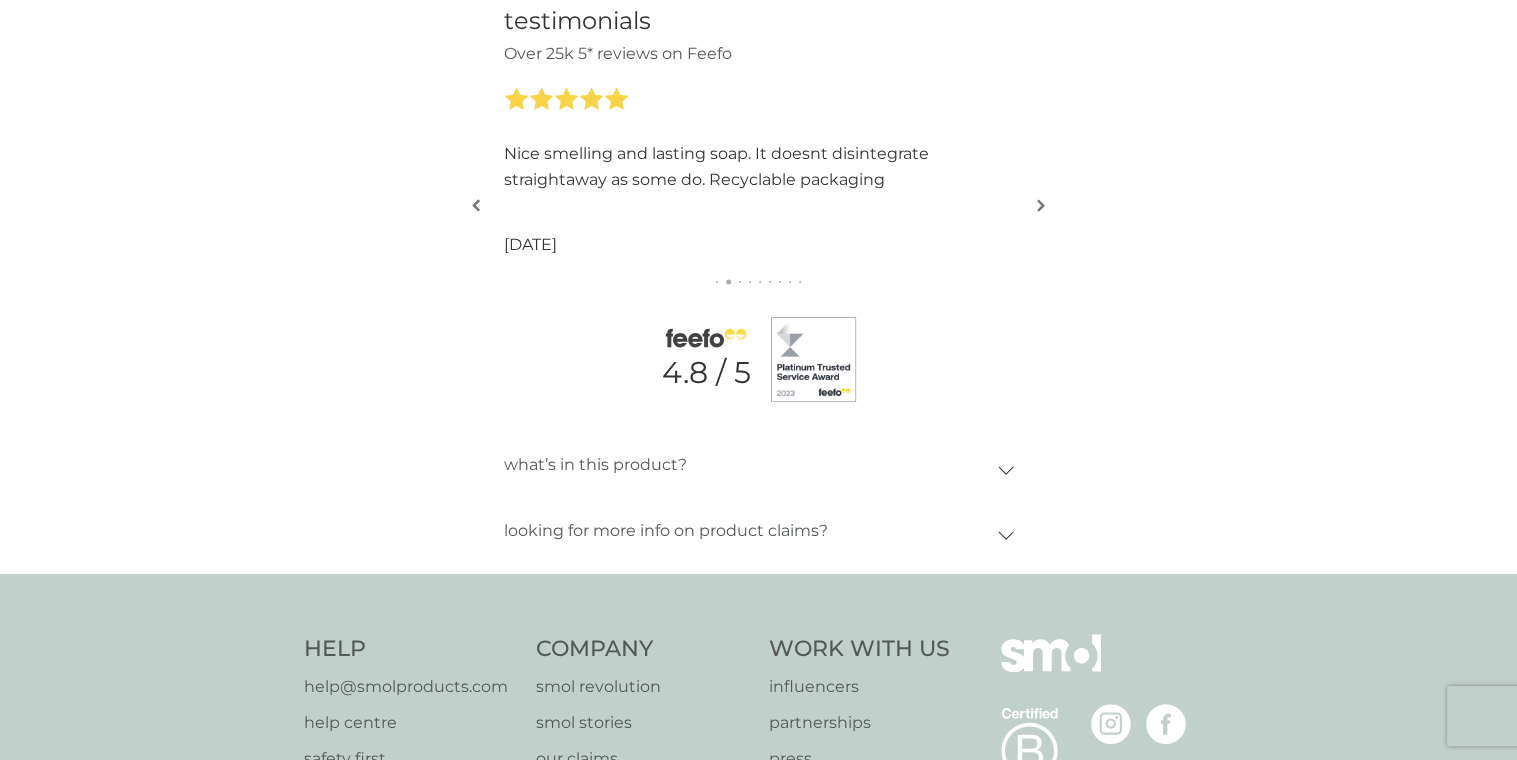 scroll, scrollTop: 2266, scrollLeft: 0, axis: vertical 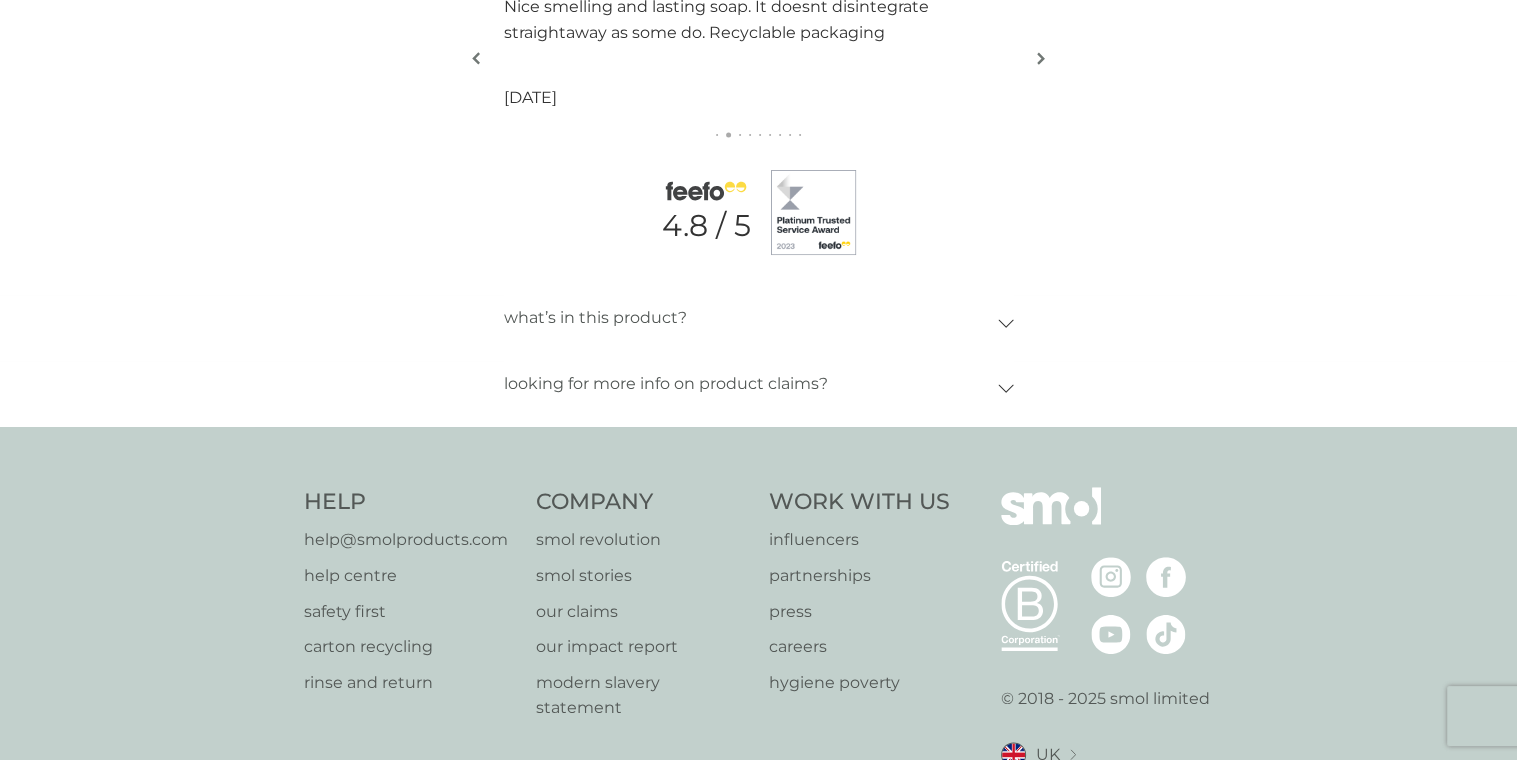 click 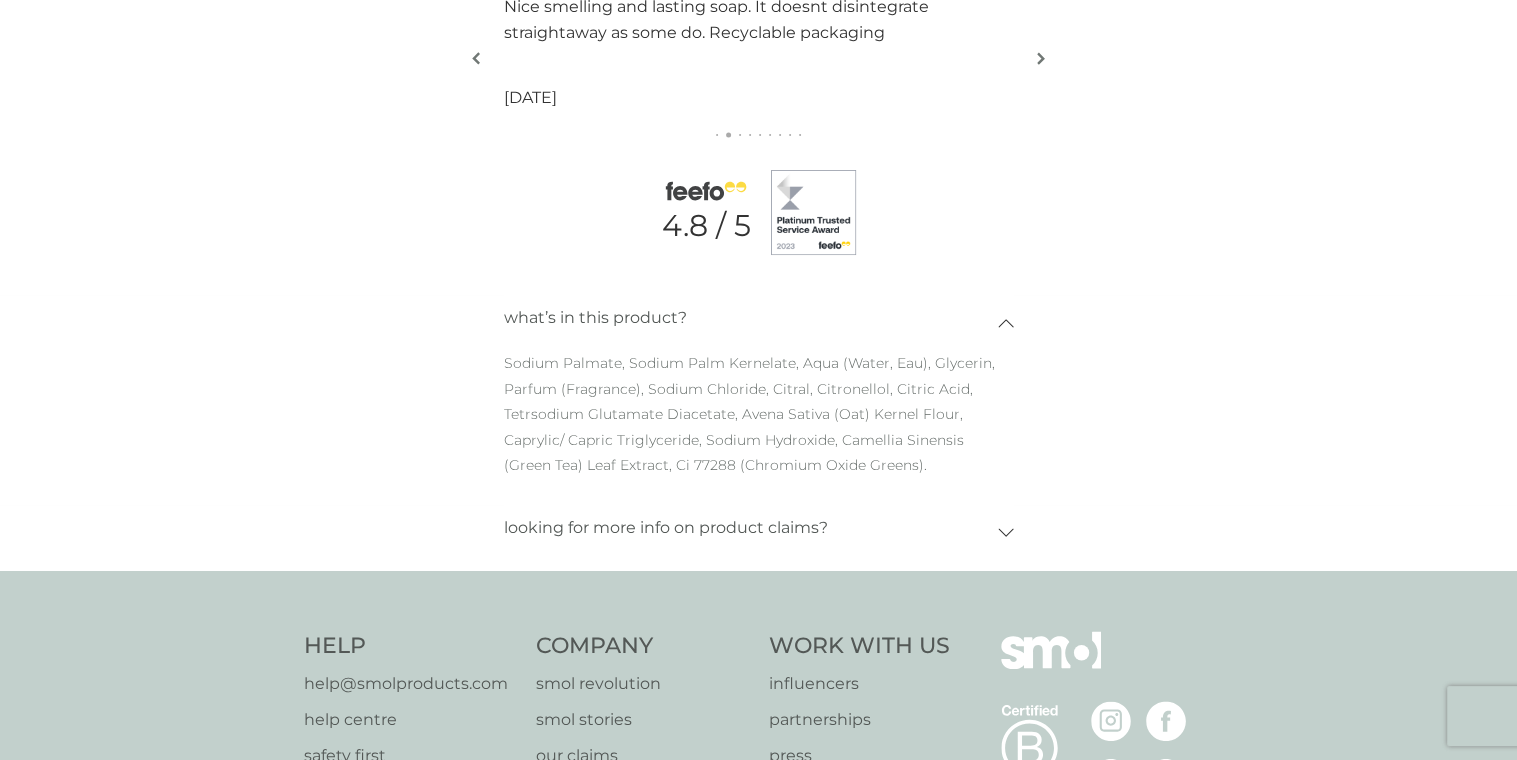 click 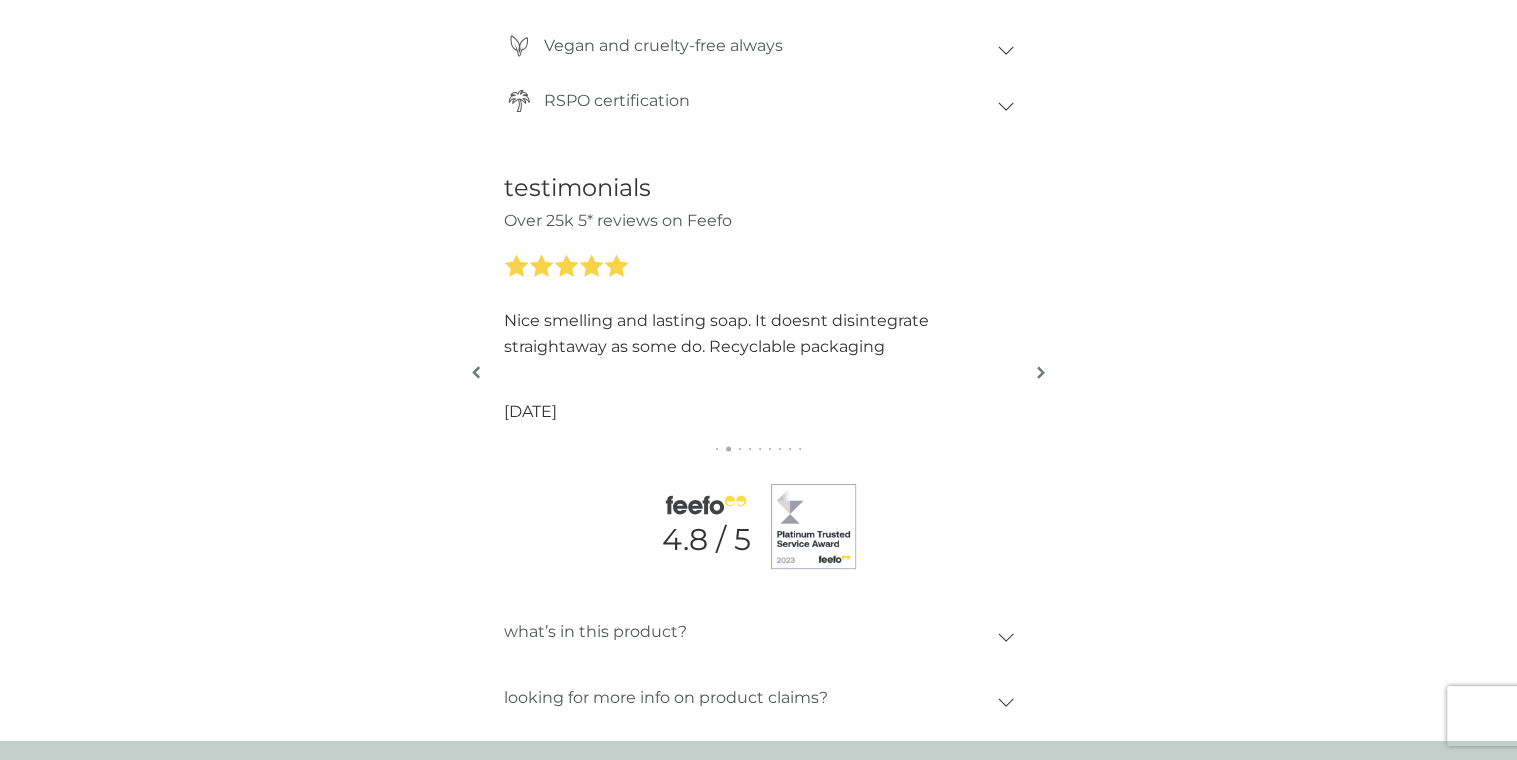 scroll, scrollTop: 1766, scrollLeft: 0, axis: vertical 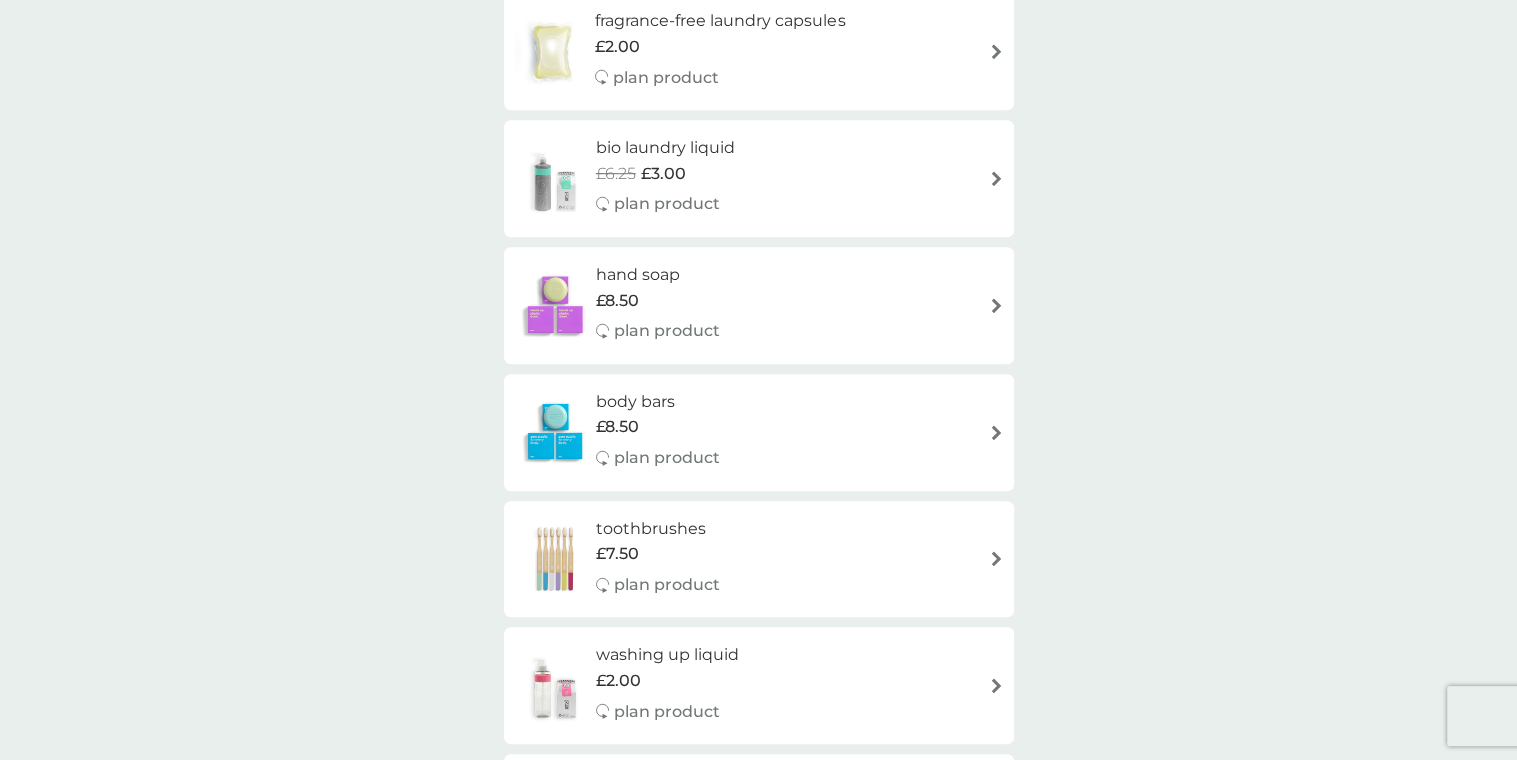 click on "plan product" at bounding box center [667, 331] 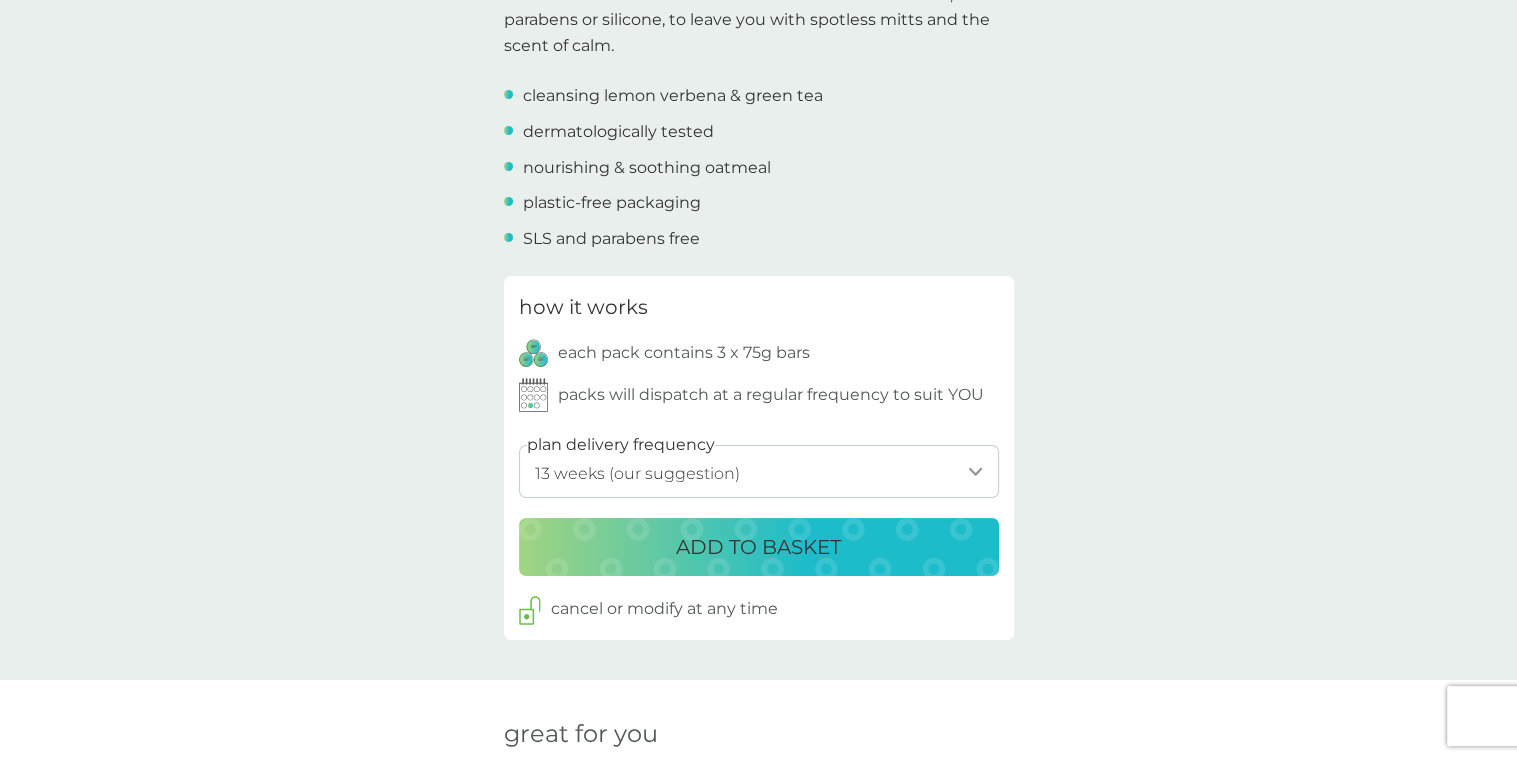 scroll, scrollTop: 766, scrollLeft: 0, axis: vertical 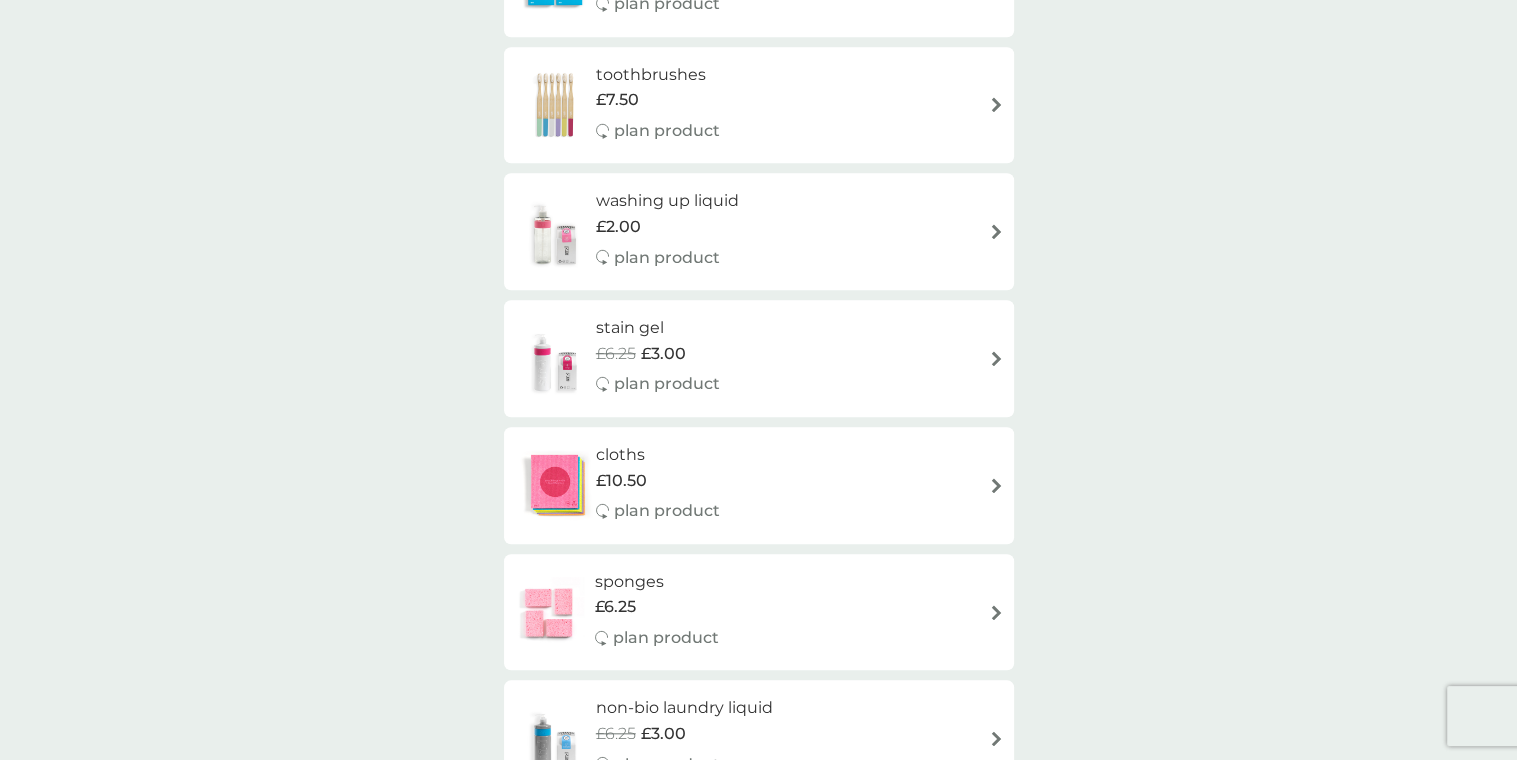 click on "plan product" at bounding box center (667, 384) 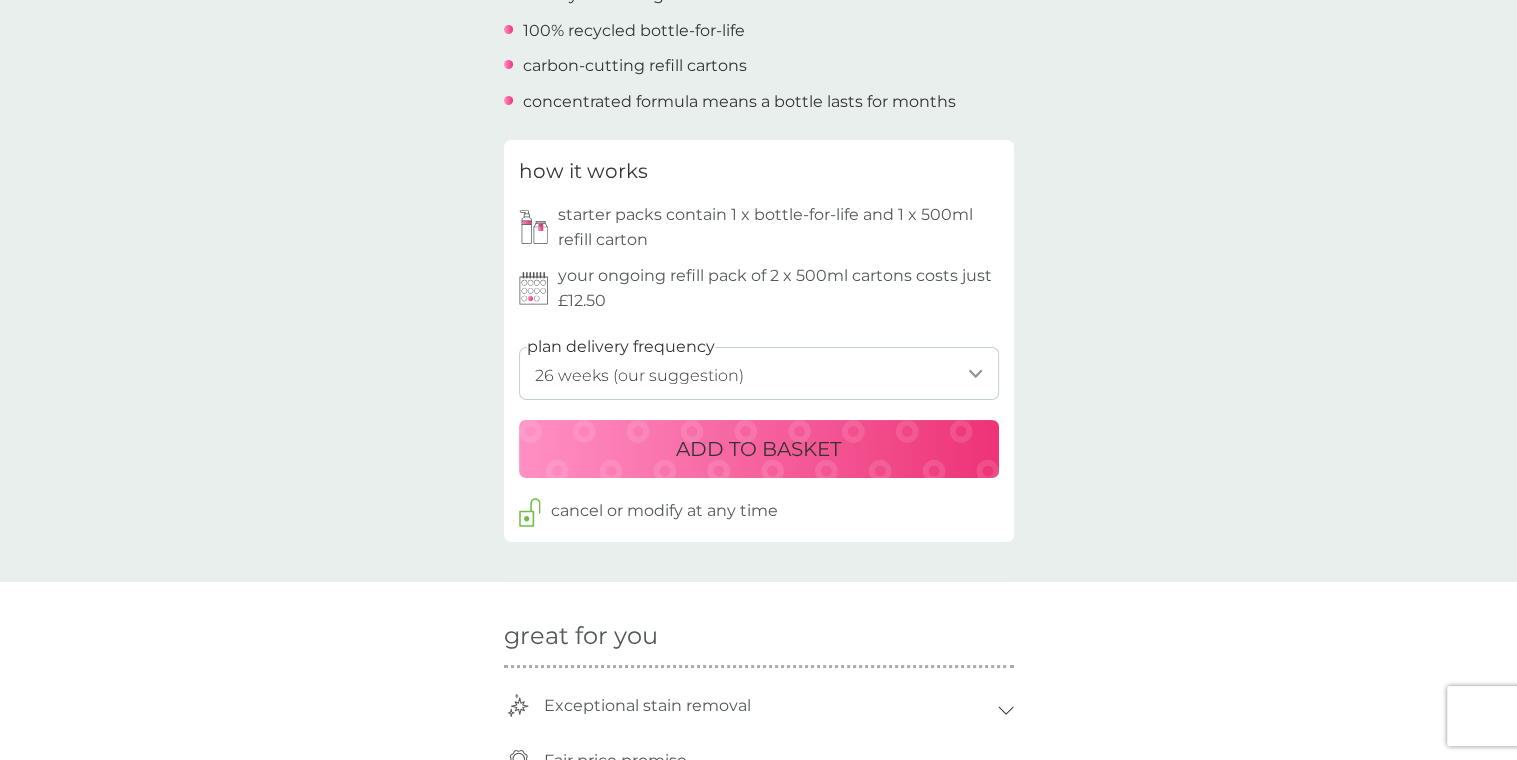 scroll, scrollTop: 866, scrollLeft: 0, axis: vertical 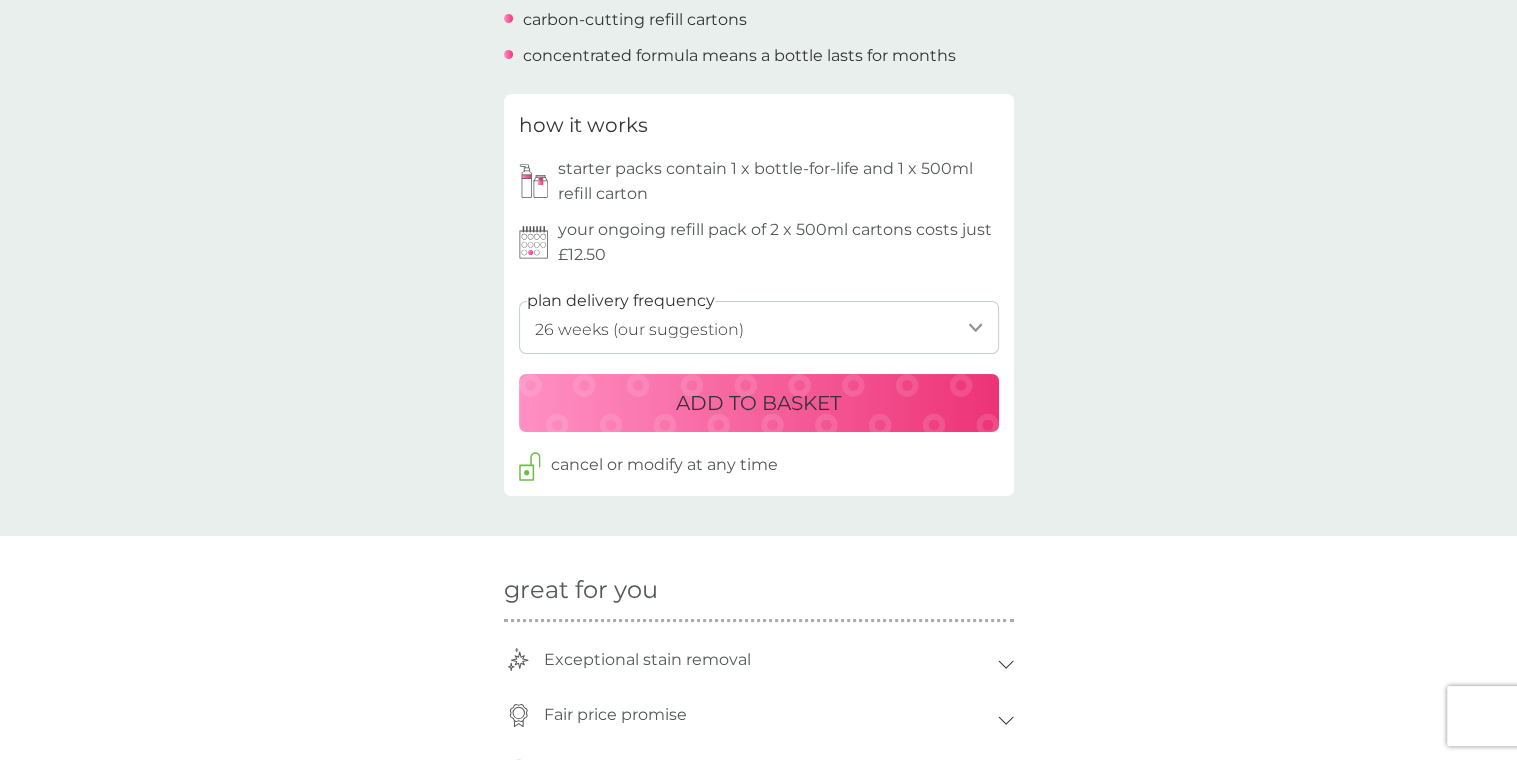 click on "ADD TO BASKET" at bounding box center (758, 403) 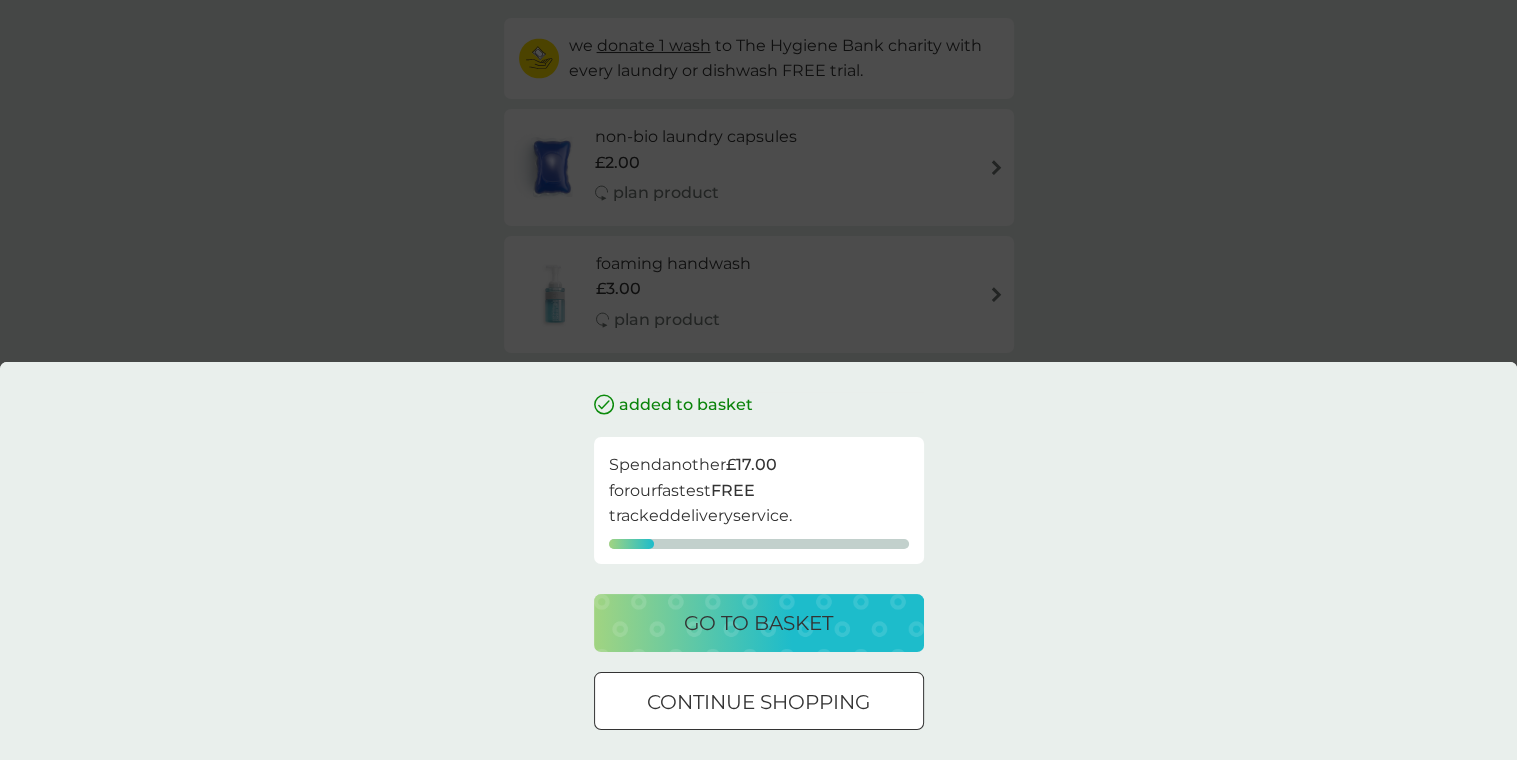 scroll, scrollTop: 0, scrollLeft: 0, axis: both 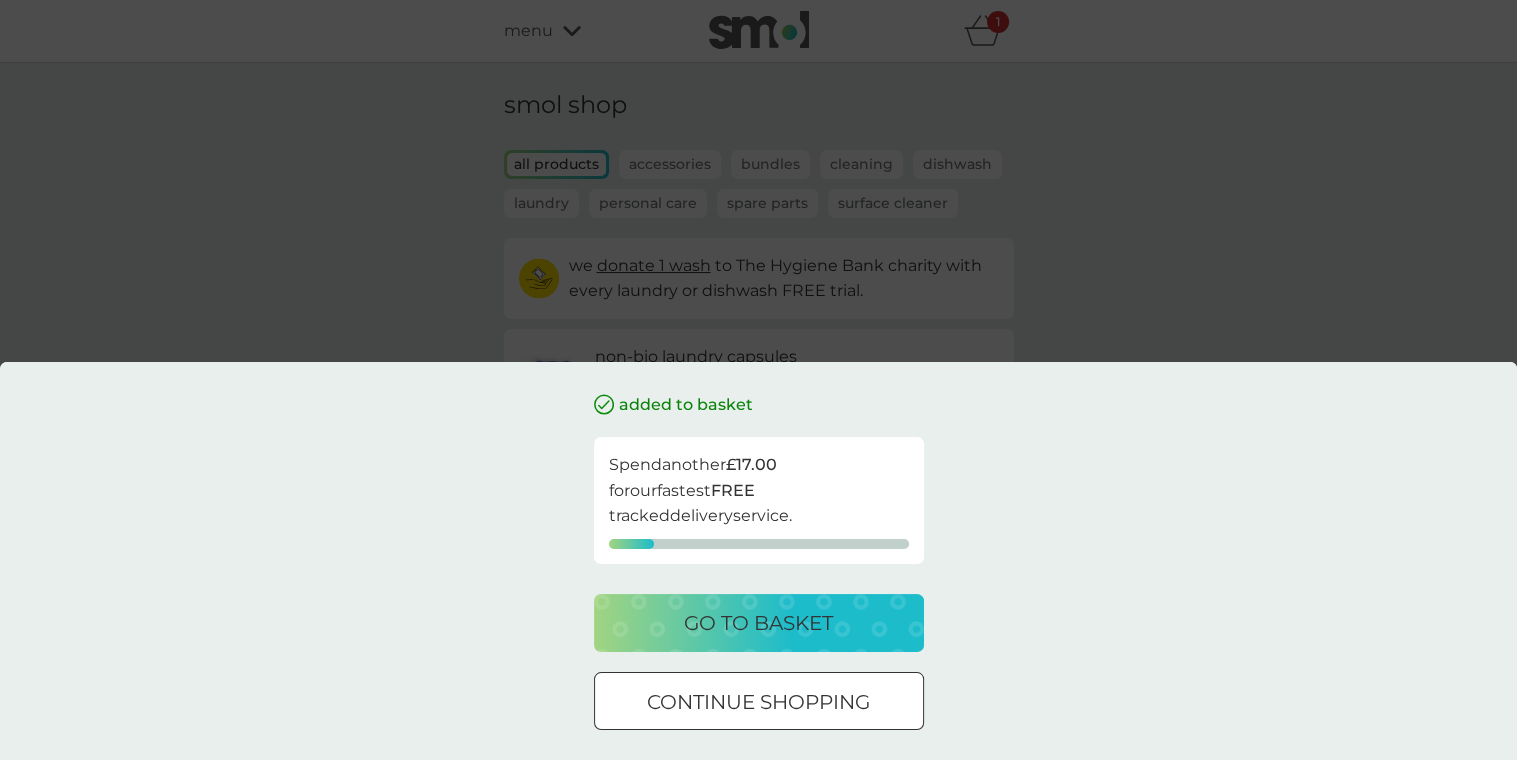 click on "continue shopping" at bounding box center (759, 701) 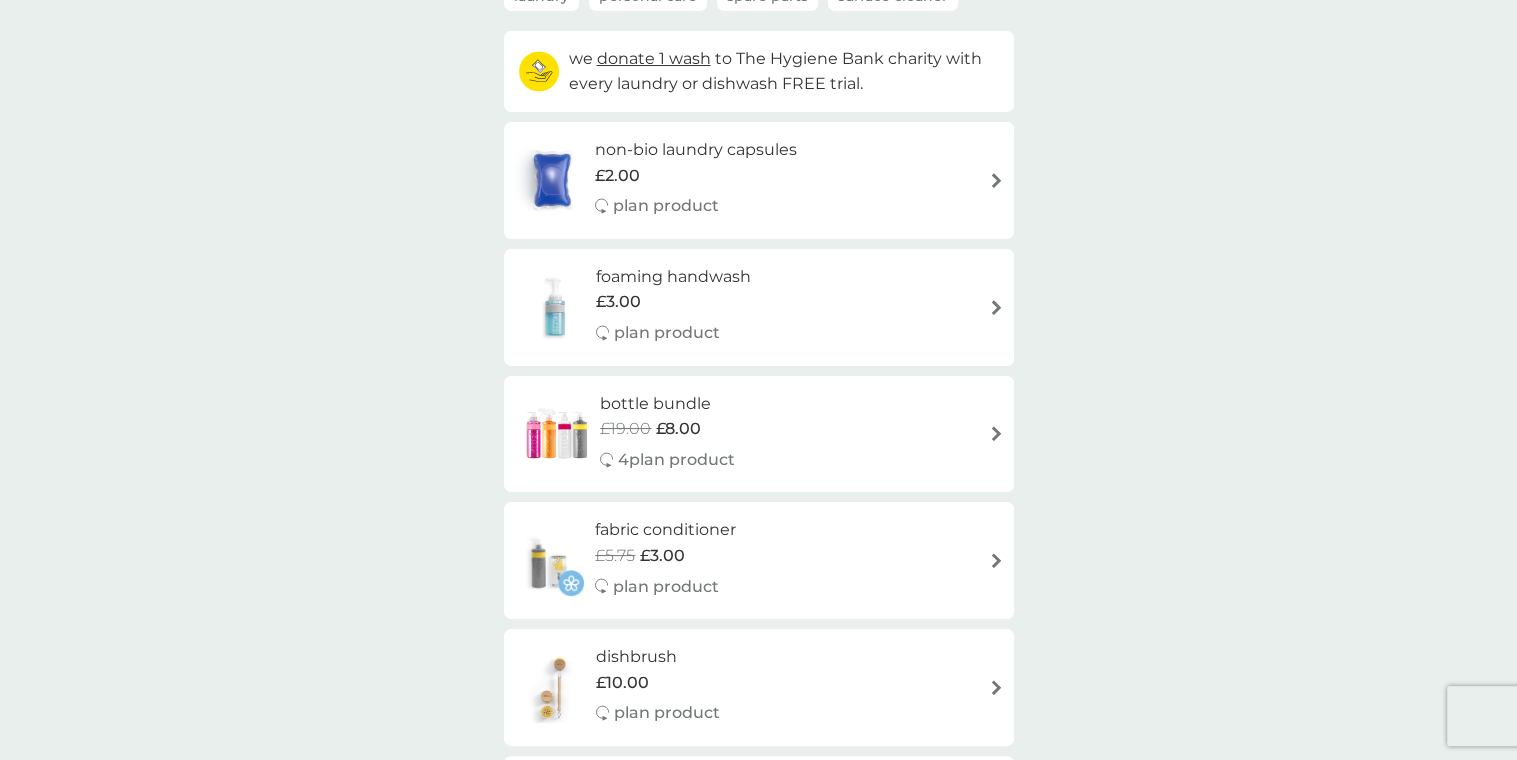 scroll, scrollTop: 233, scrollLeft: 0, axis: vertical 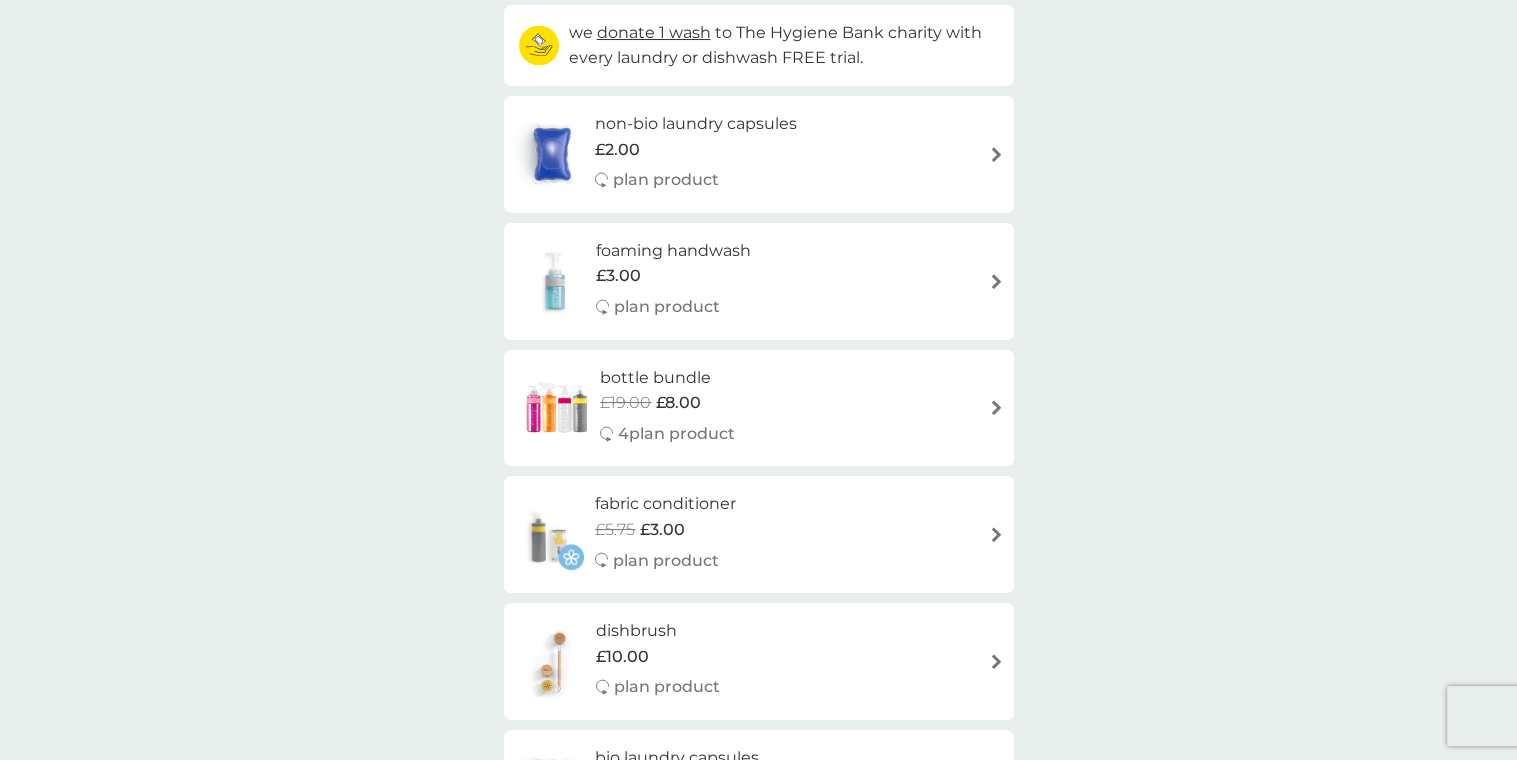 click on "plan product" at bounding box center (667, 307) 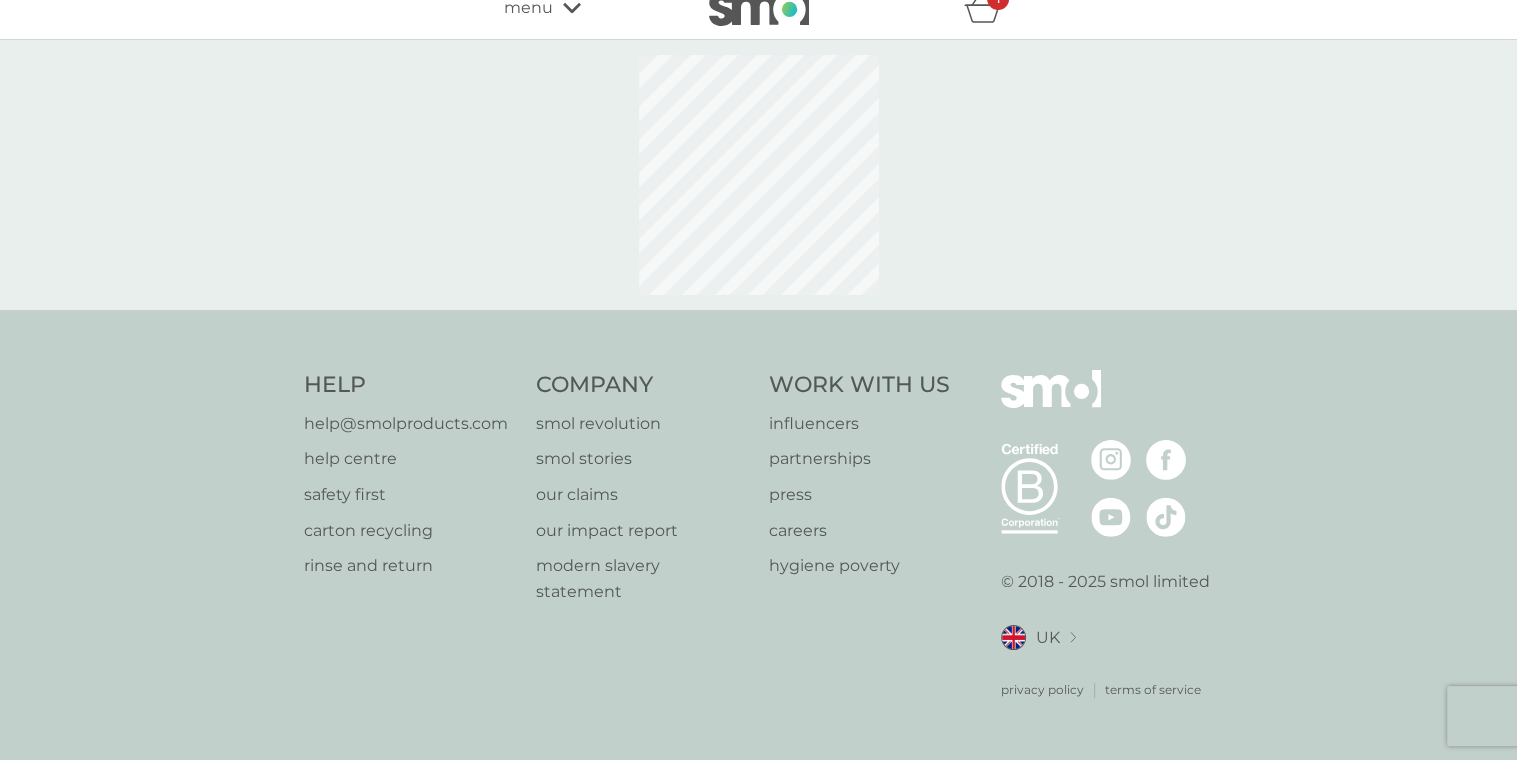 scroll, scrollTop: 0, scrollLeft: 0, axis: both 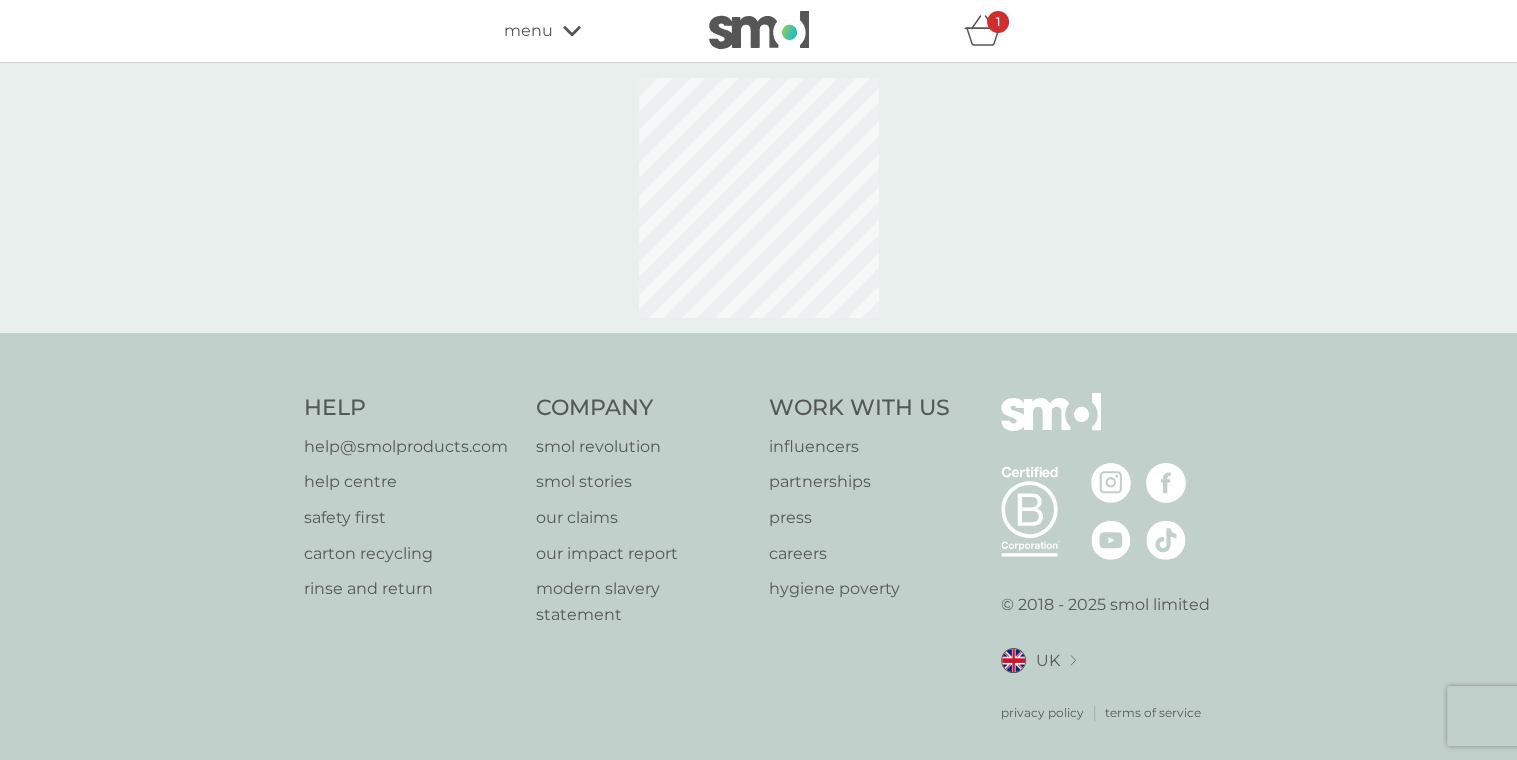 select on "119" 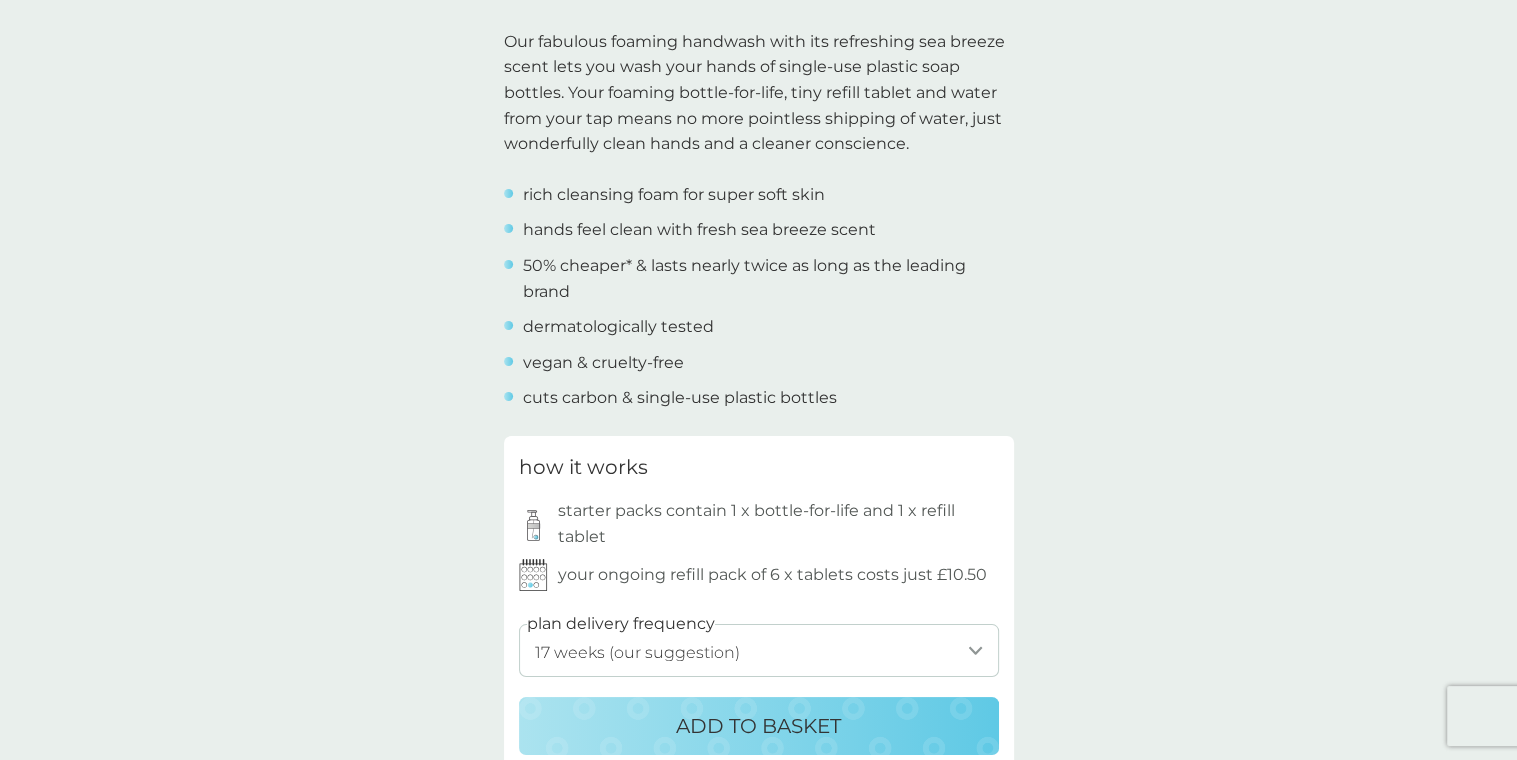 scroll, scrollTop: 700, scrollLeft: 0, axis: vertical 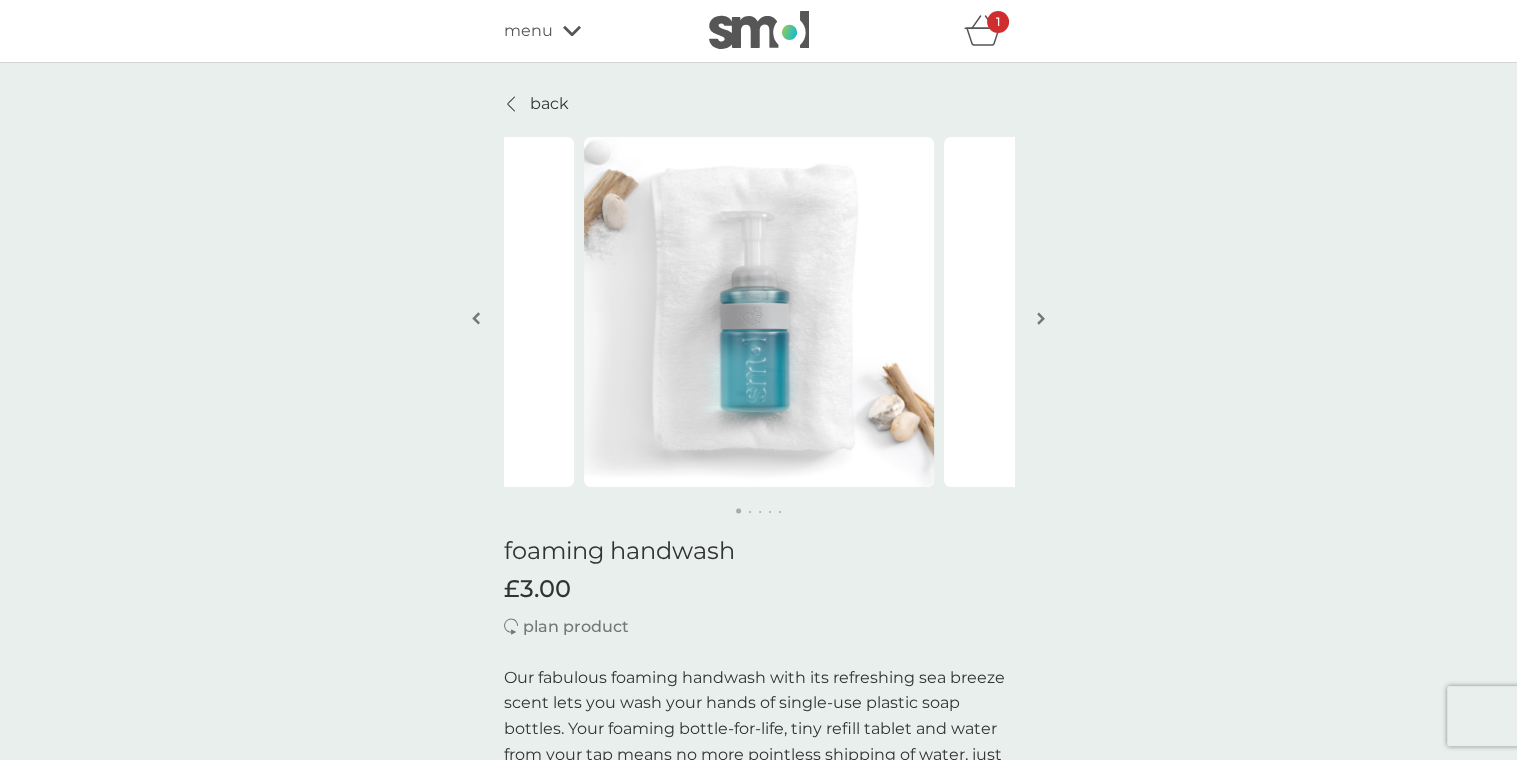 click on "back" at bounding box center [549, 104] 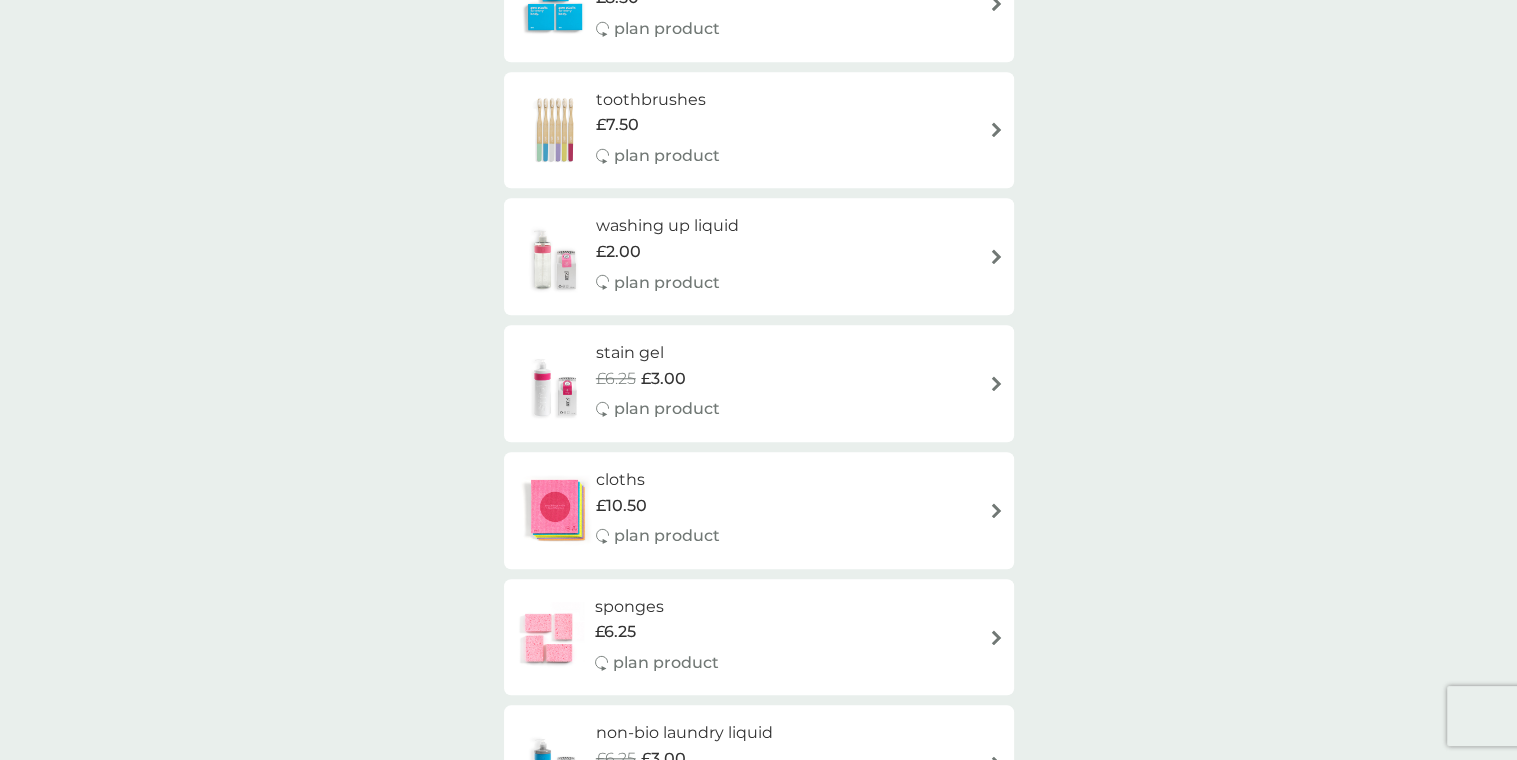 scroll, scrollTop: 1766, scrollLeft: 0, axis: vertical 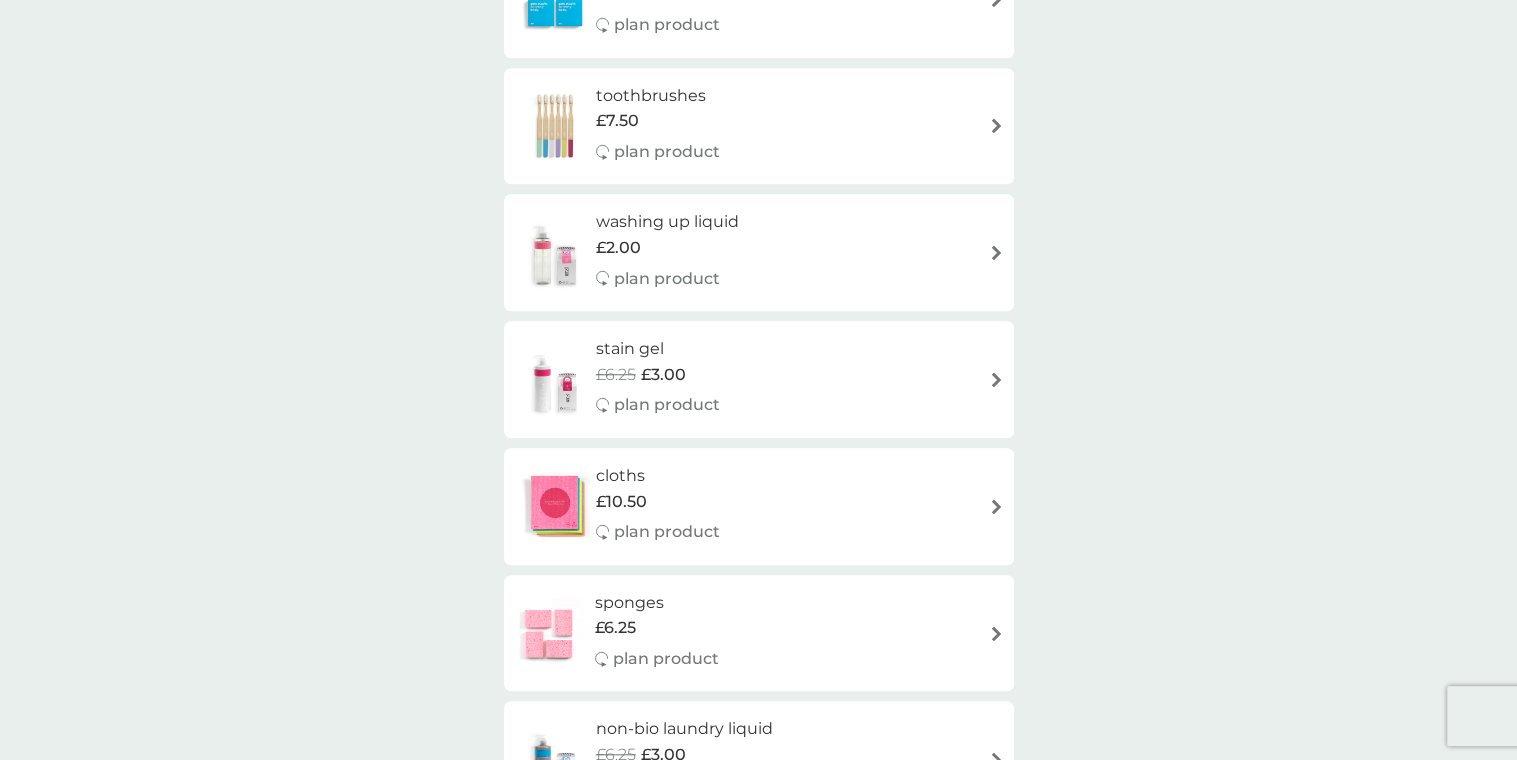 click on "washing up liquid" at bounding box center [667, 222] 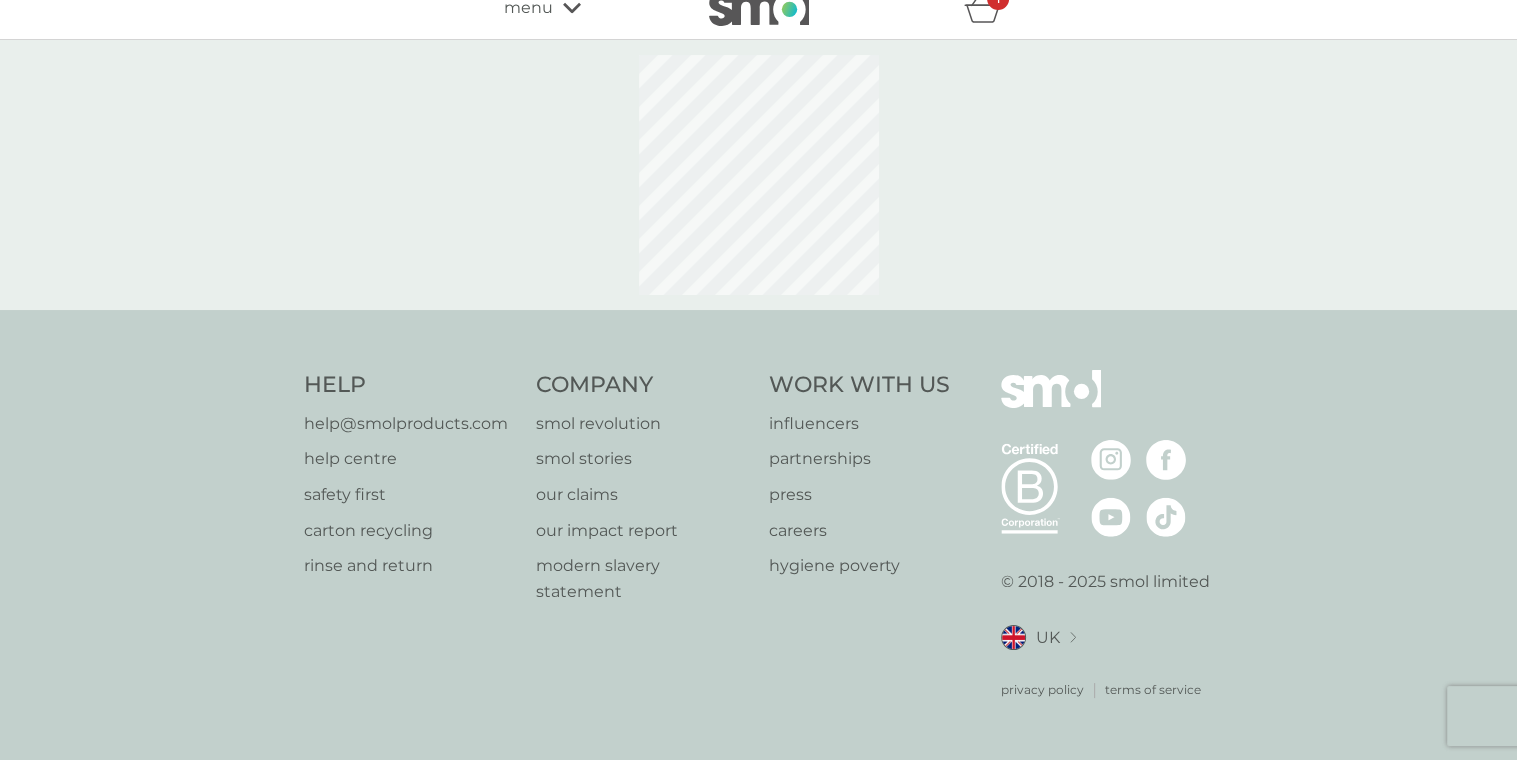 scroll, scrollTop: 0, scrollLeft: 0, axis: both 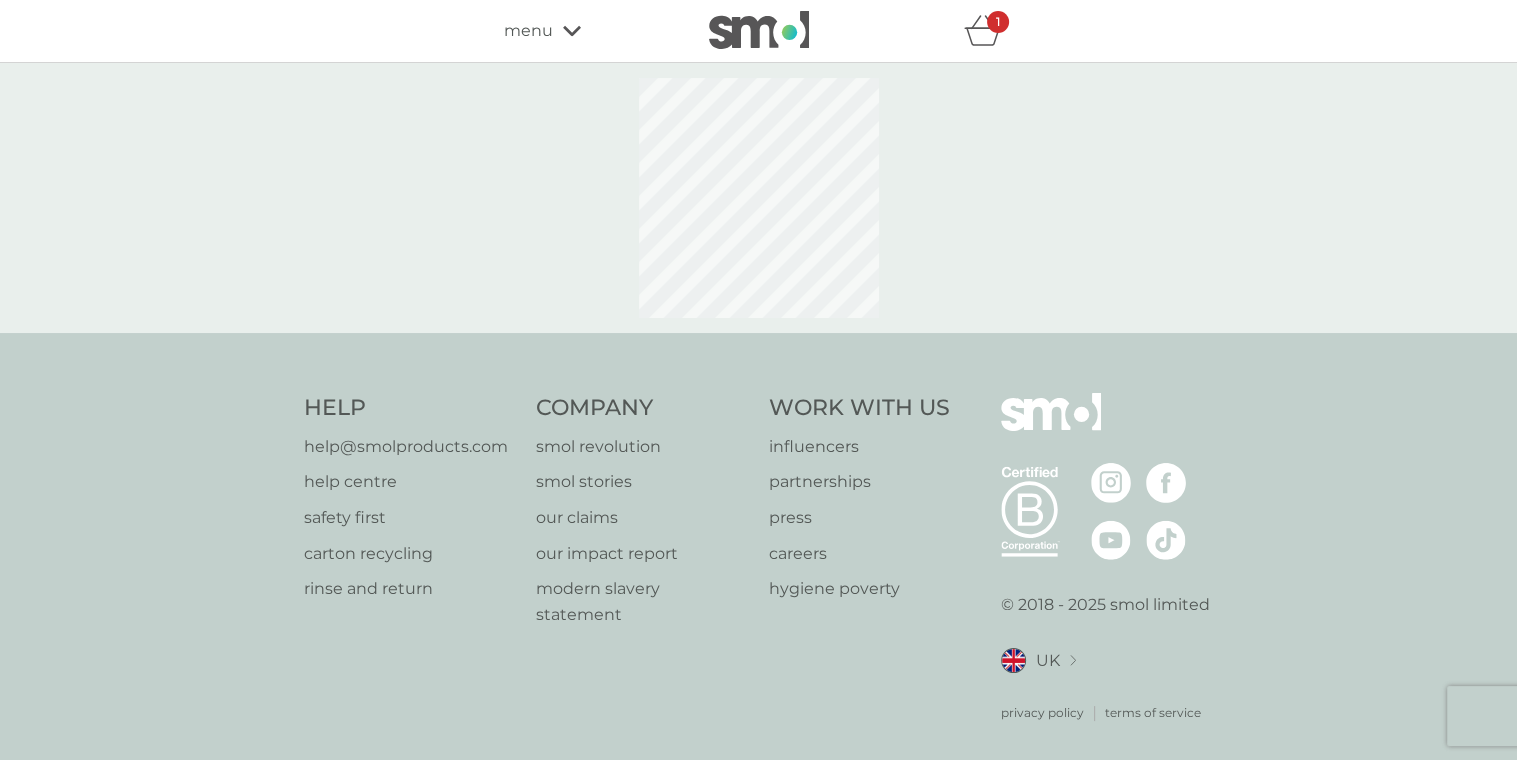 select on "112" 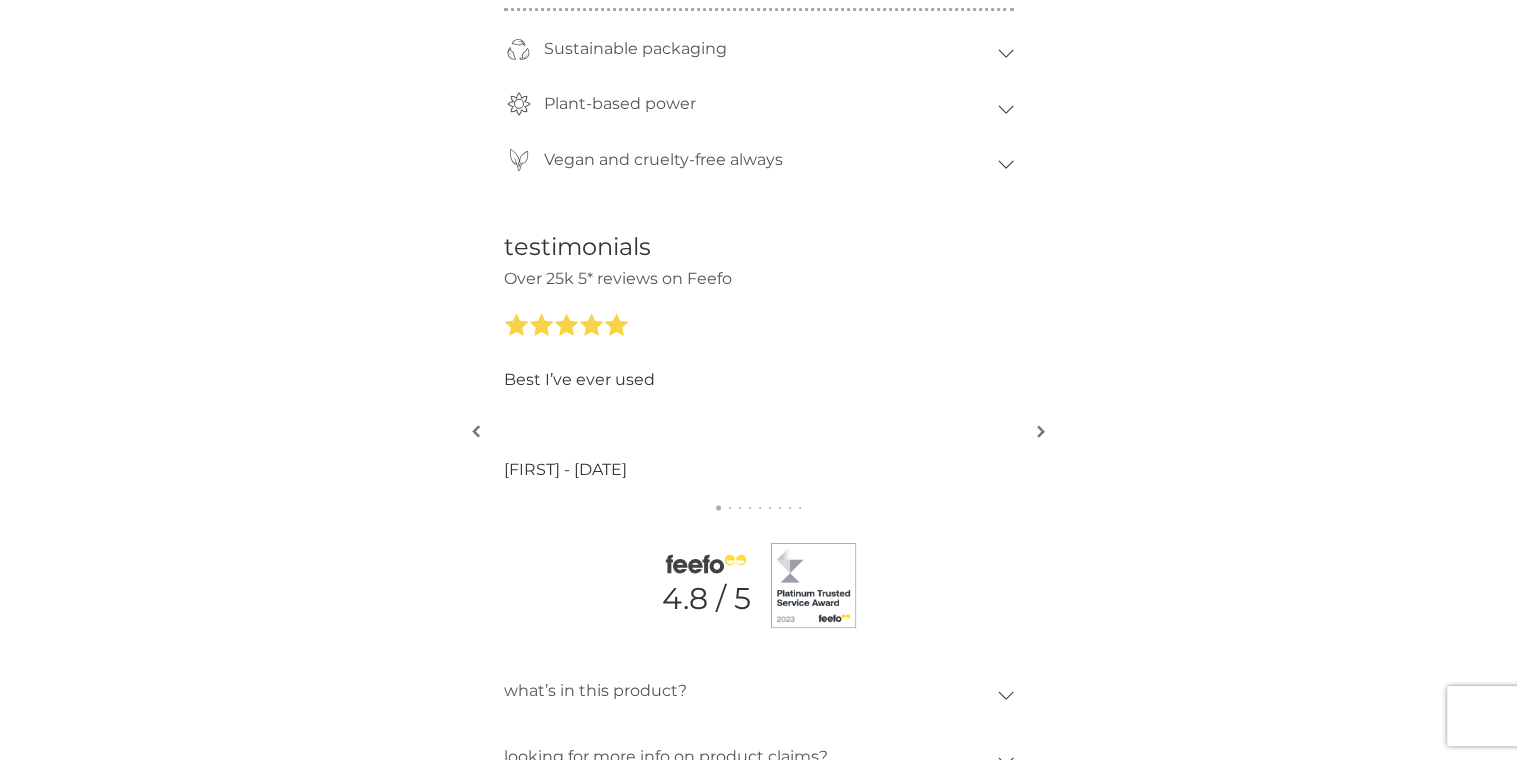 scroll, scrollTop: 1833, scrollLeft: 0, axis: vertical 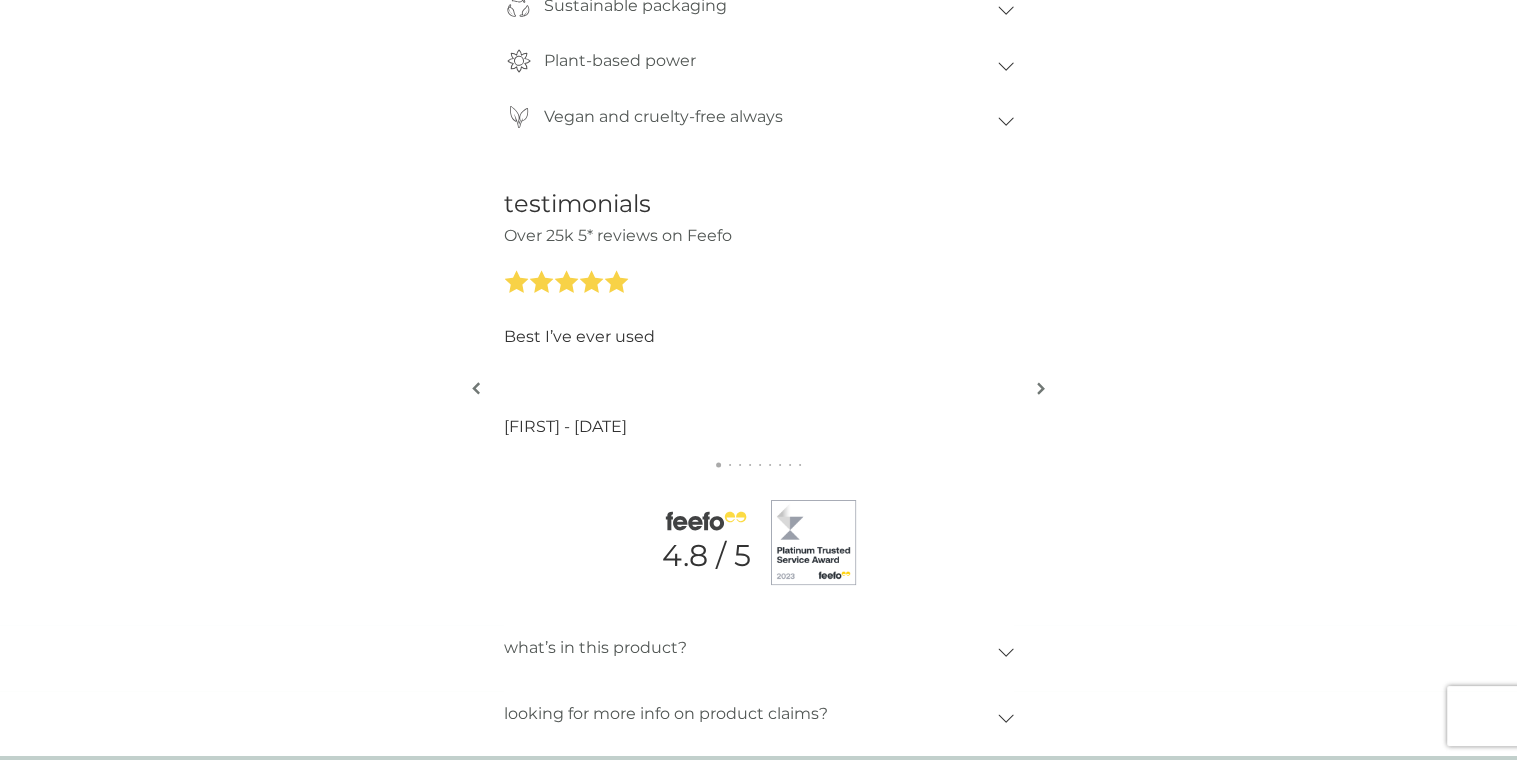 click at bounding box center (1041, 388) 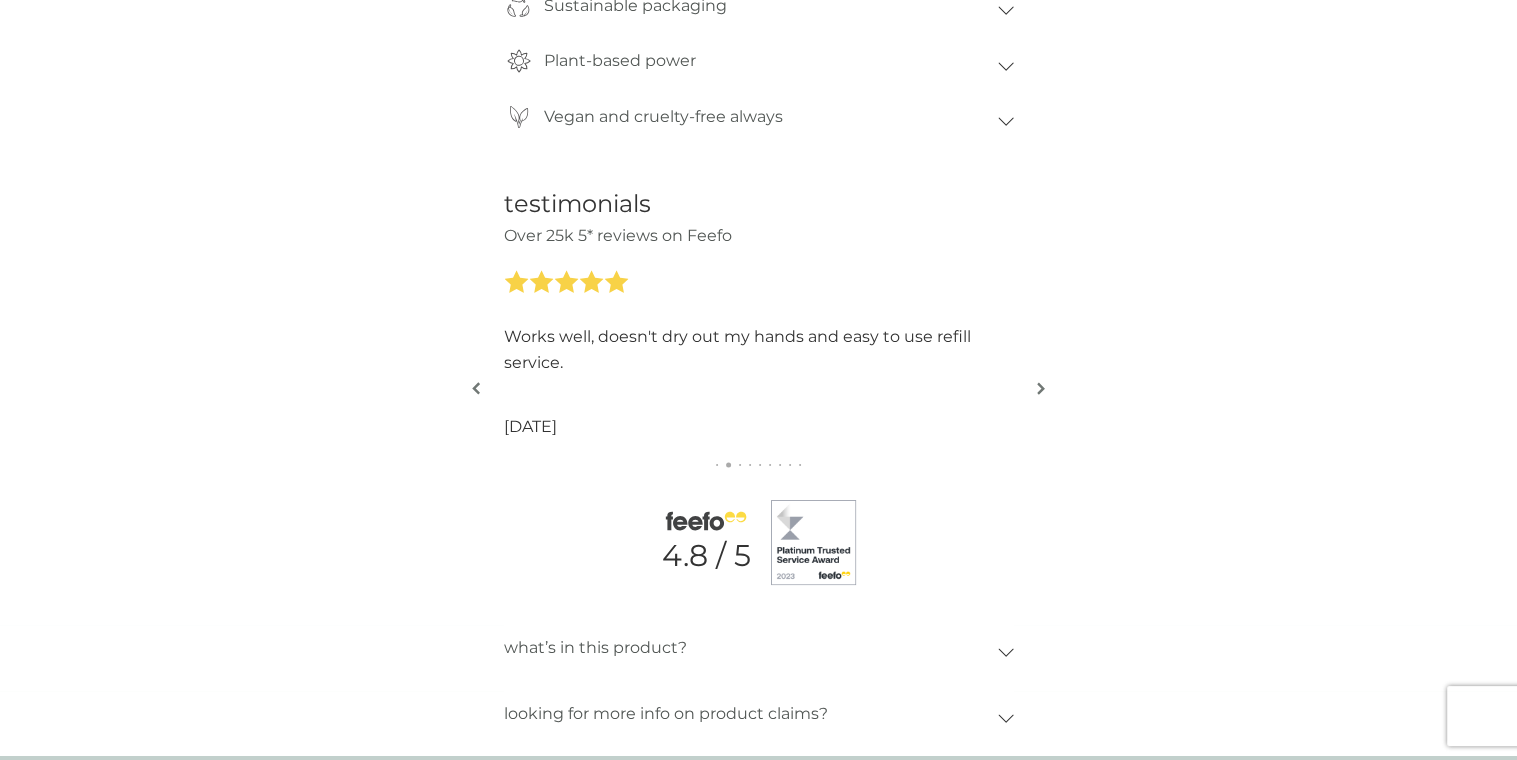 click at bounding box center [1041, 388] 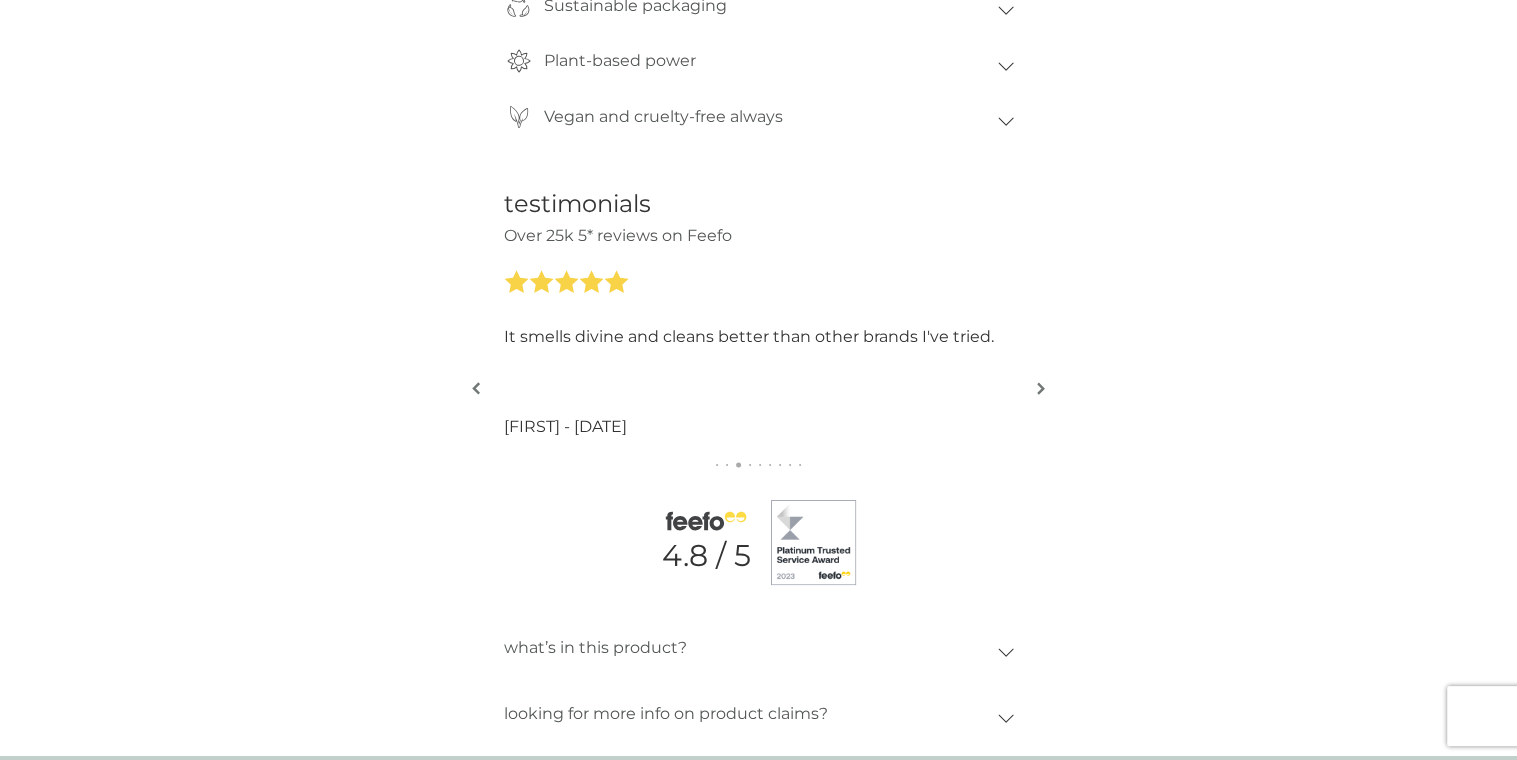 click at bounding box center [1041, 388] 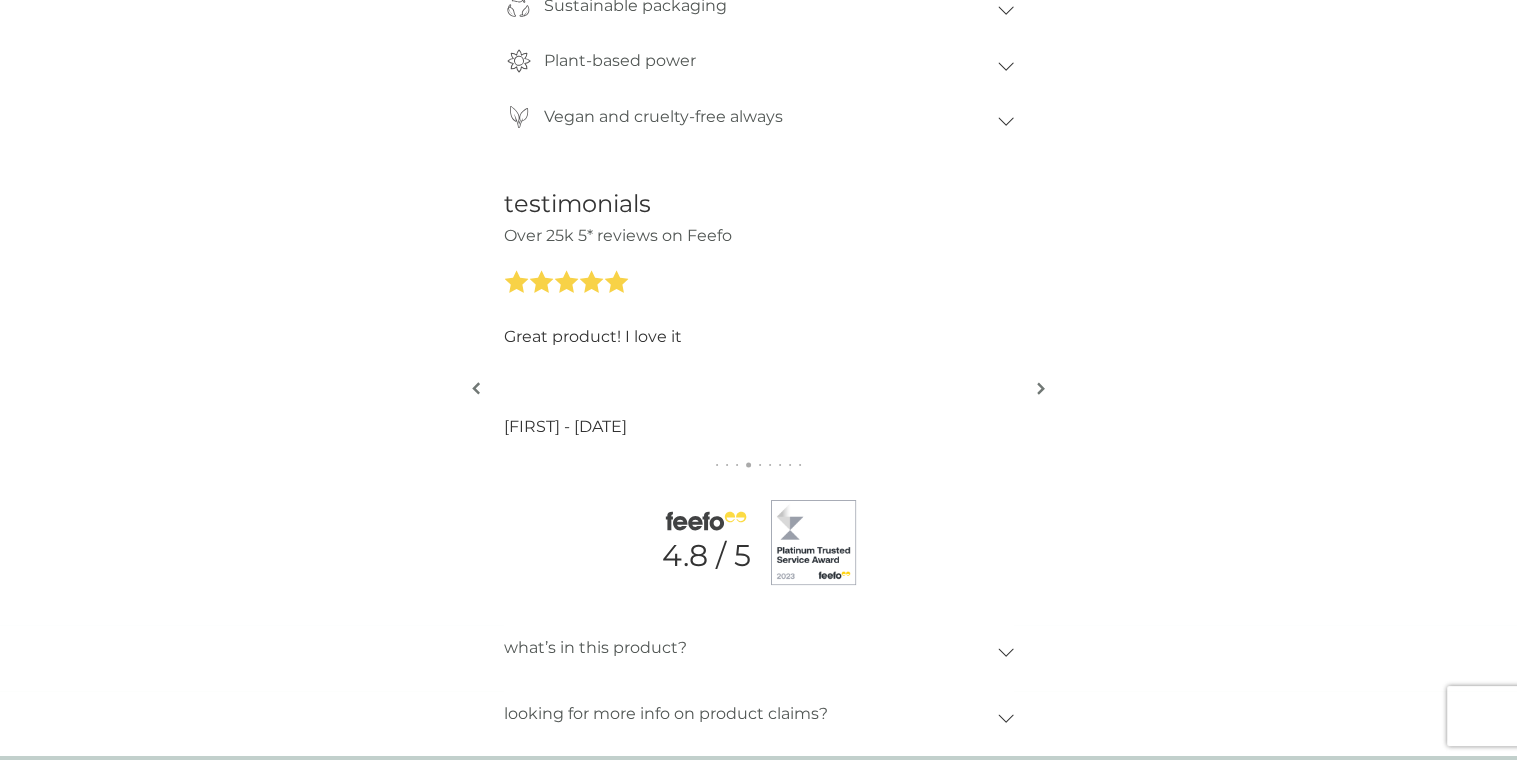 click at bounding box center [1041, 388] 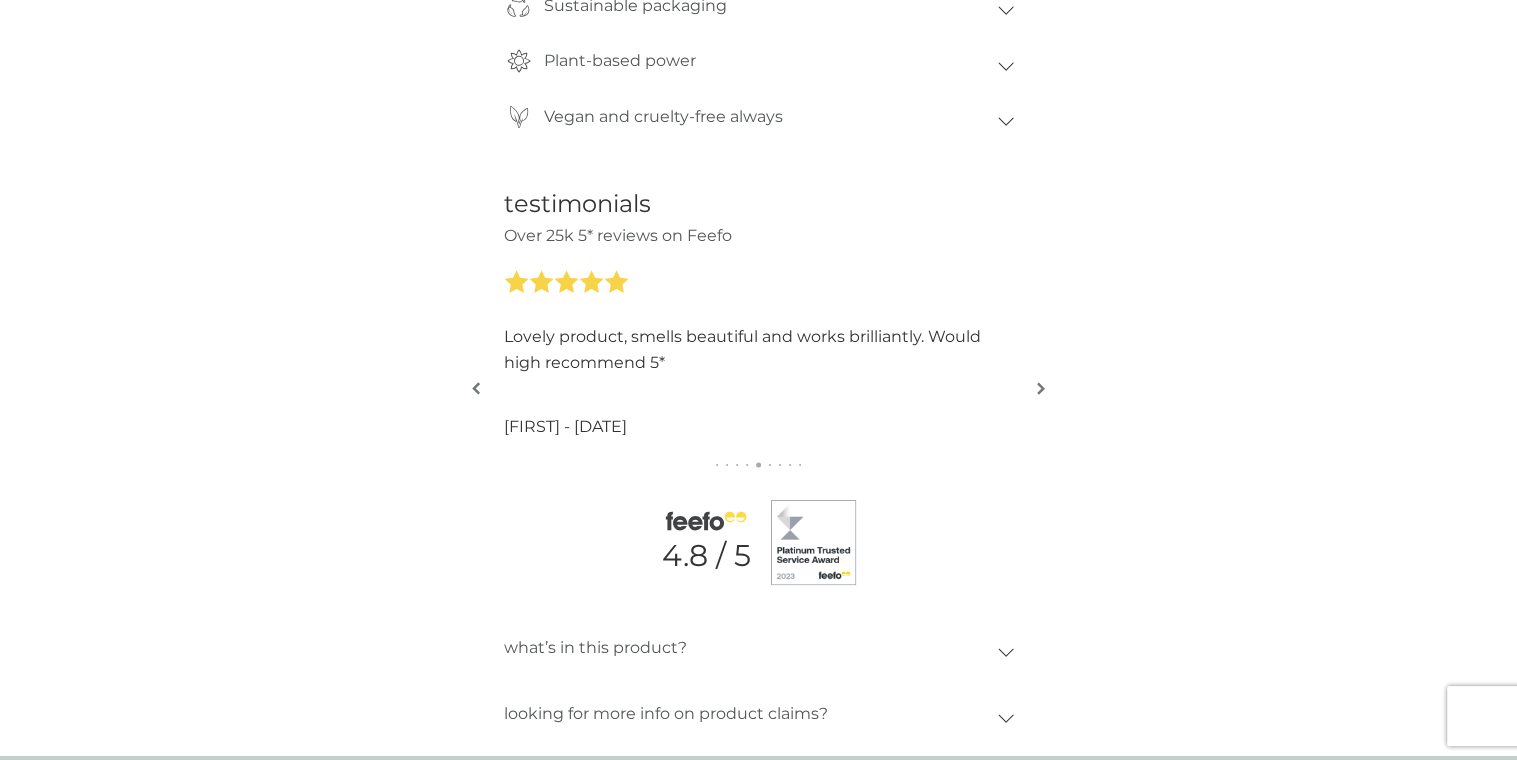 click at bounding box center (1041, 388) 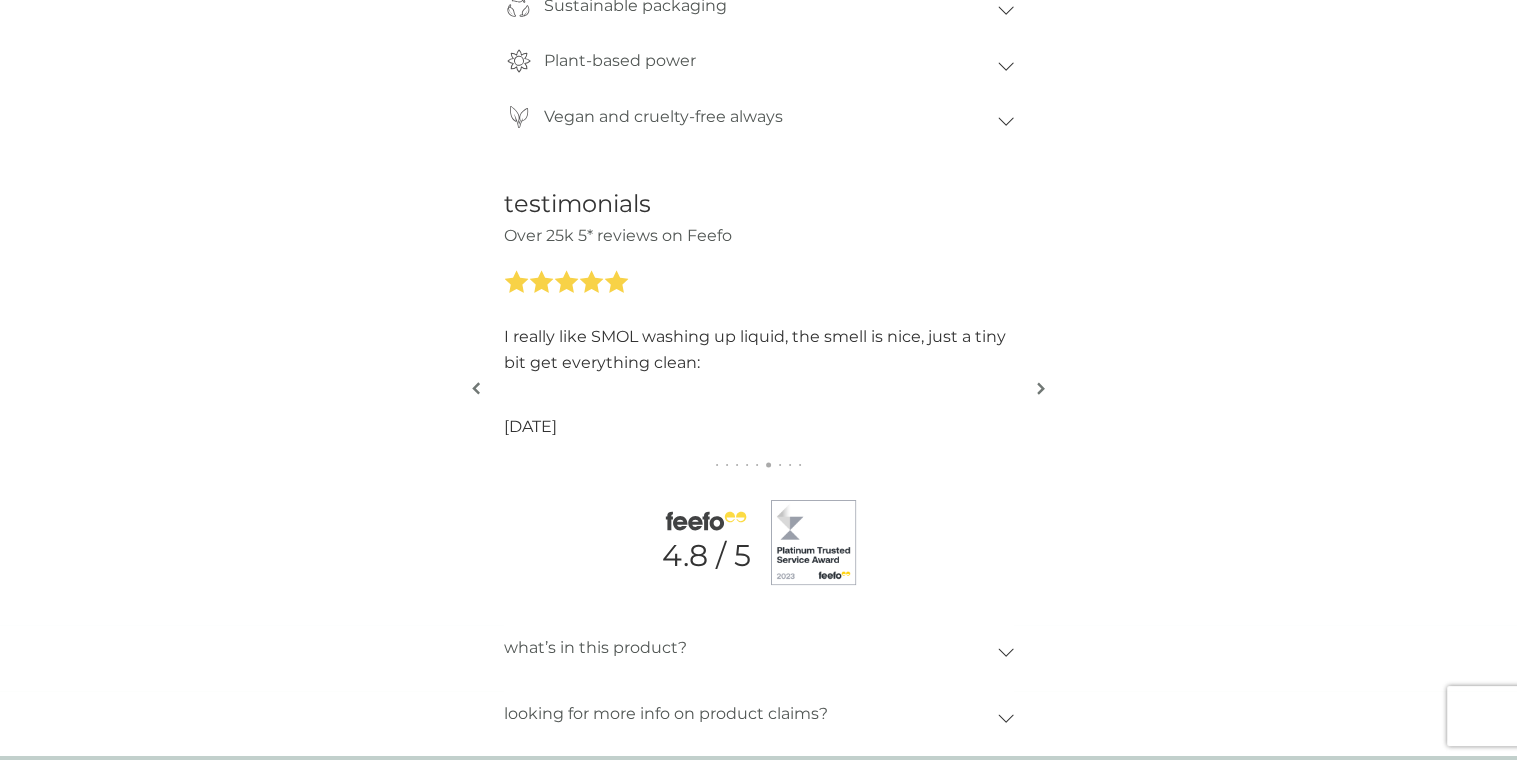 click at bounding box center (1041, 388) 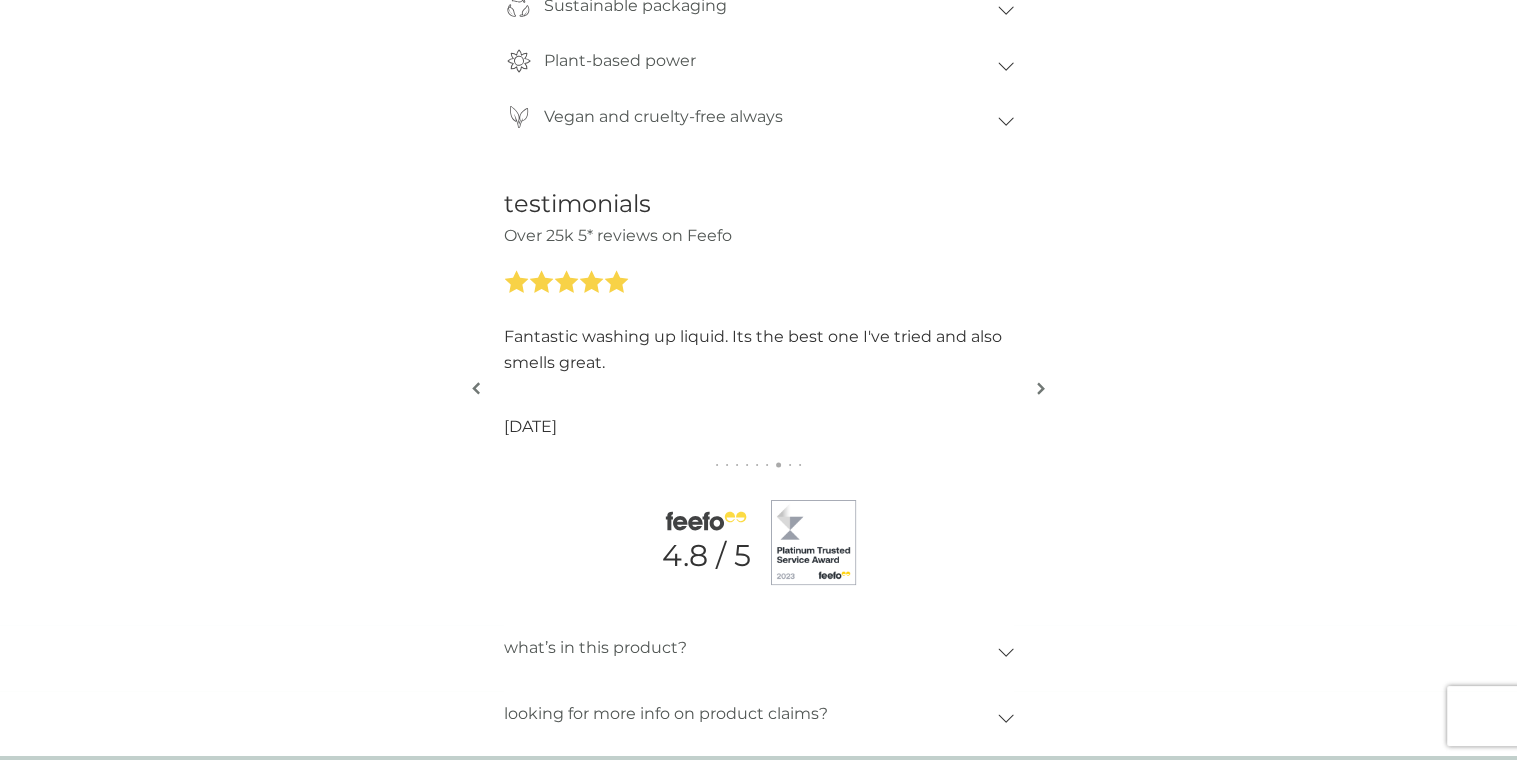 click at bounding box center (1041, 388) 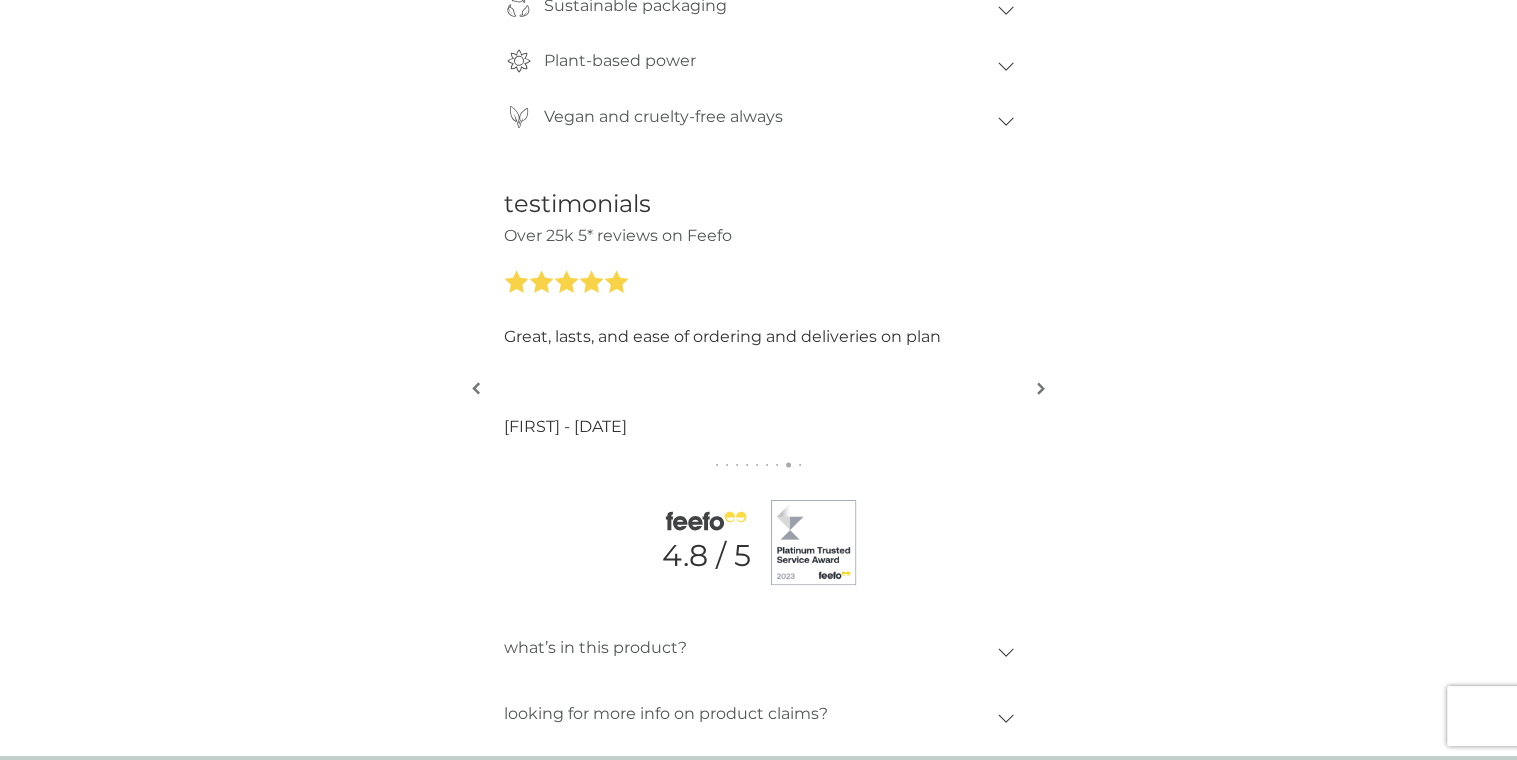 click at bounding box center [1041, 388] 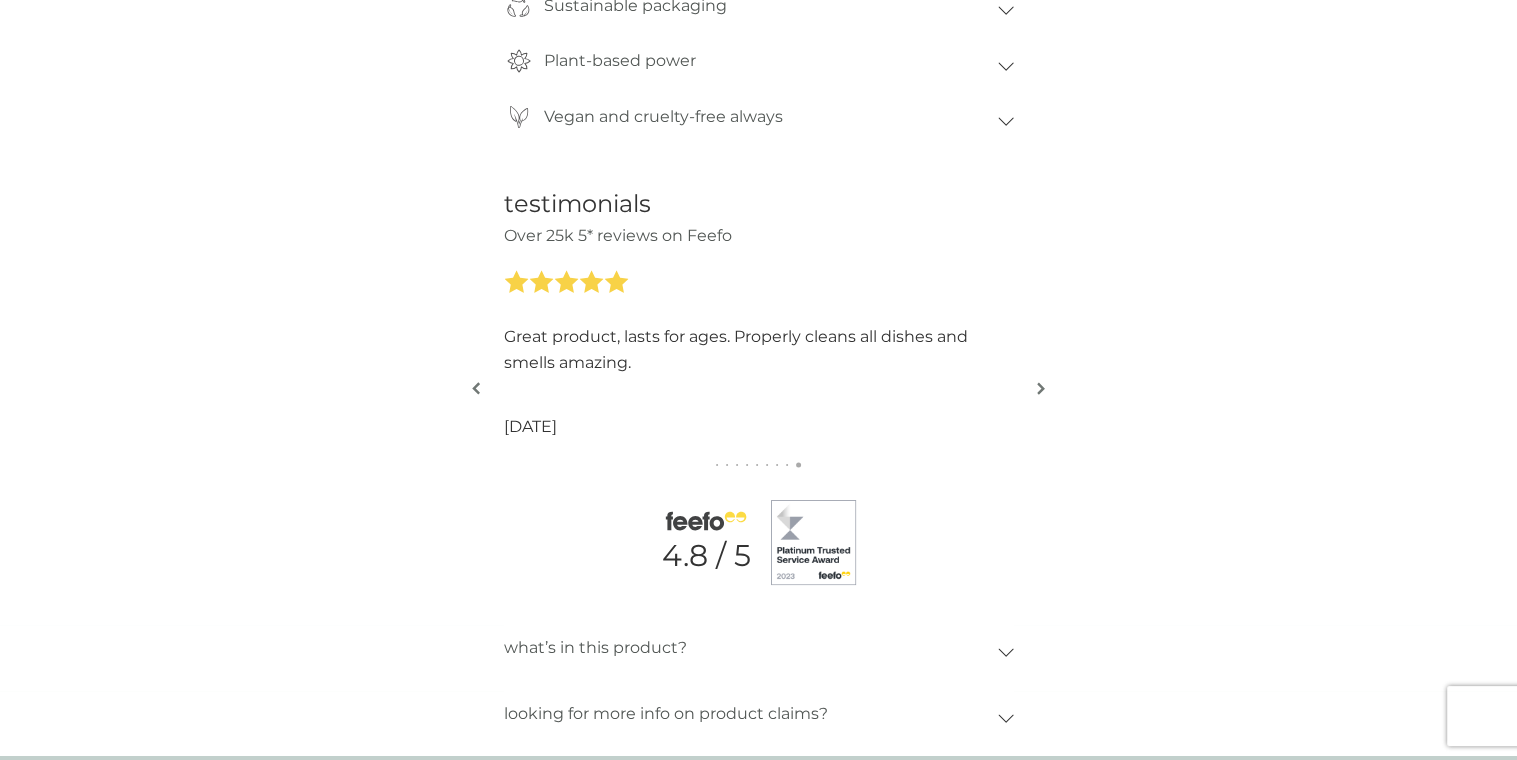 click at bounding box center (1041, 388) 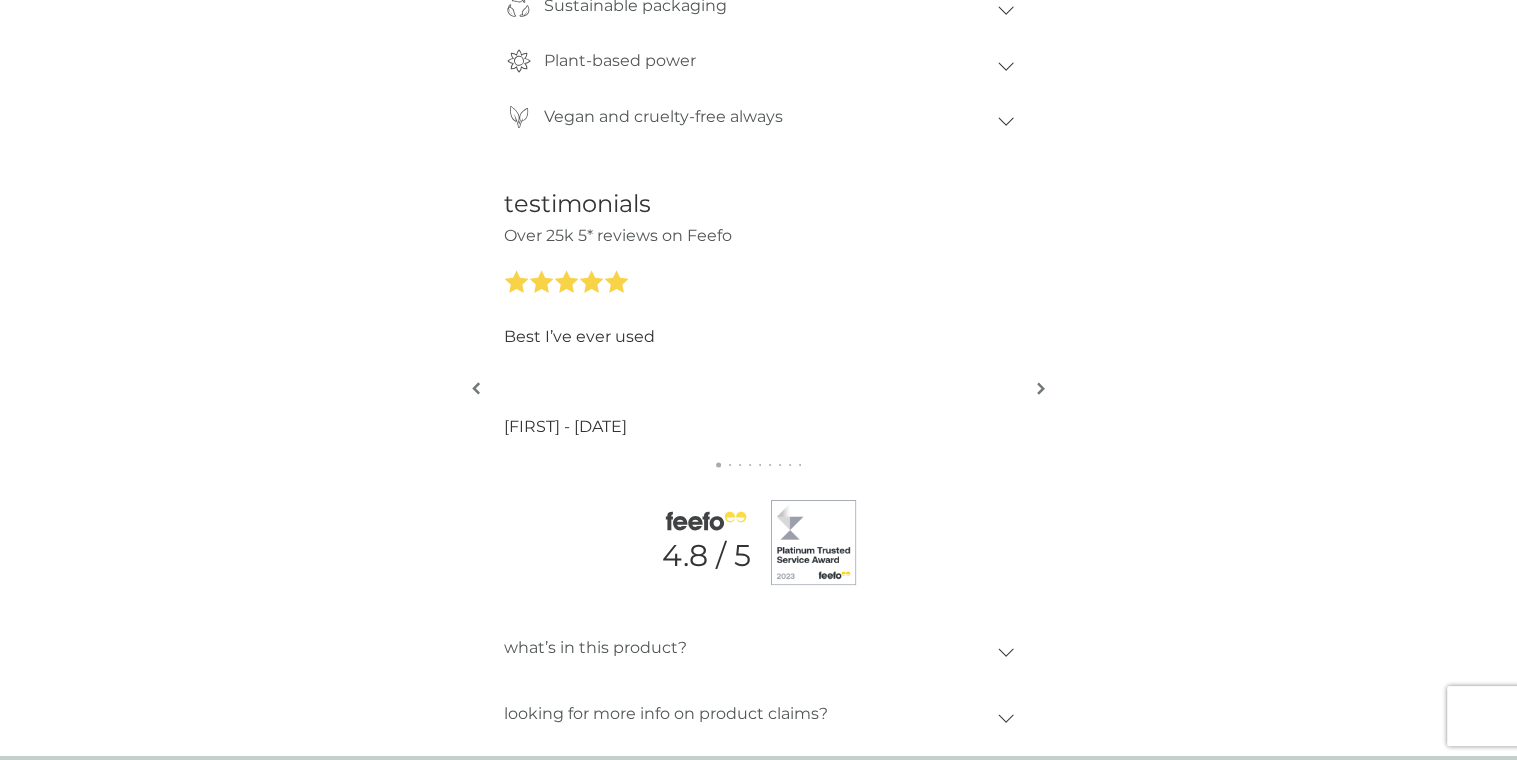 click at bounding box center (1041, 388) 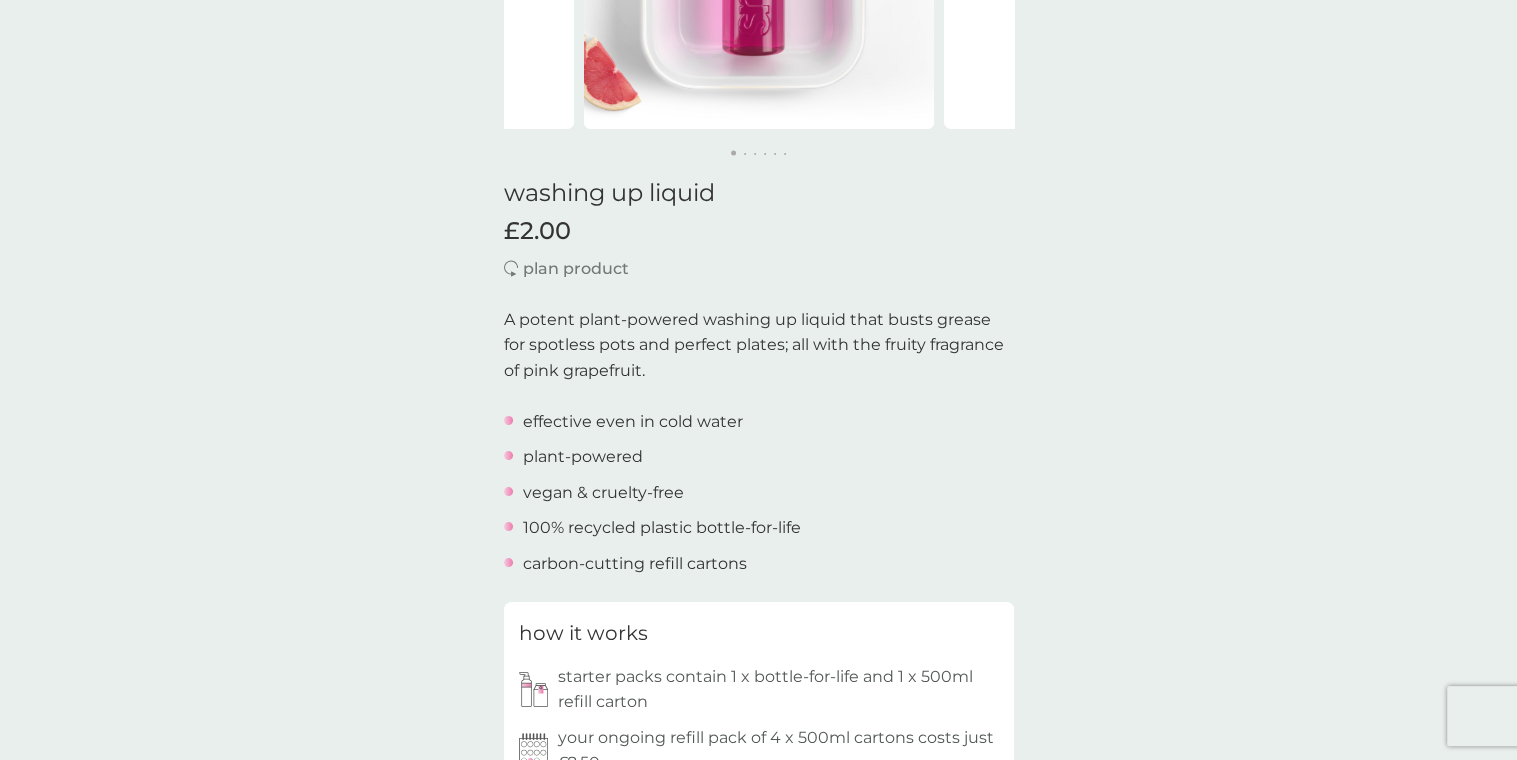 scroll, scrollTop: 0, scrollLeft: 0, axis: both 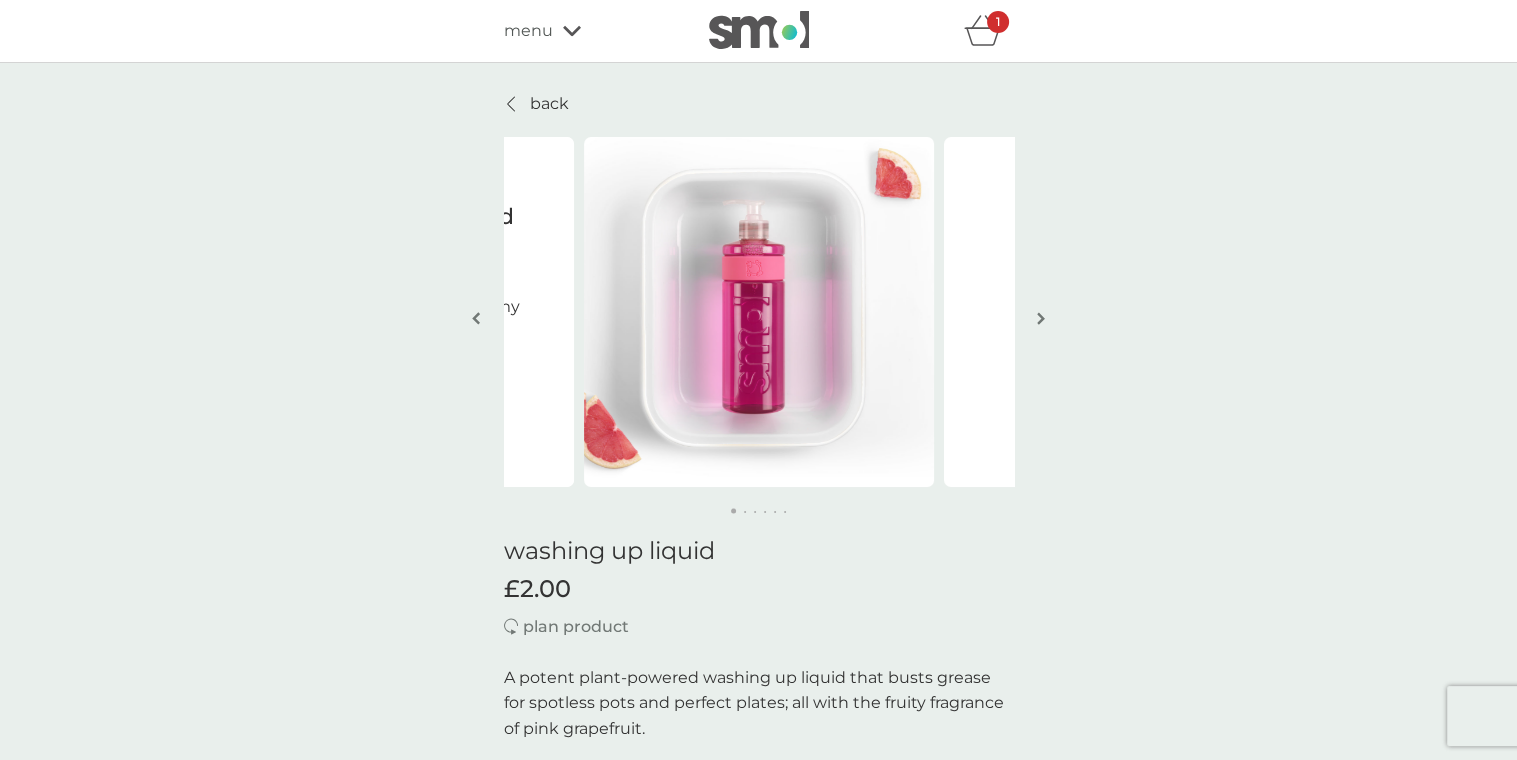 click on "back" at bounding box center [536, 104] 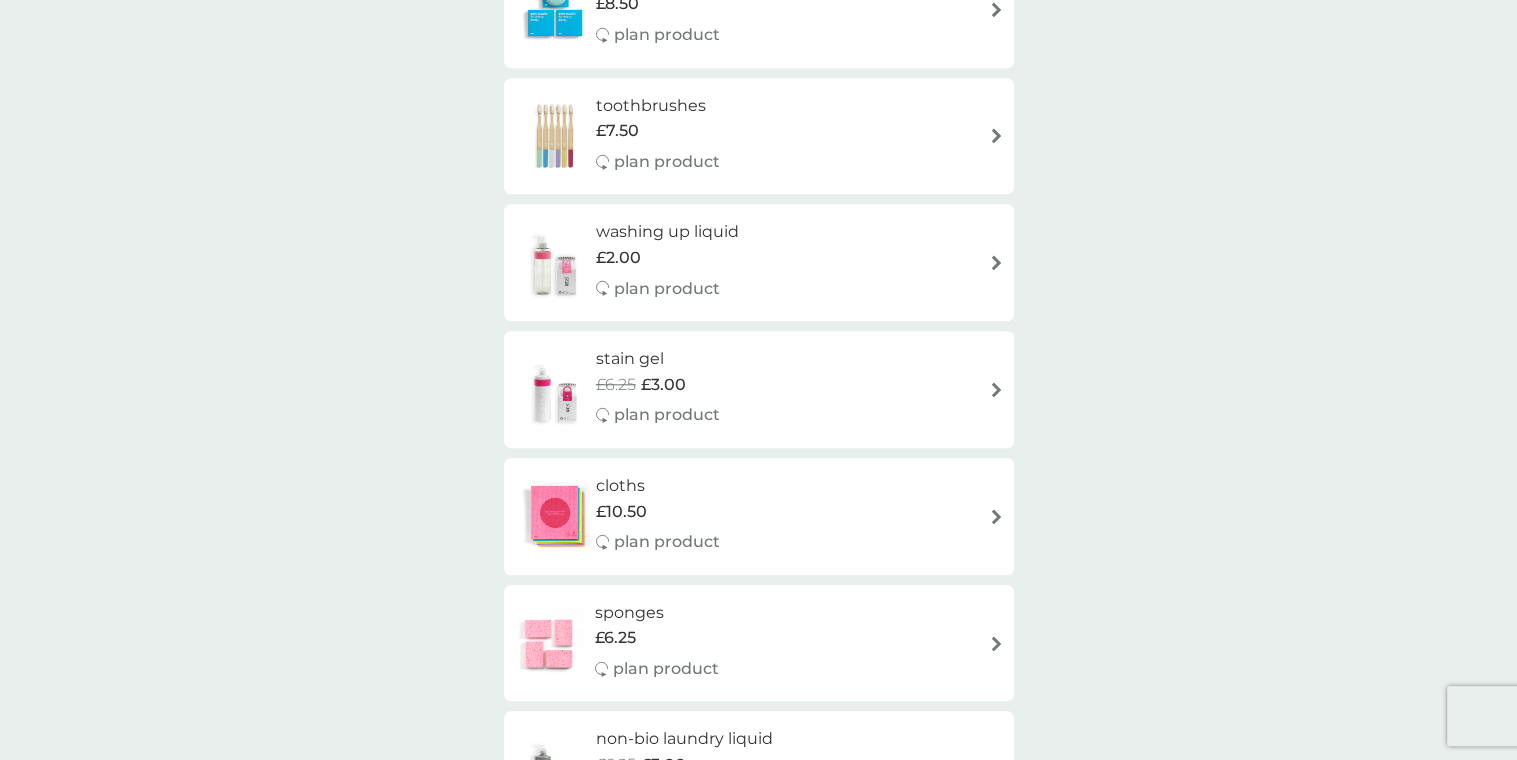 scroll, scrollTop: 1766, scrollLeft: 0, axis: vertical 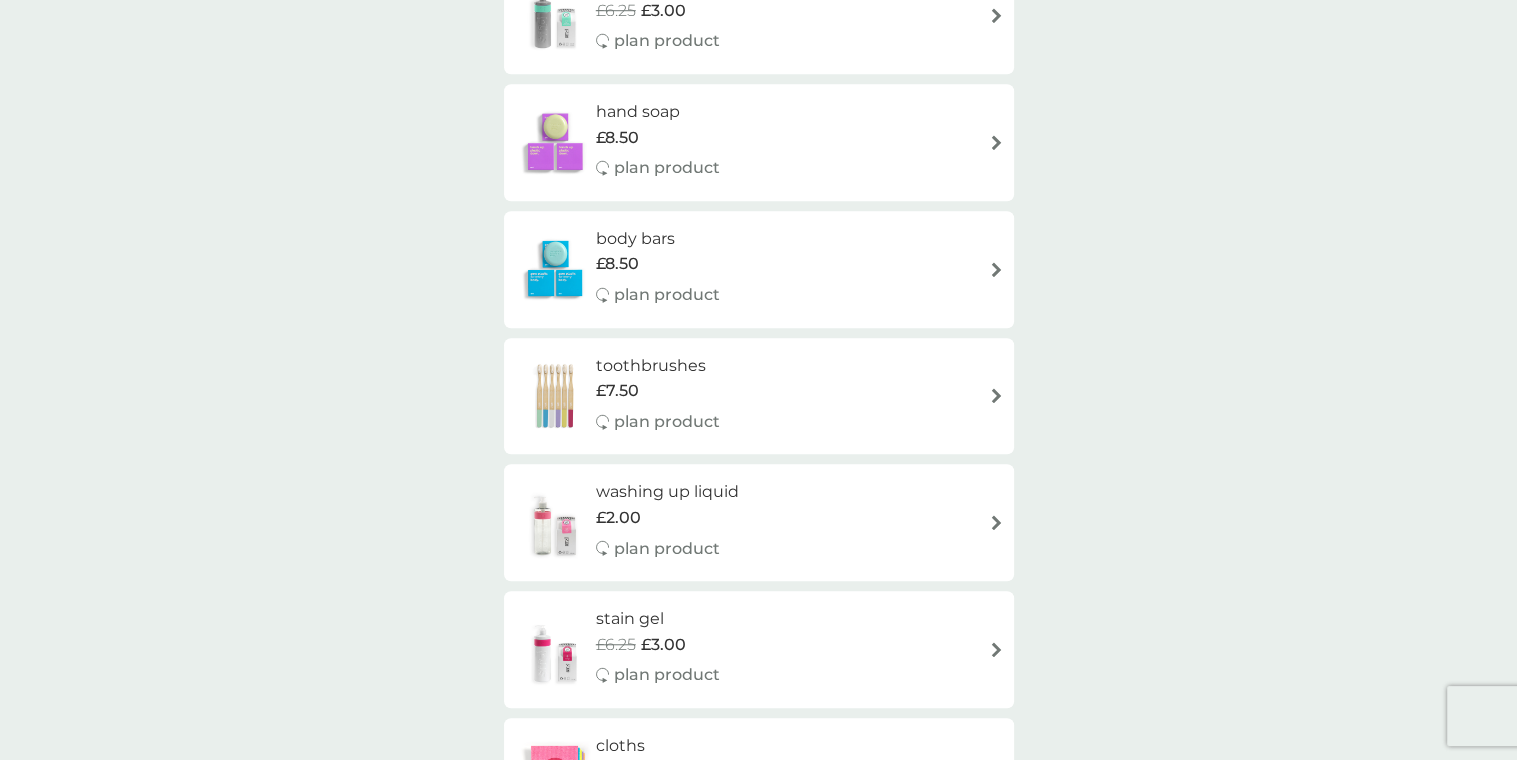 click on "body bars" at bounding box center (658, 239) 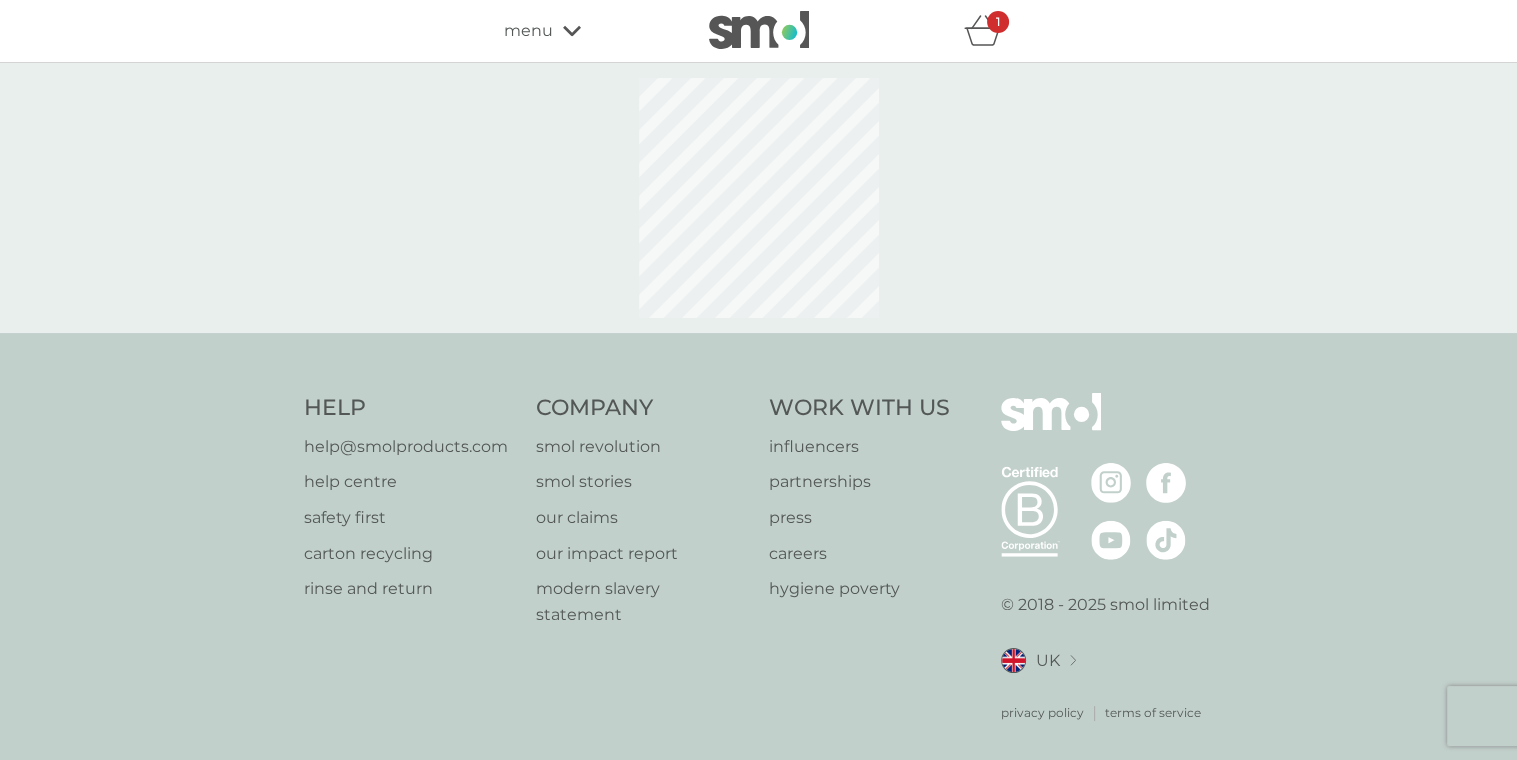 select on "91" 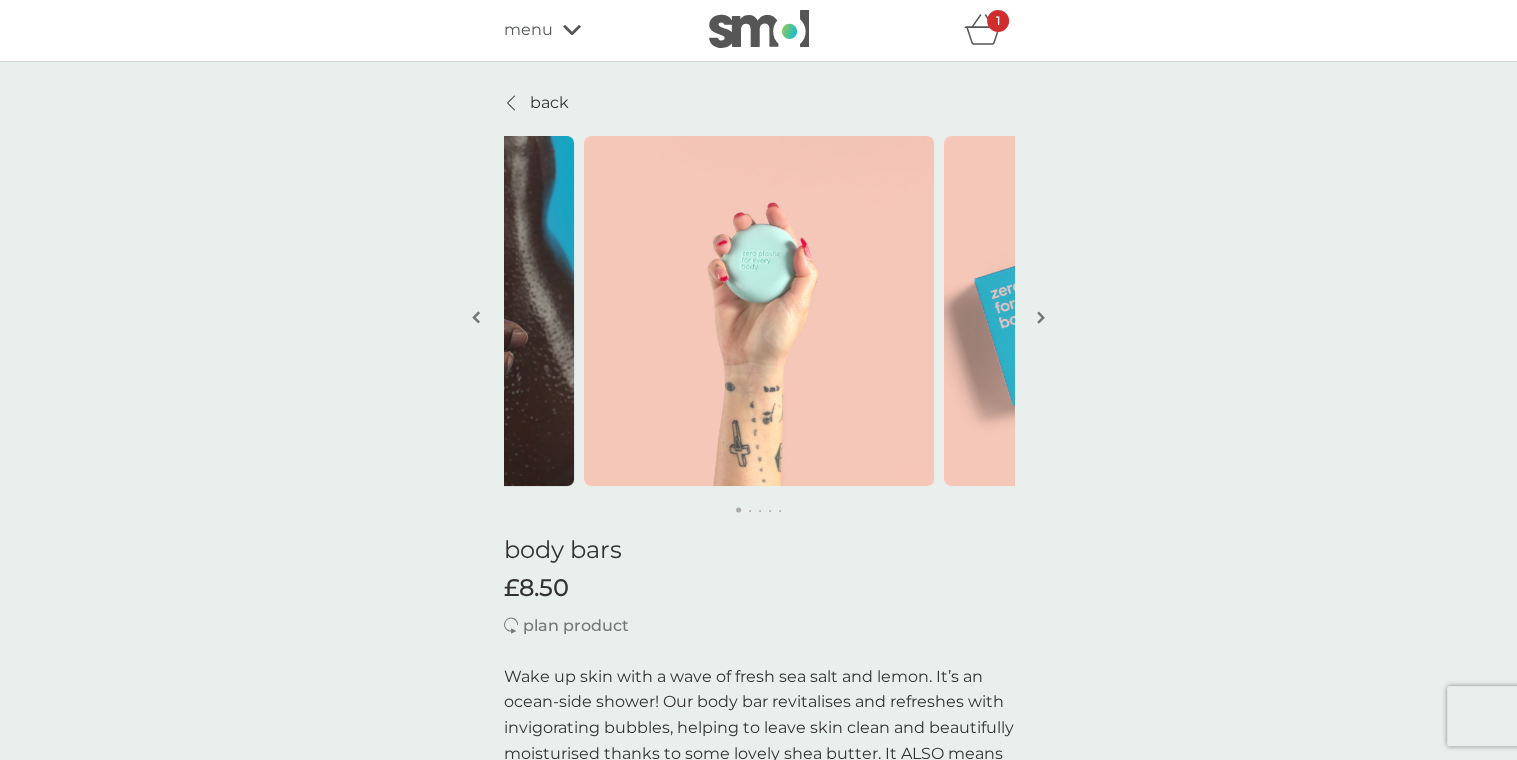 scroll, scrollTop: 0, scrollLeft: 0, axis: both 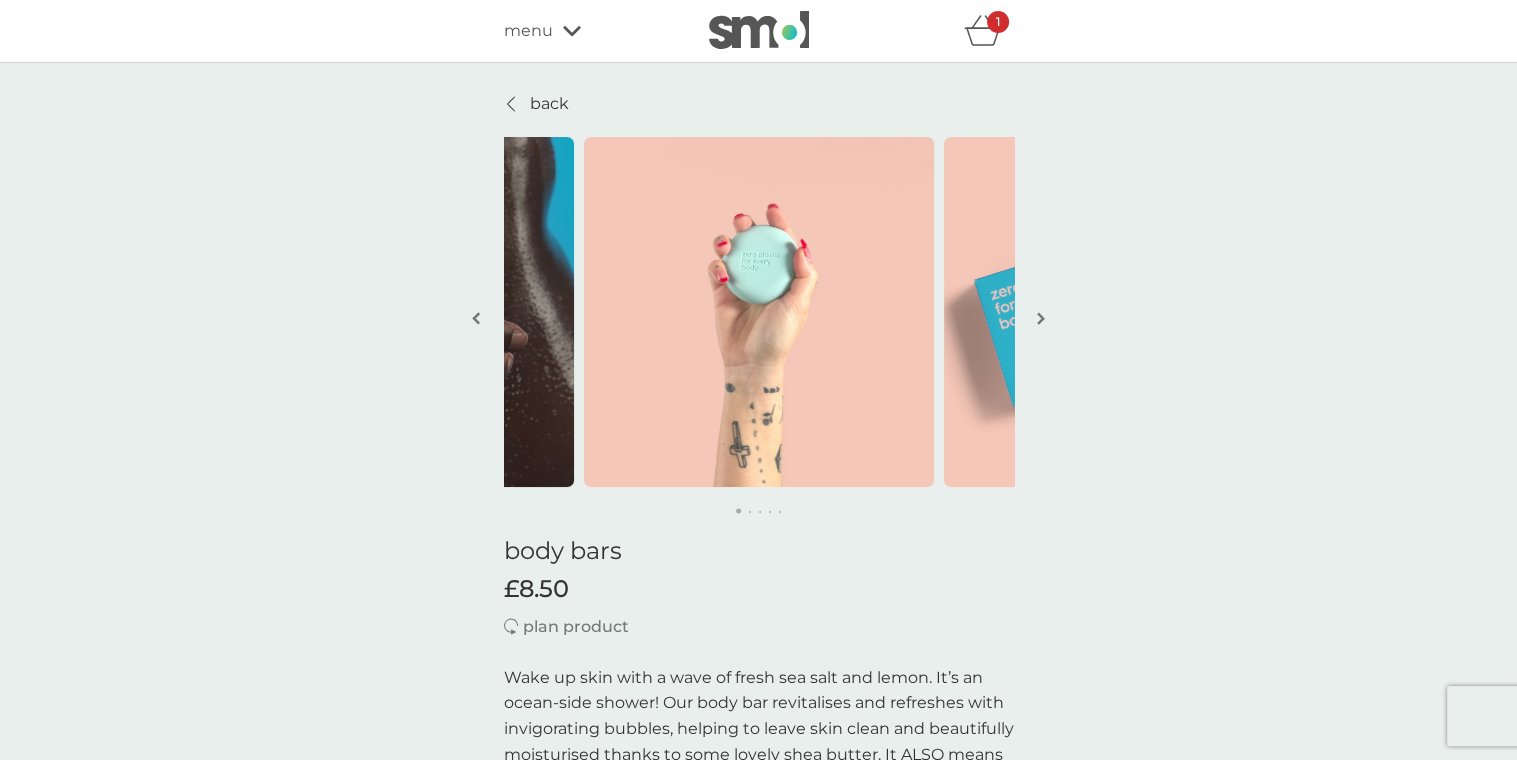 click on "back" at bounding box center [549, 104] 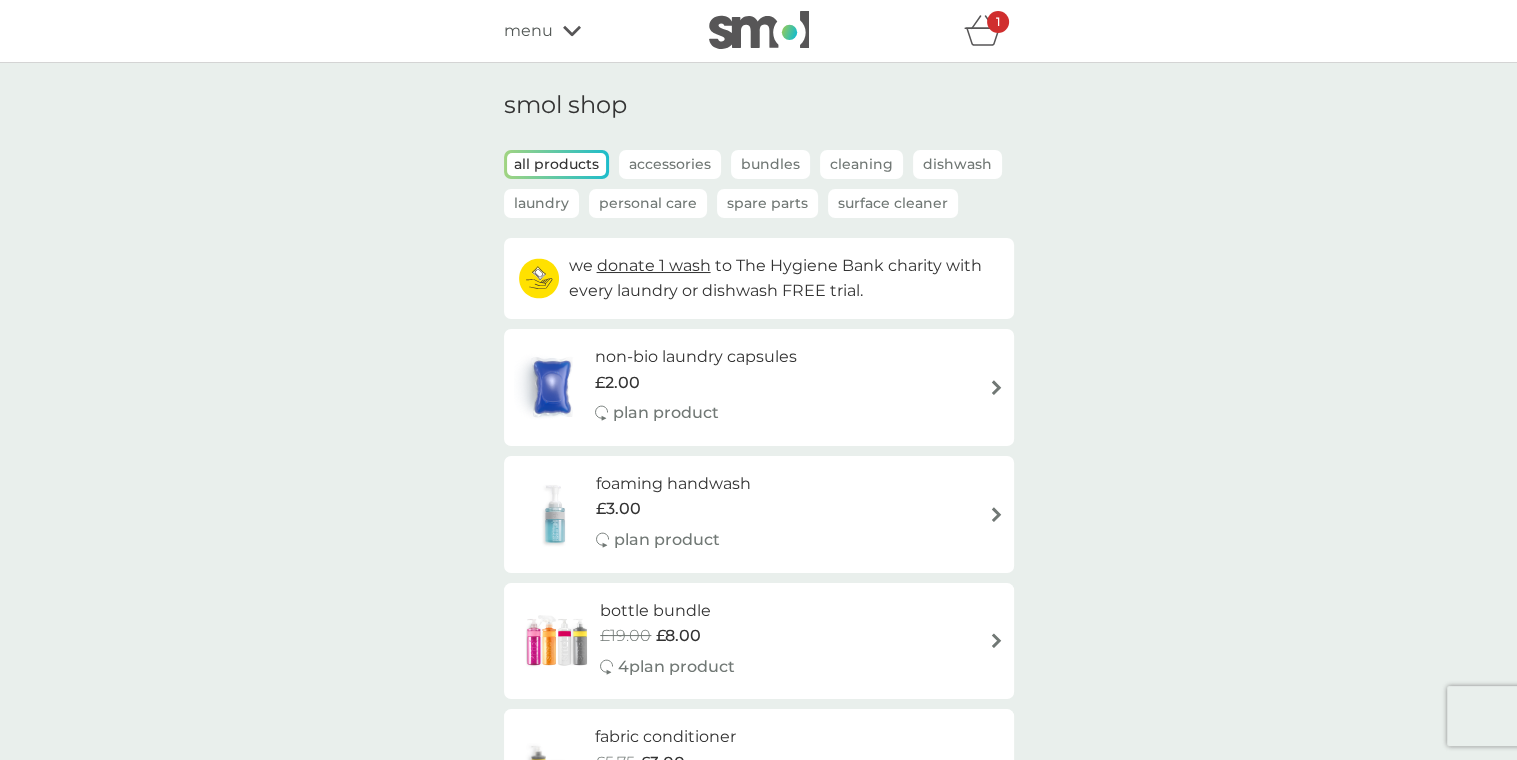 click 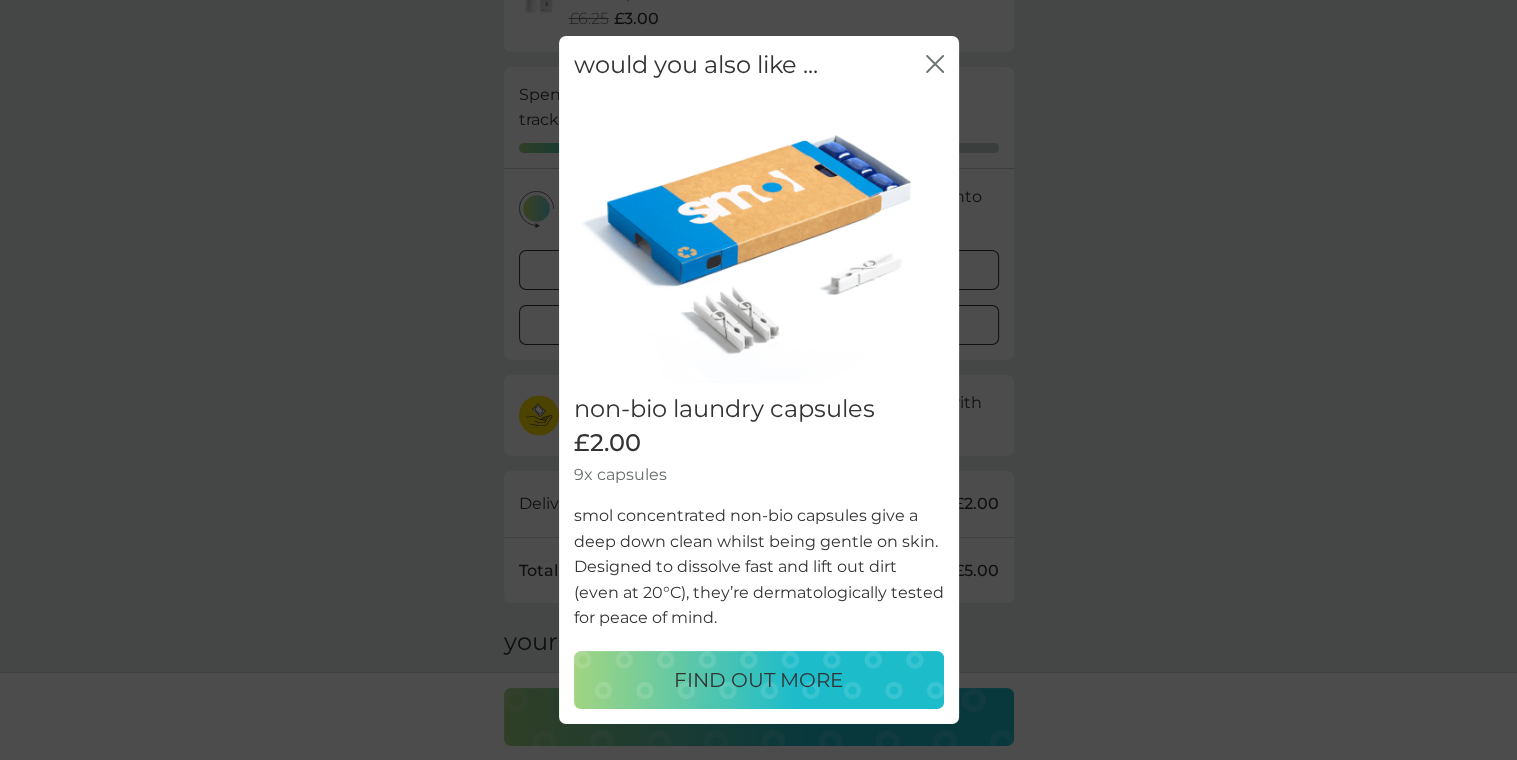 scroll, scrollTop: 233, scrollLeft: 0, axis: vertical 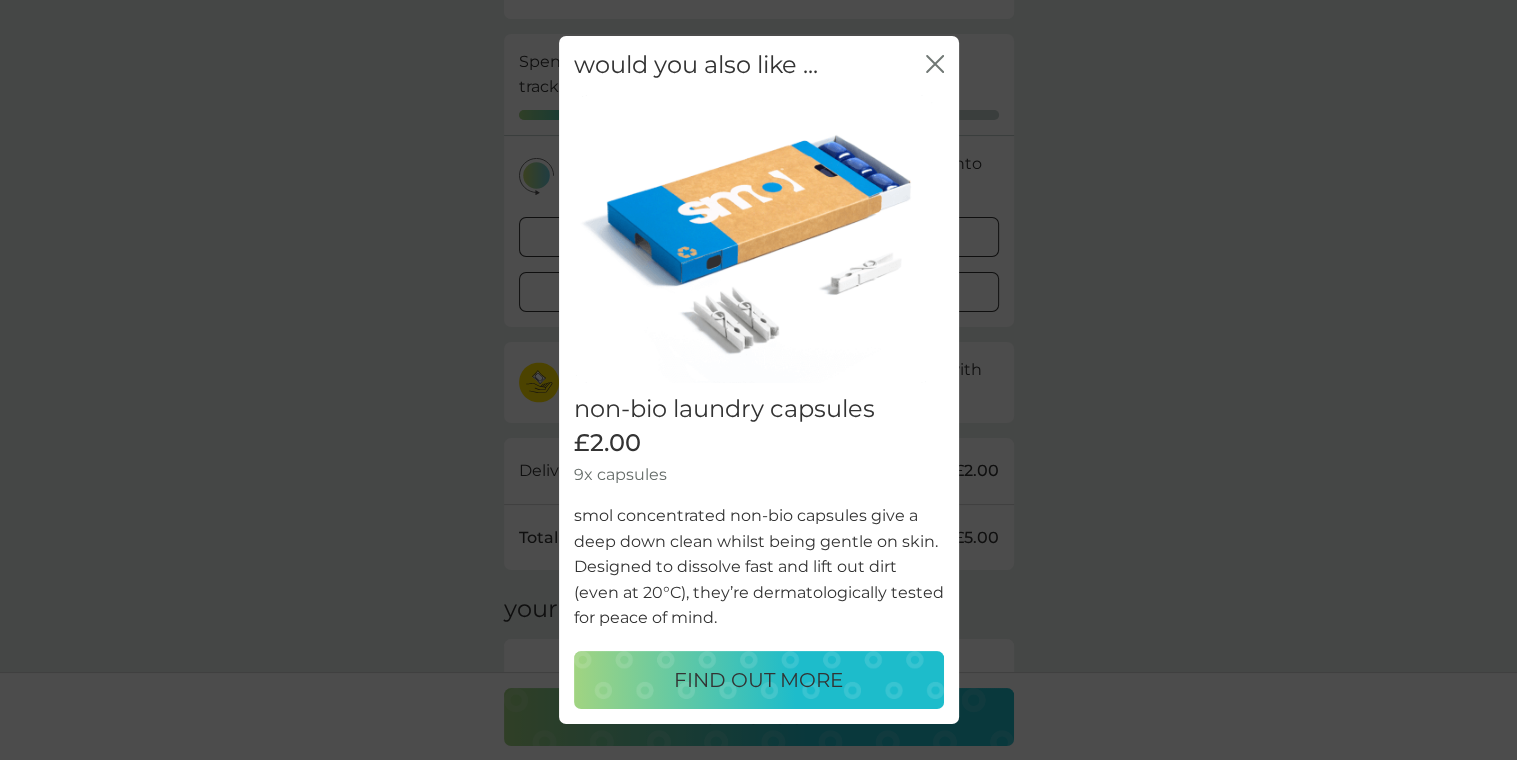 click on "close" 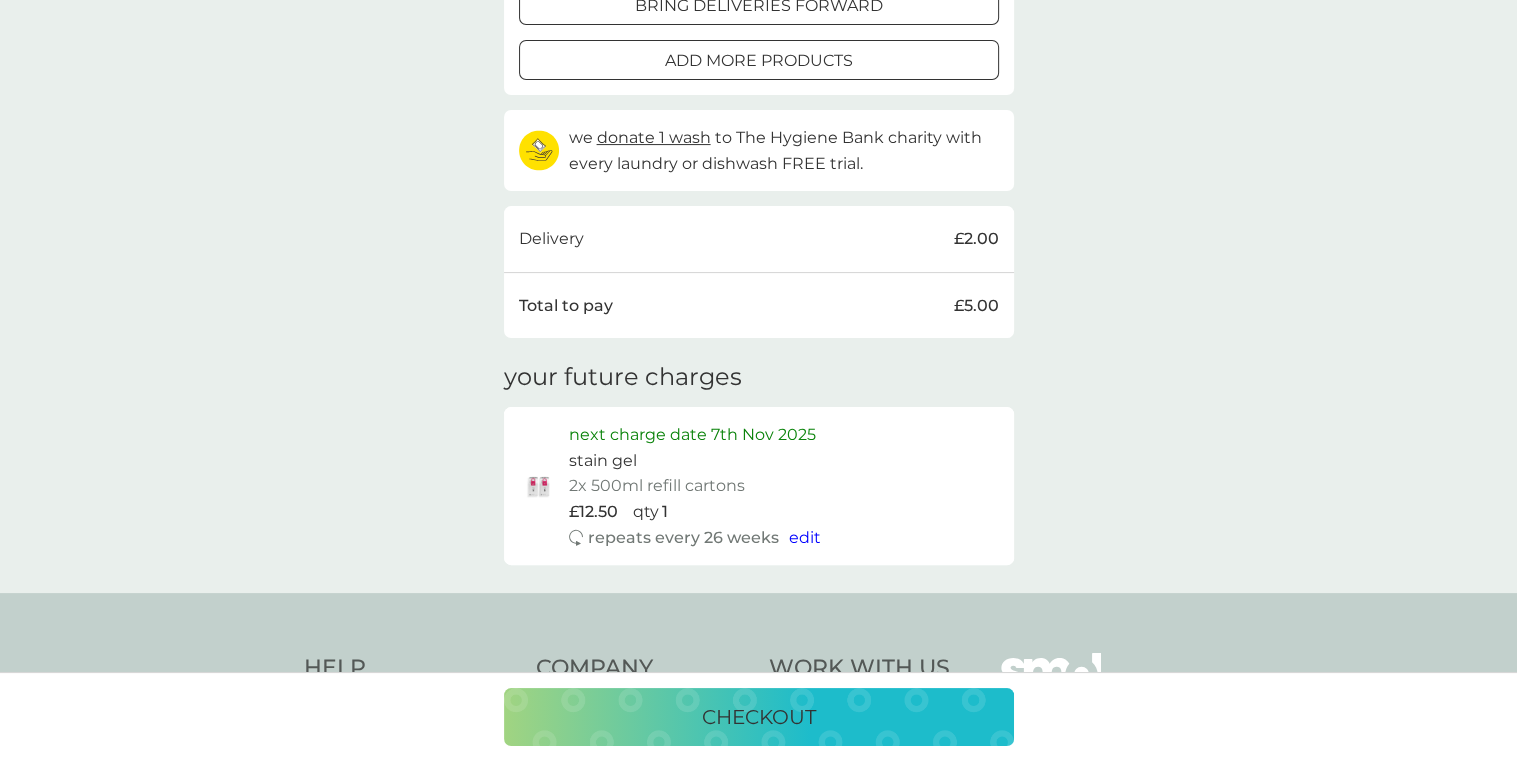 scroll, scrollTop: 466, scrollLeft: 0, axis: vertical 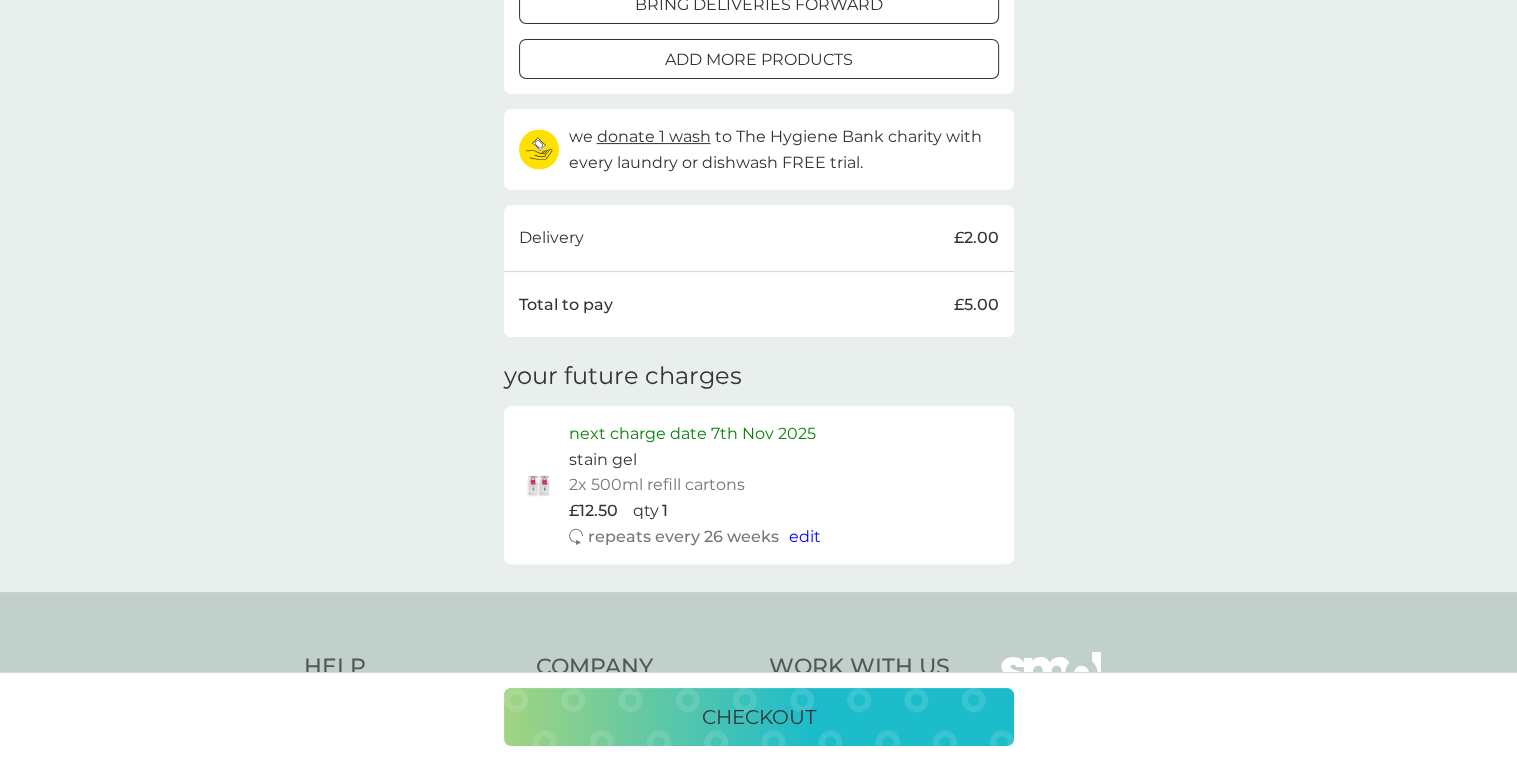 click on "edit" at bounding box center [805, 536] 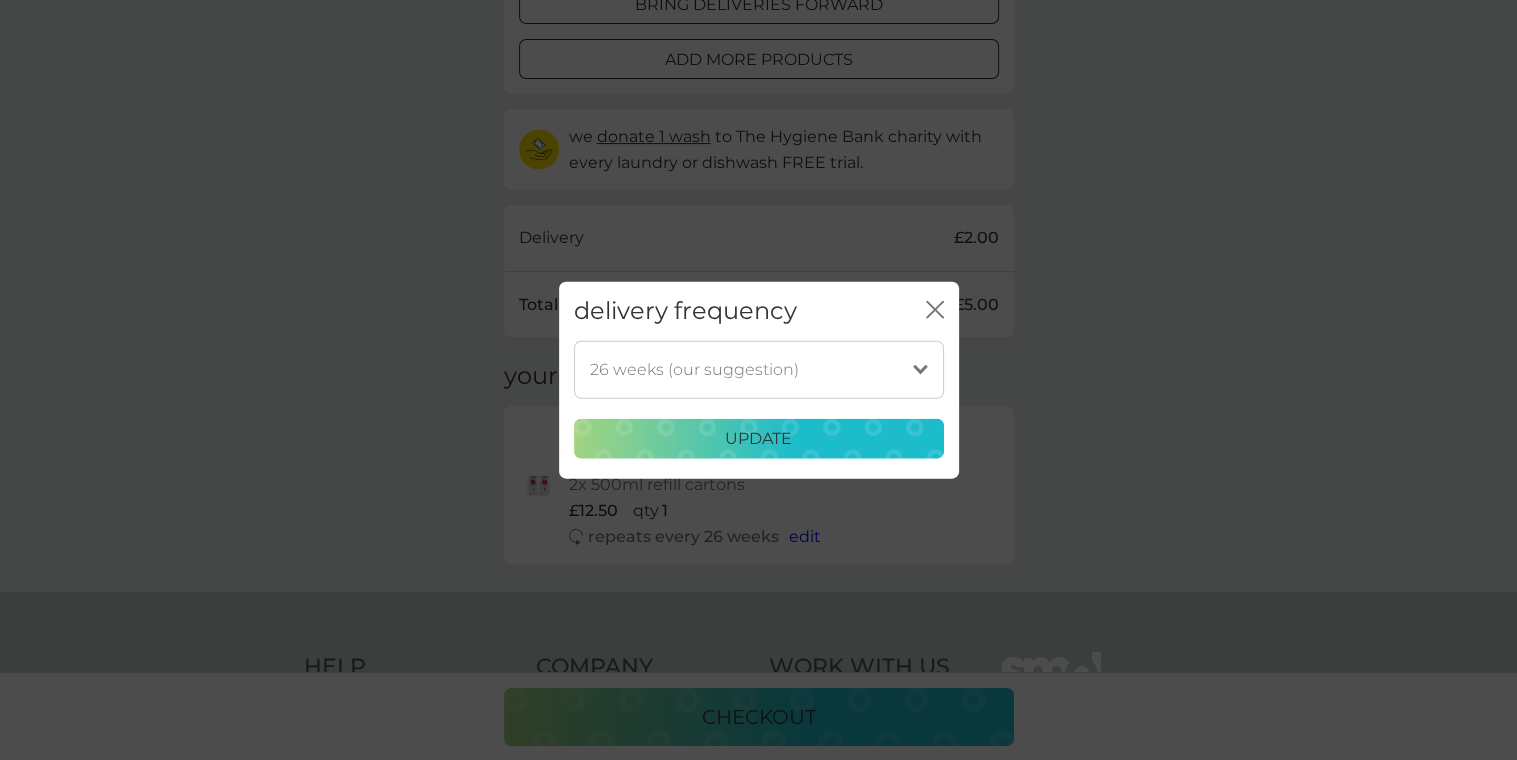 click on "1 week  2 weeks  3 weeks  4 weeks  5 weeks  6 weeks  7 weeks  8 weeks  9 weeks  10 weeks  11 weeks  12 weeks  13 weeks  14 weeks  15 weeks  16 weeks  17 weeks  18 weeks  19 weeks  20 weeks  21 weeks  22 weeks  23 weeks  24 weeks  25 weeks  26 weeks (our suggestion) 27 weeks  28 weeks  29 weeks  30 weeks  31 weeks  32 weeks  33 weeks  34 weeks  35 weeks" at bounding box center [759, 369] 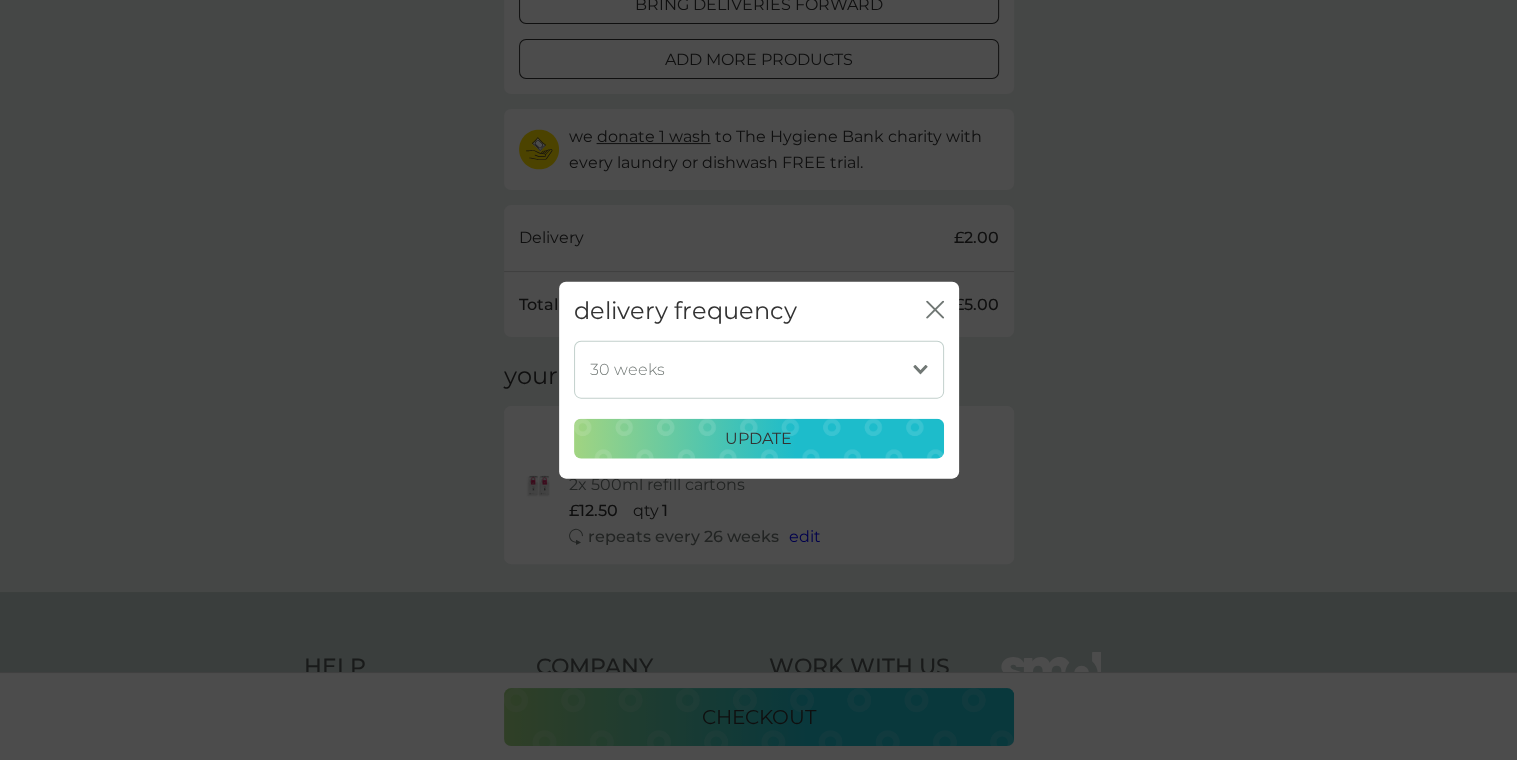 click on "1 week  2 weeks  3 weeks  4 weeks  5 weeks  6 weeks  7 weeks  8 weeks  9 weeks  10 weeks  11 weeks  12 weeks  13 weeks  14 weeks  15 weeks  16 weeks  17 weeks  18 weeks  19 weeks  20 weeks  21 weeks  22 weeks  23 weeks  24 weeks  25 weeks  26 weeks (our suggestion) 27 weeks  28 weeks  29 weeks  30 weeks  31 weeks  32 weeks  33 weeks  34 weeks  35 weeks" at bounding box center (759, 369) 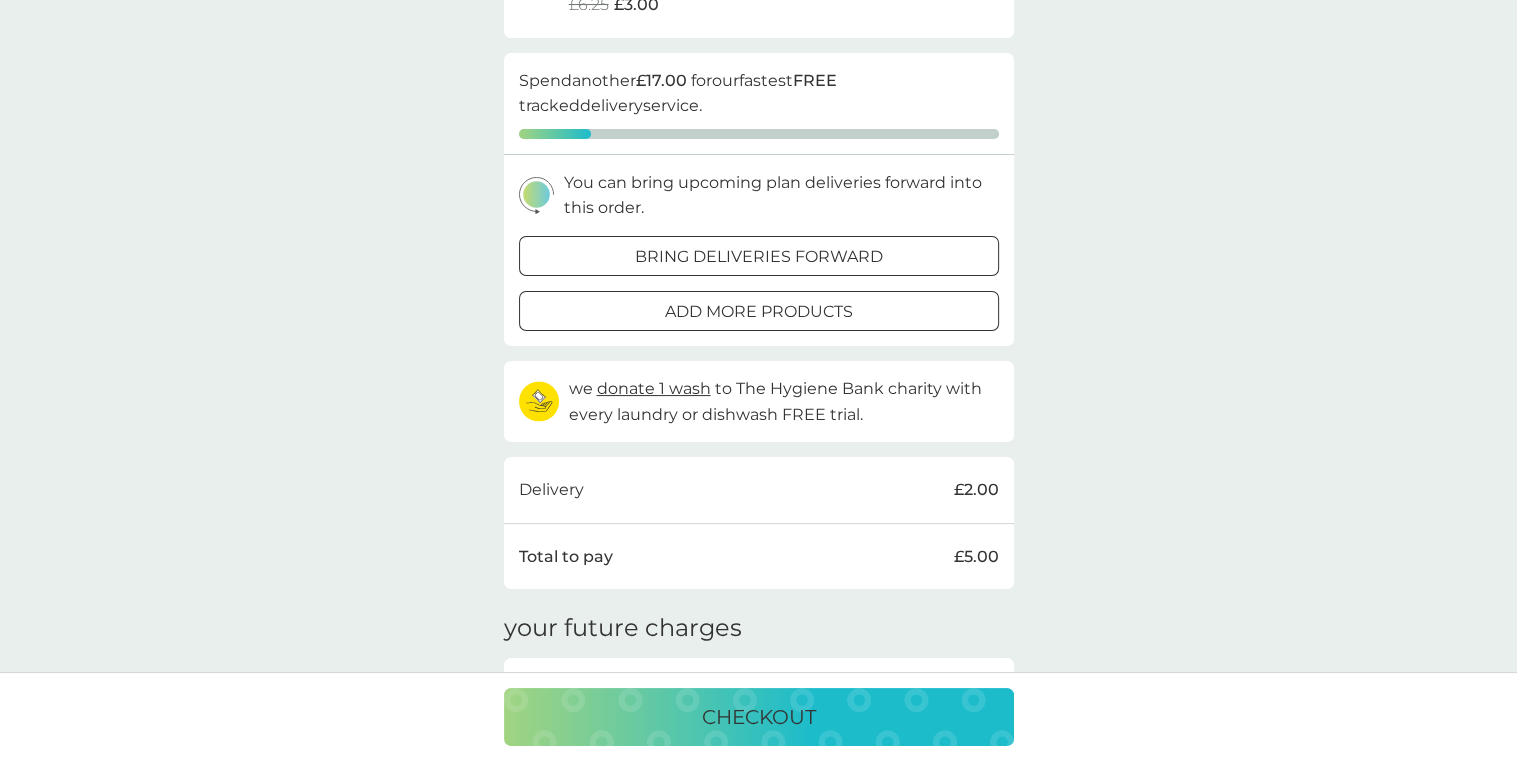 scroll, scrollTop: 0, scrollLeft: 0, axis: both 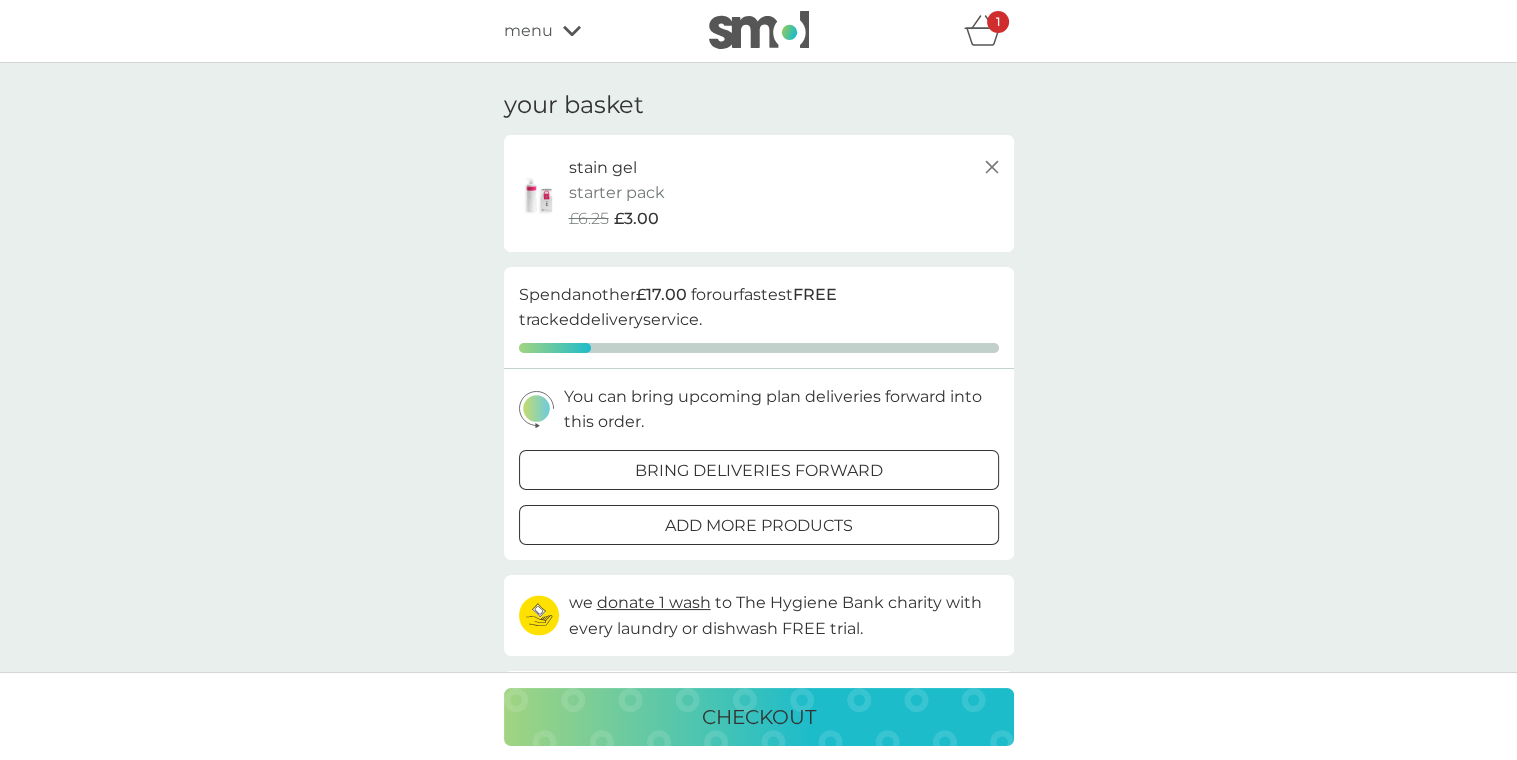 click 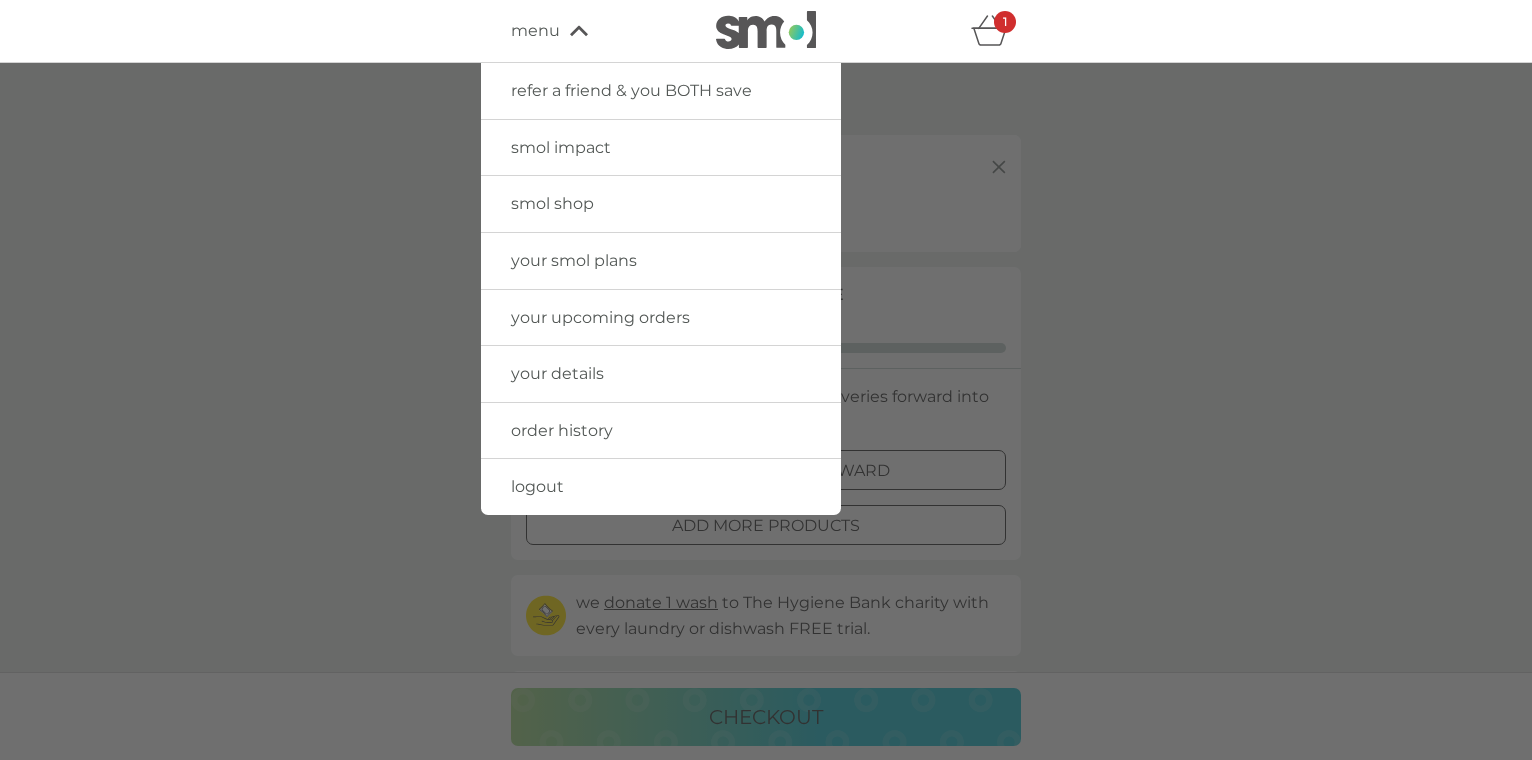 click on "your smol plans" at bounding box center (574, 260) 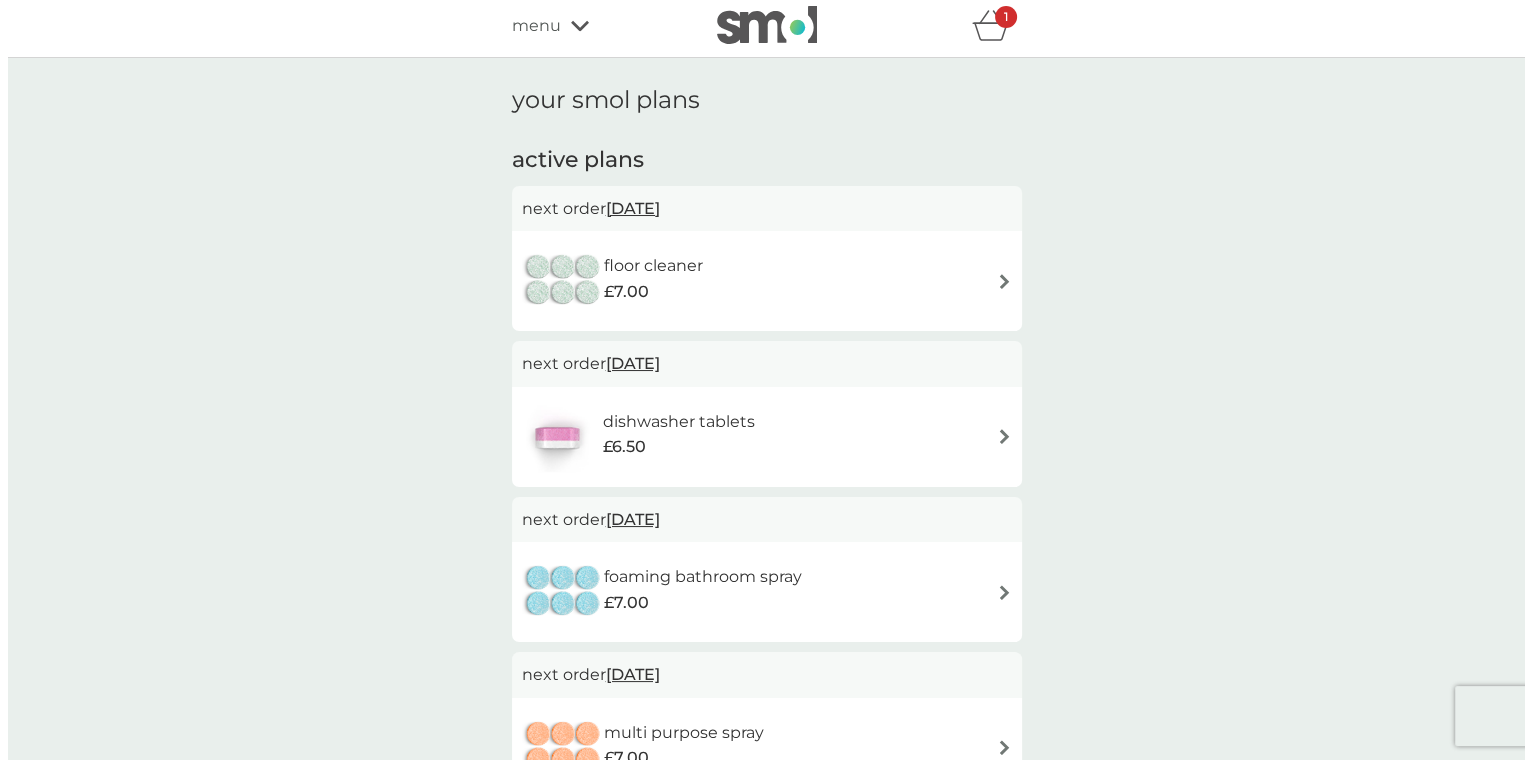 scroll, scrollTop: 0, scrollLeft: 0, axis: both 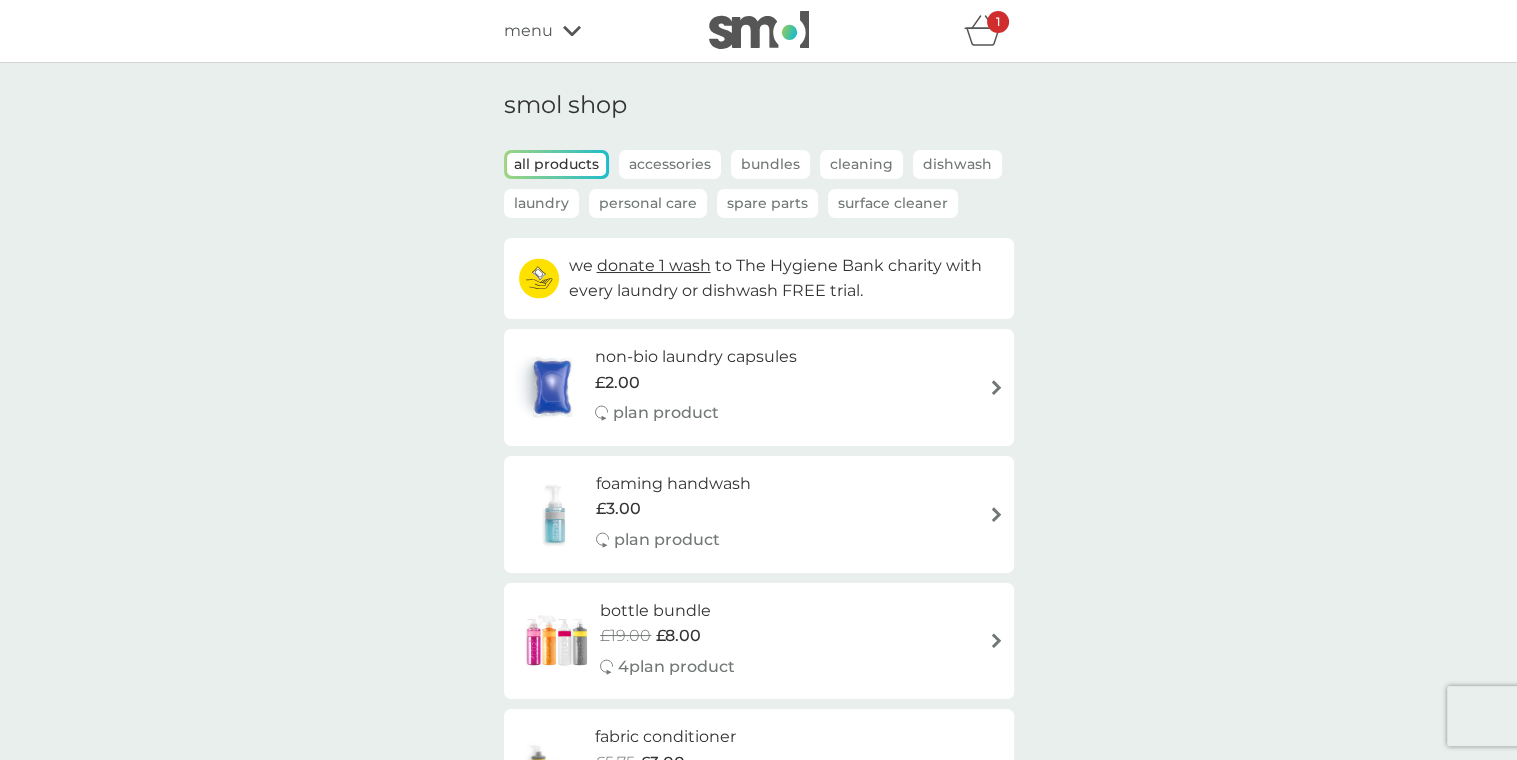 select on "91" 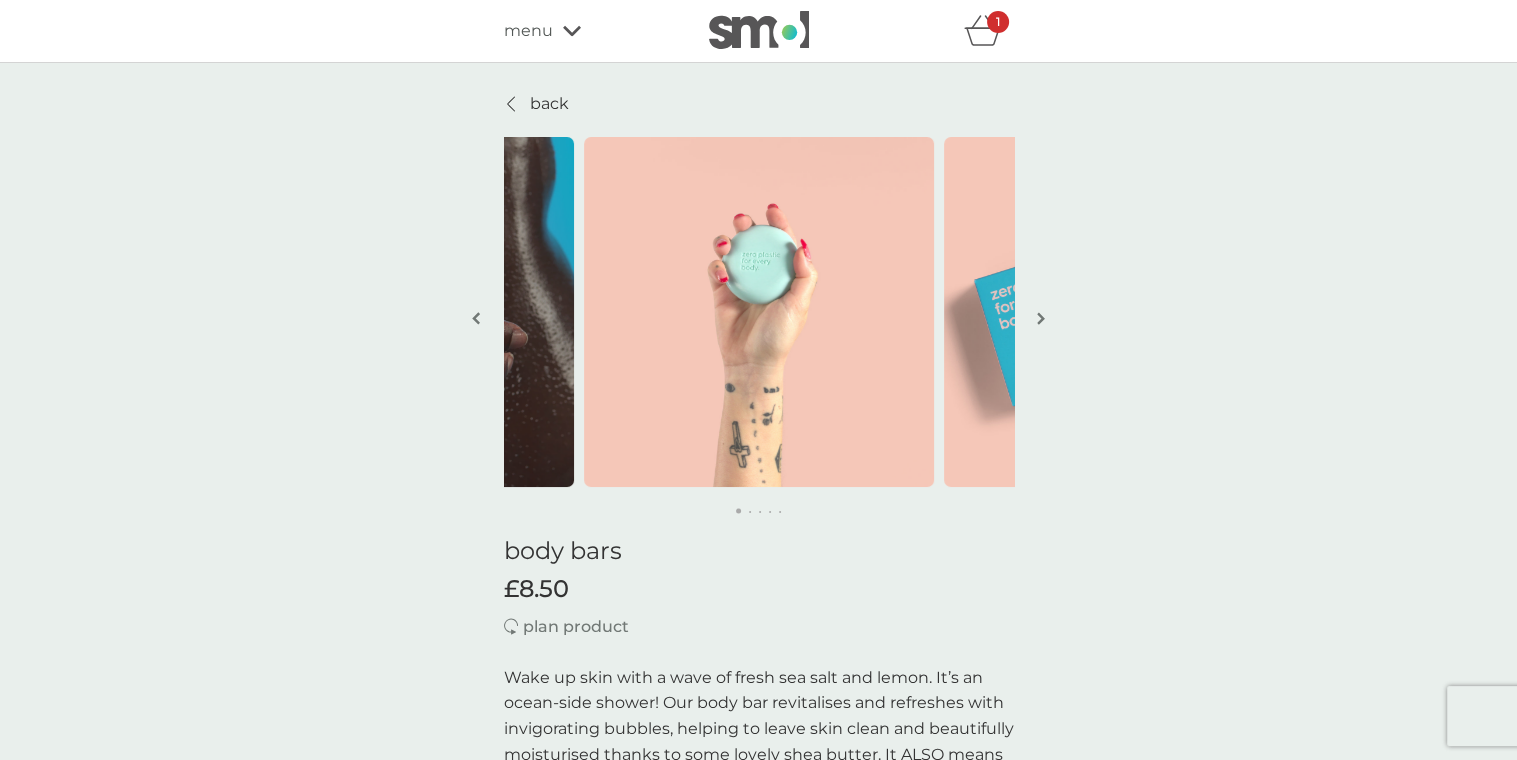 click 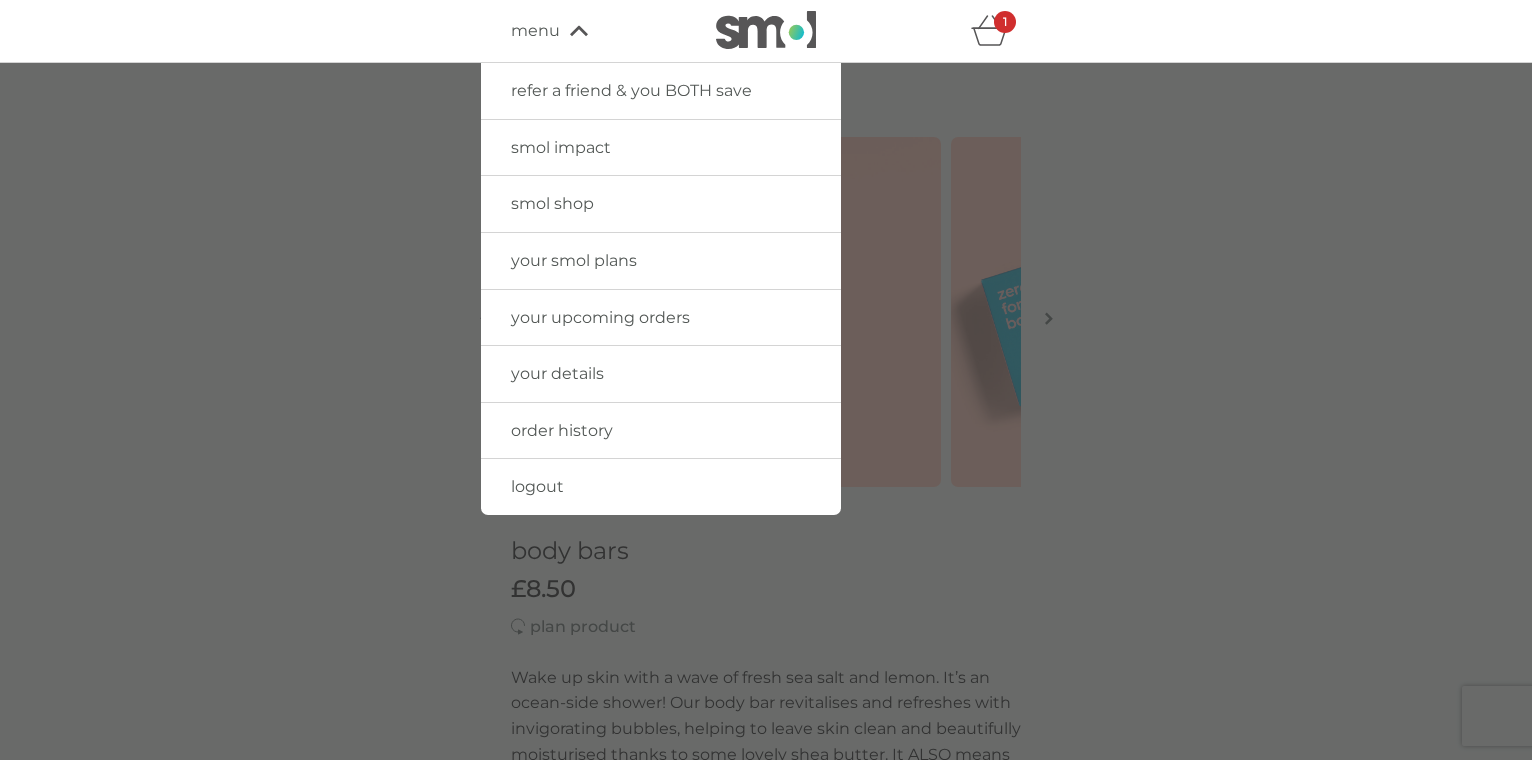 click on "logout" at bounding box center (537, 486) 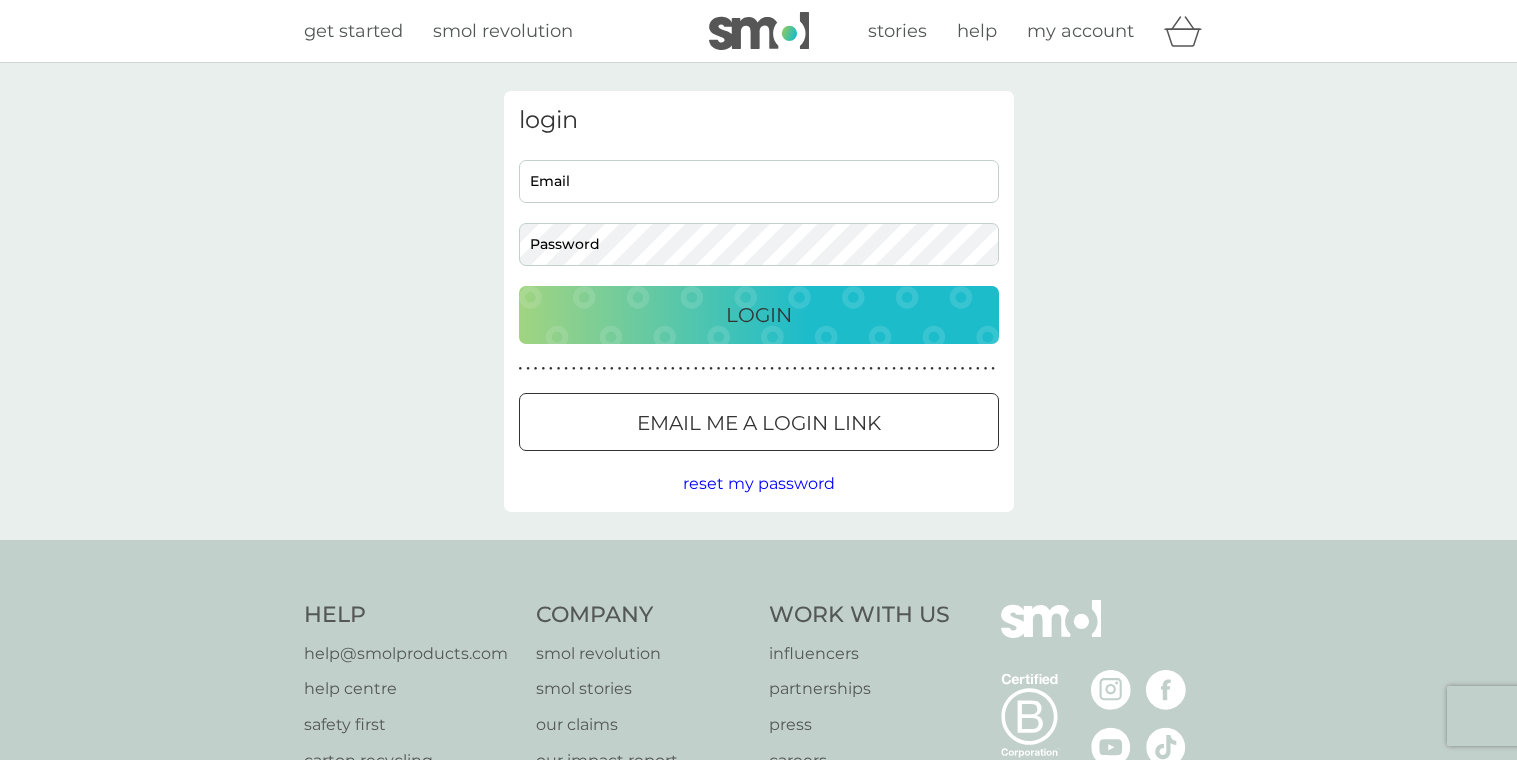 scroll, scrollTop: 0, scrollLeft: 0, axis: both 